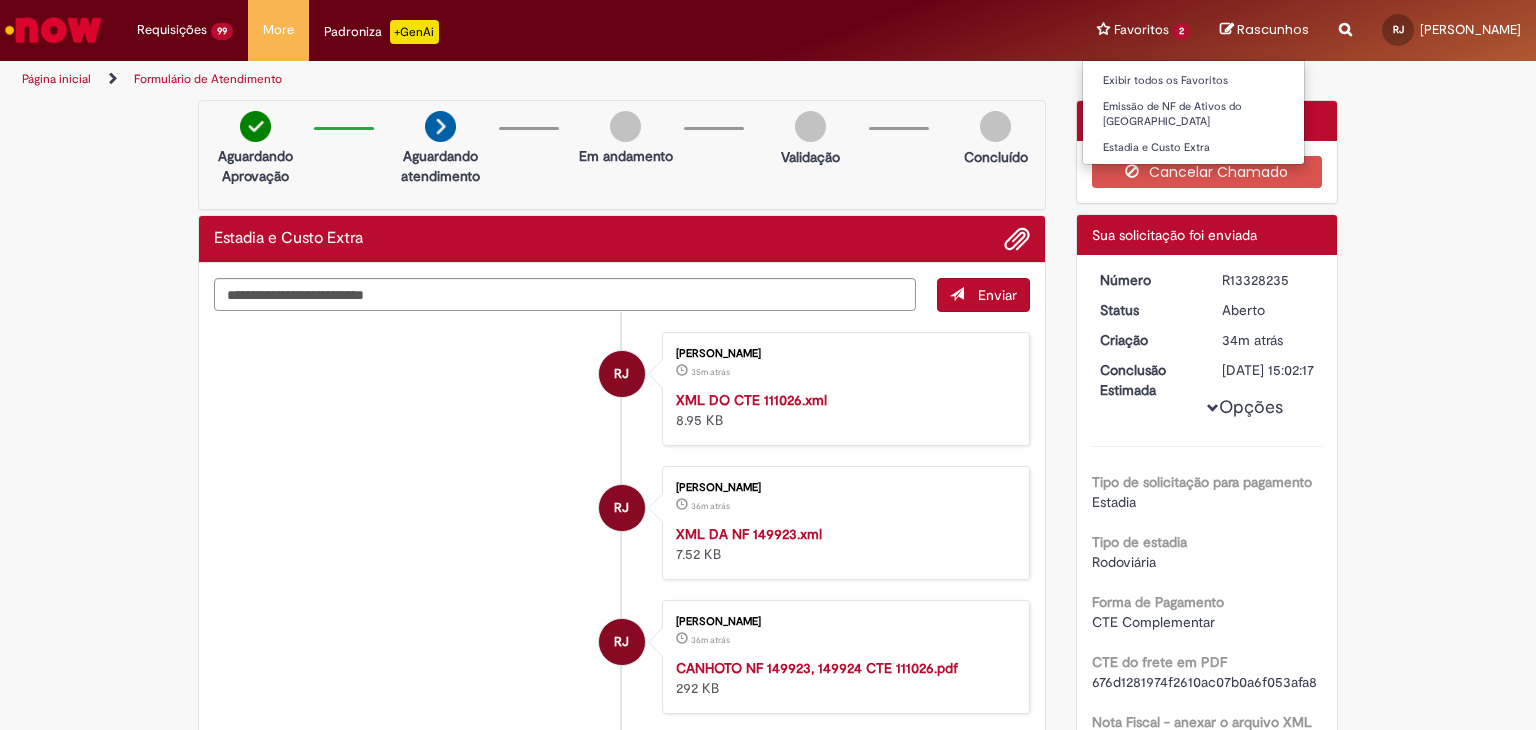scroll, scrollTop: 0, scrollLeft: 0, axis: both 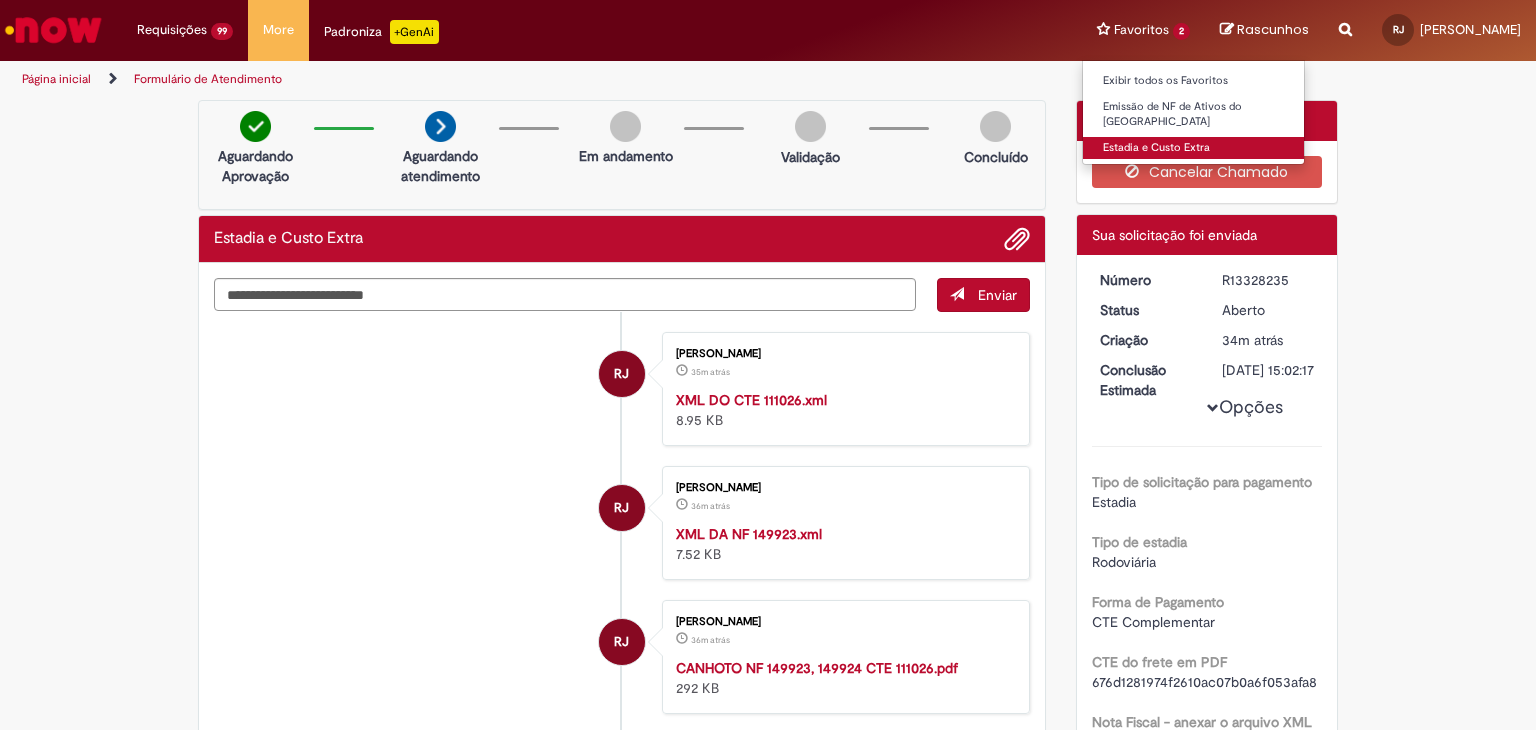 click on "Estadia e Custo Extra" at bounding box center (1193, 148) 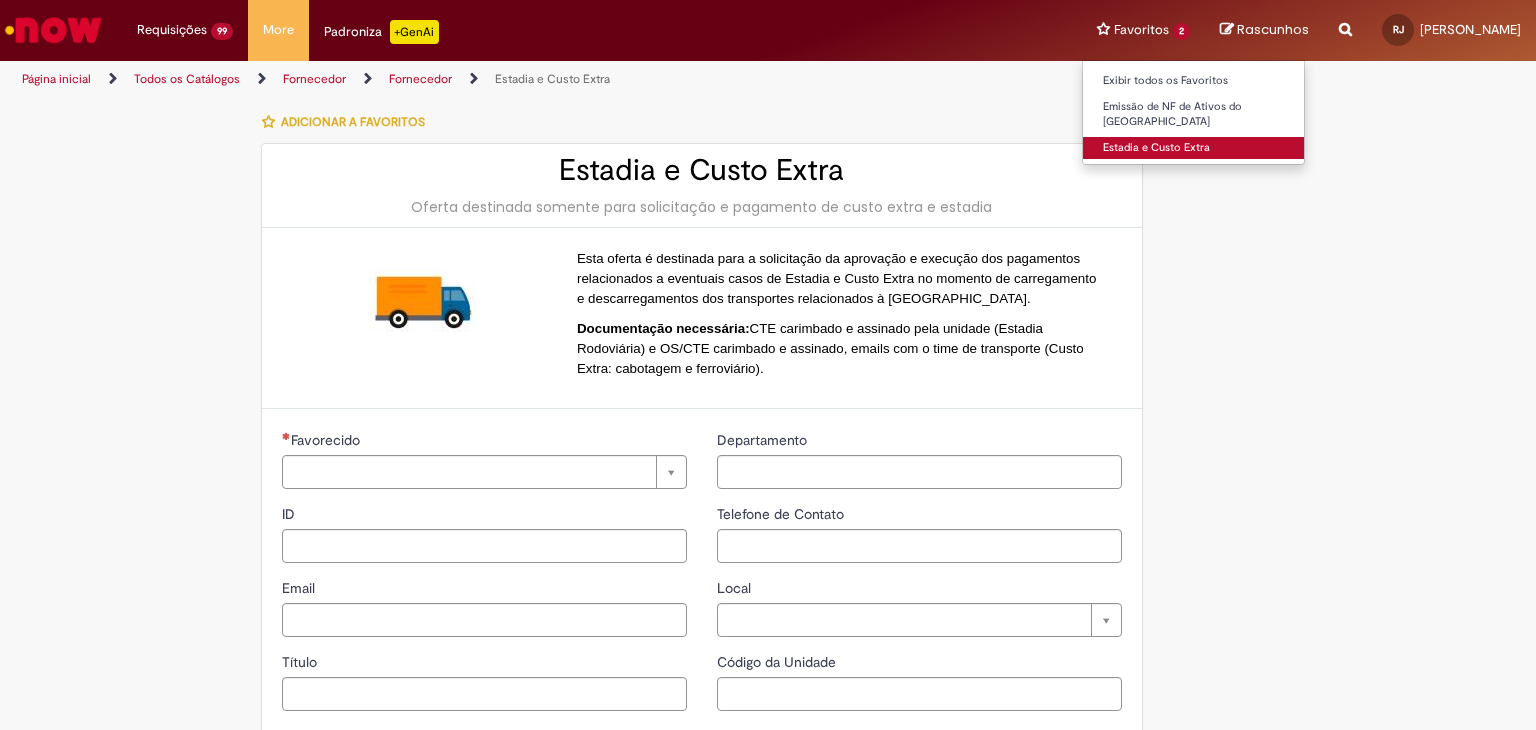 type on "**********" 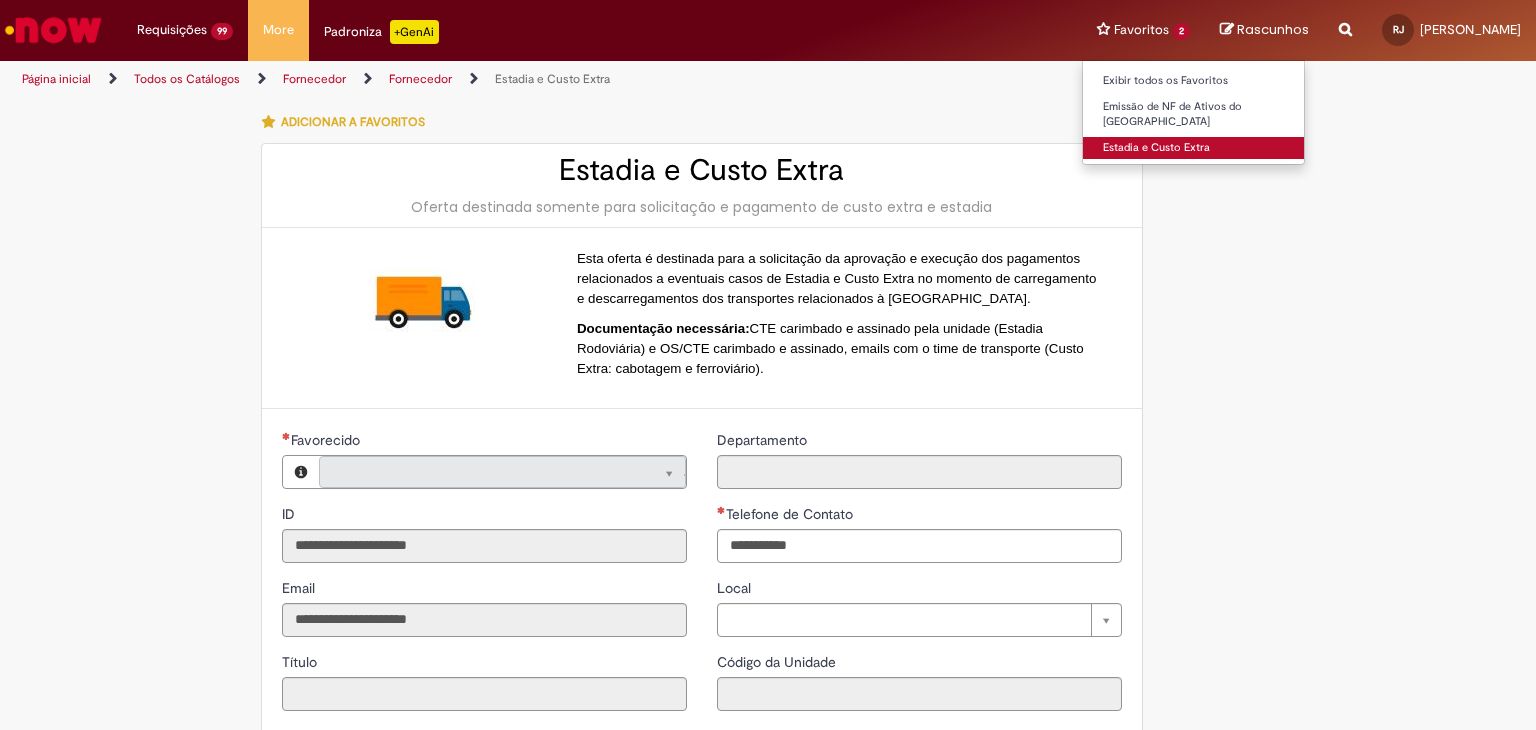 type on "**********" 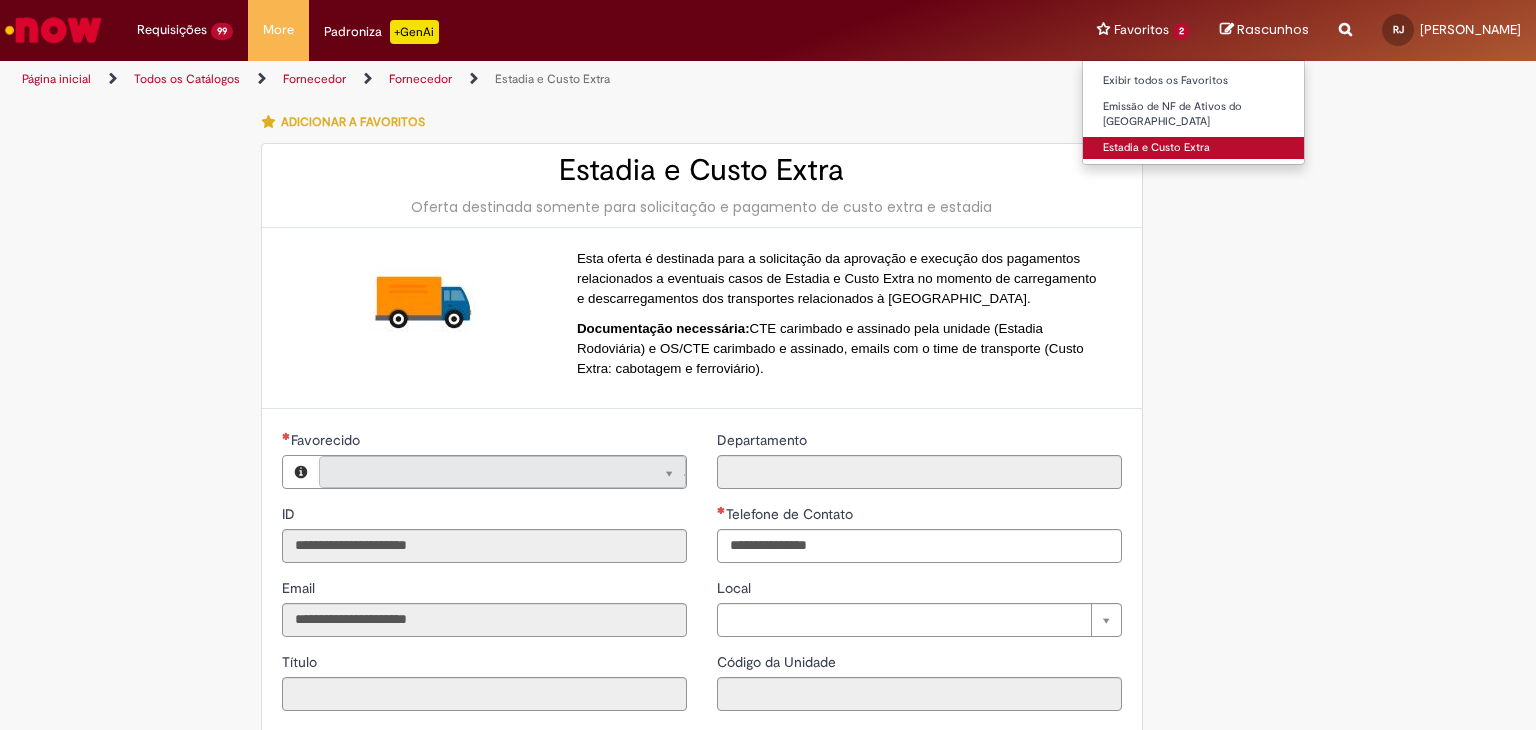 type on "**********" 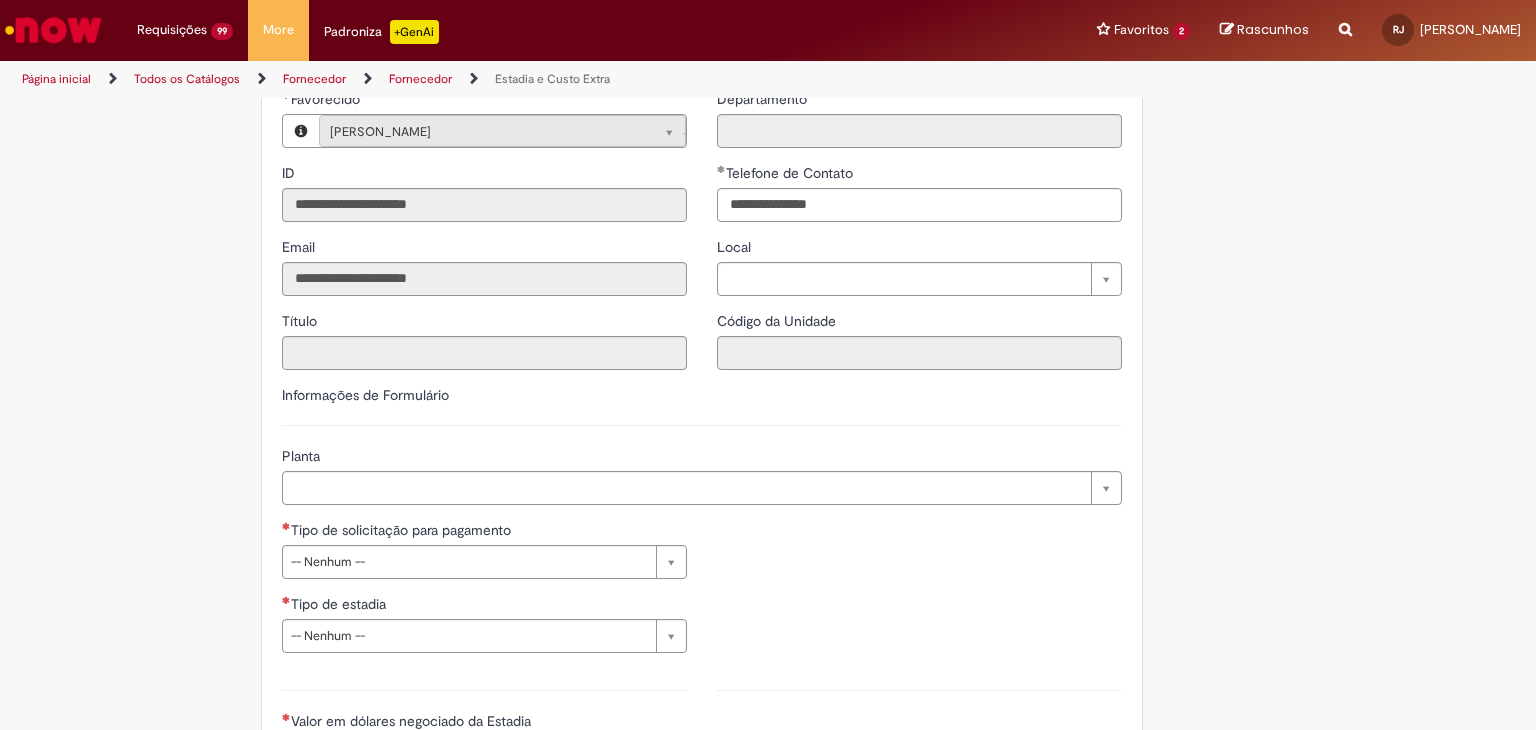 scroll, scrollTop: 466, scrollLeft: 0, axis: vertical 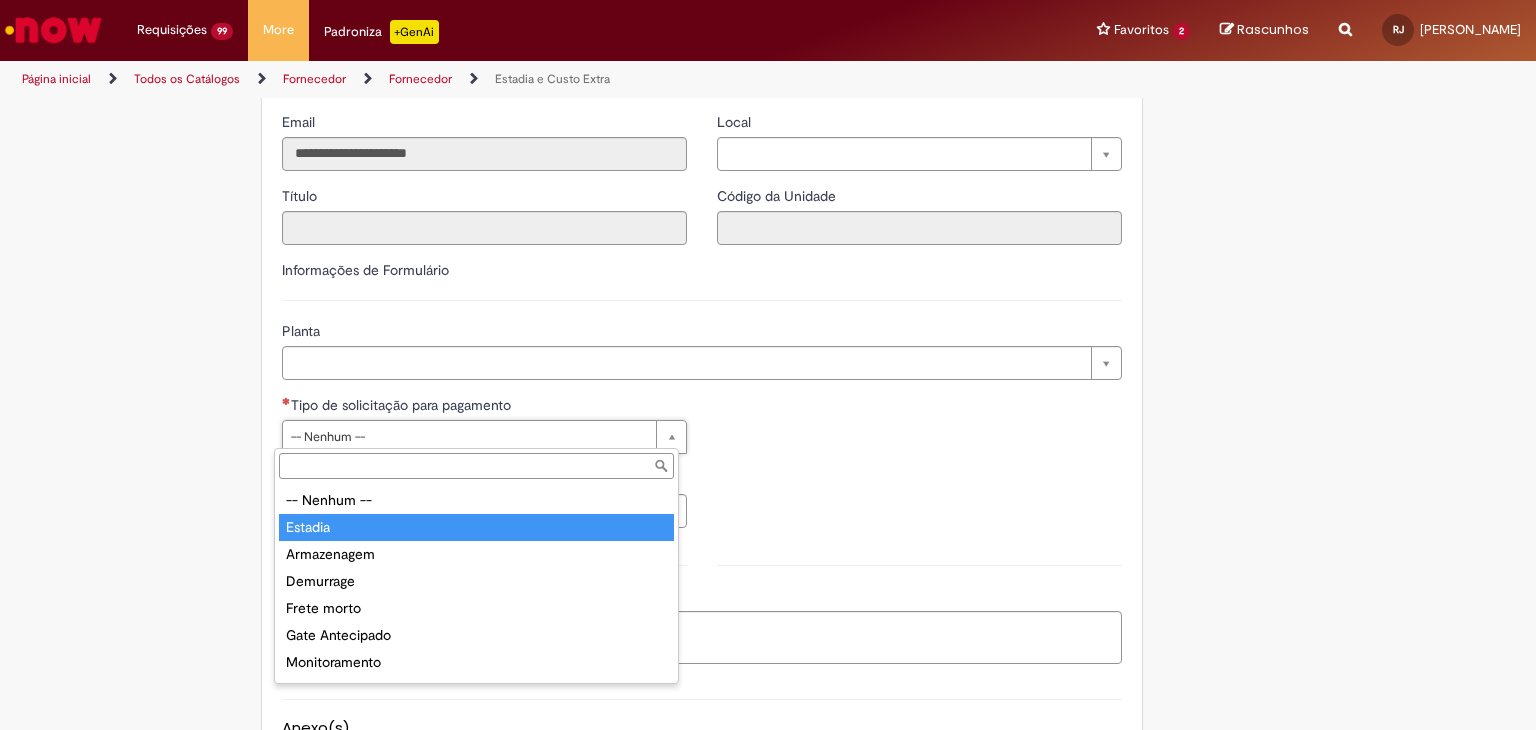 type on "*******" 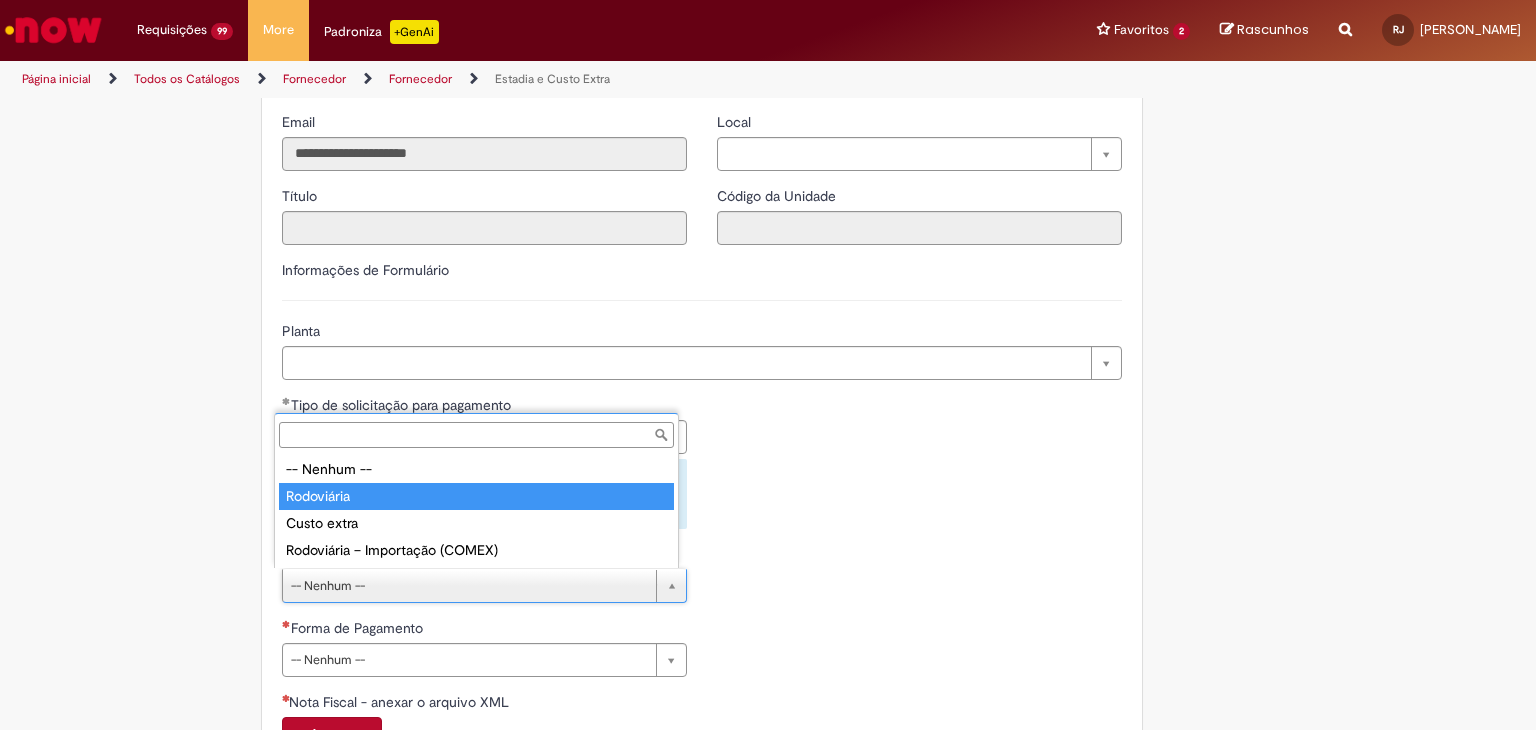 type on "**********" 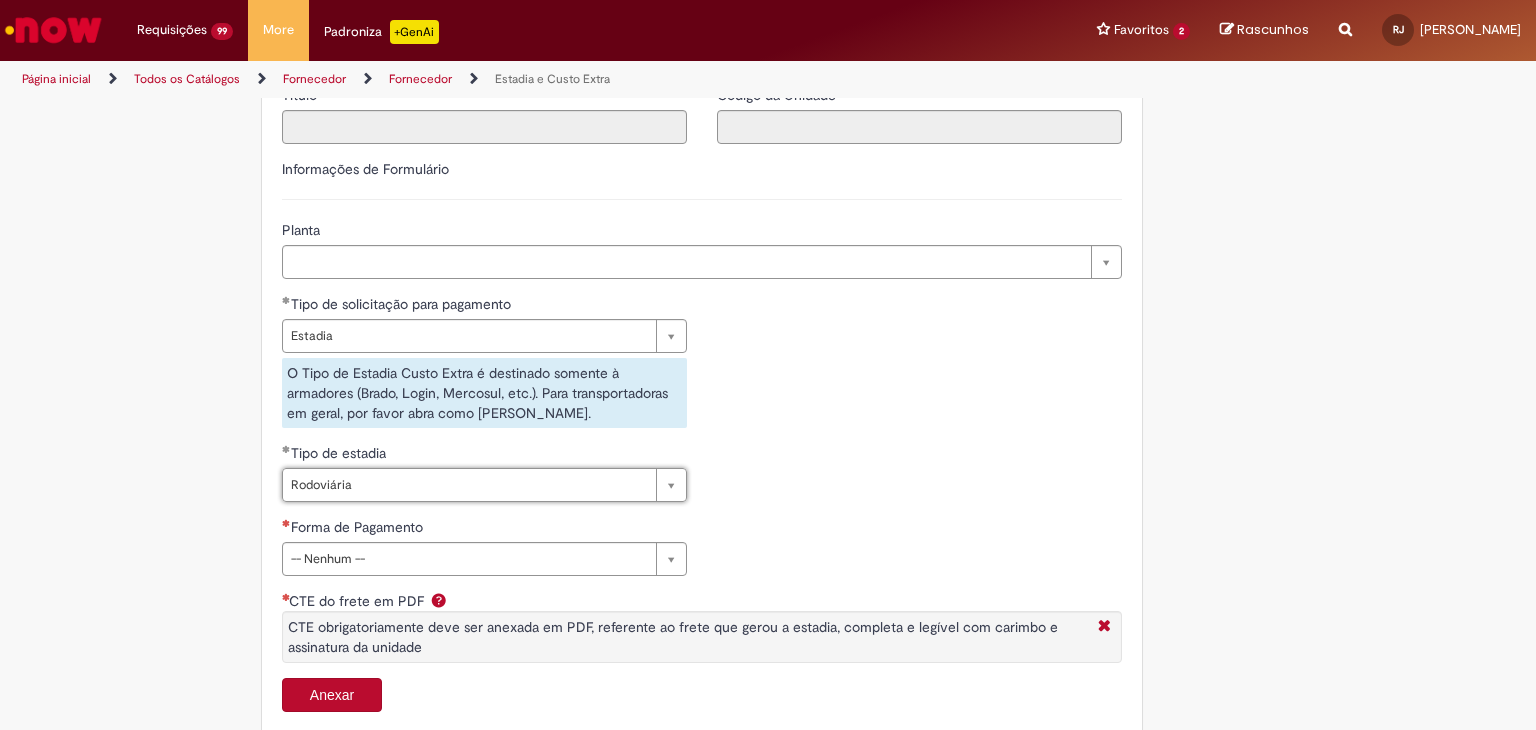 scroll, scrollTop: 666, scrollLeft: 0, axis: vertical 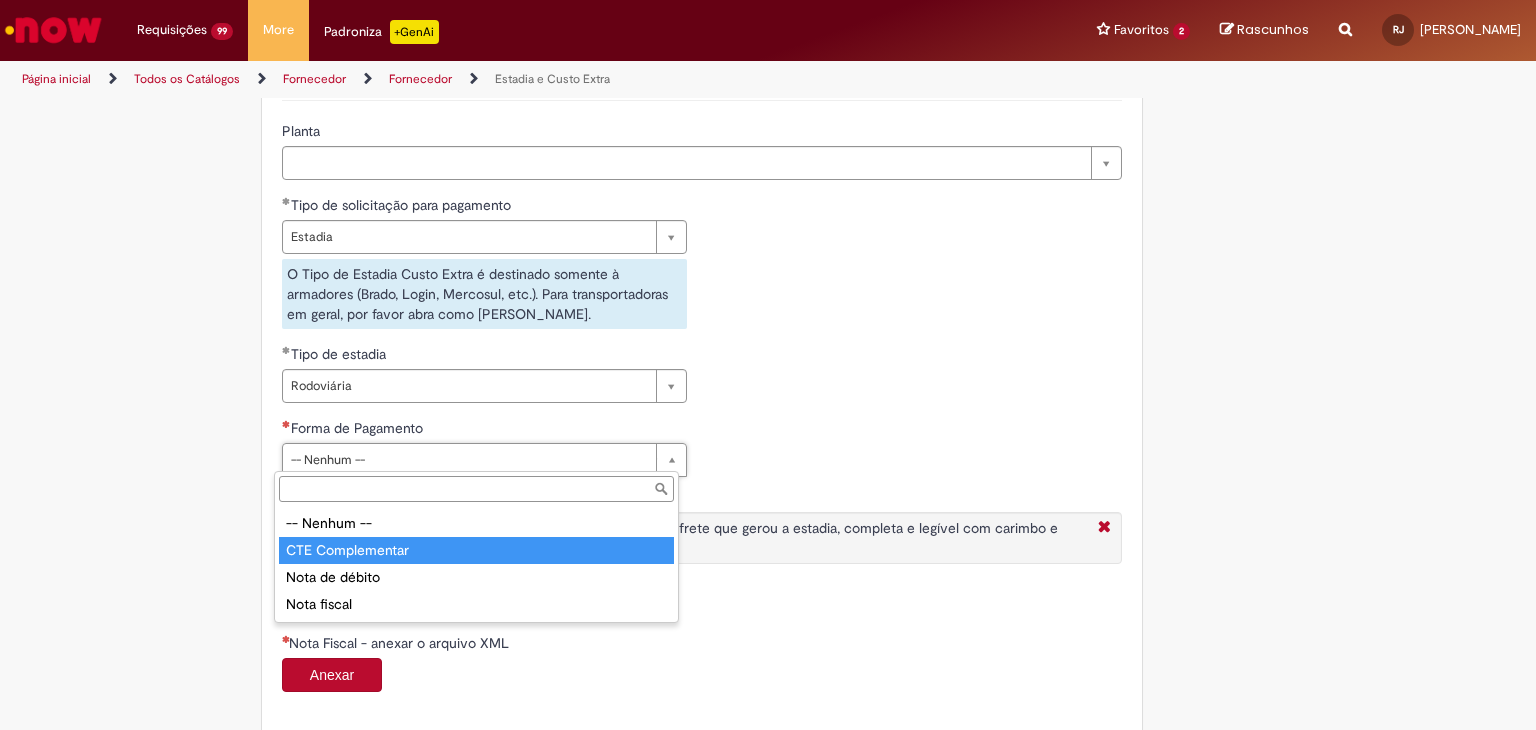 type on "**********" 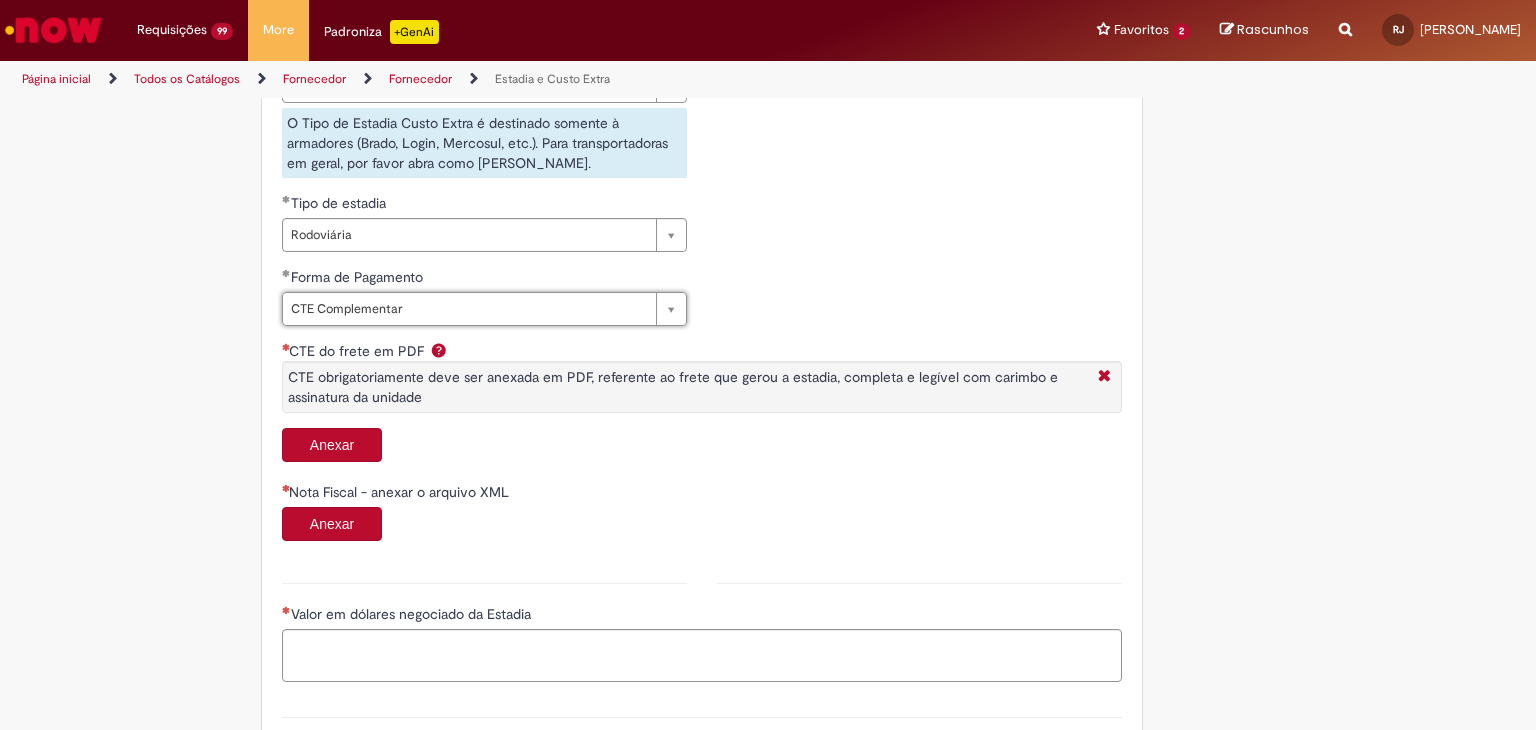 scroll, scrollTop: 866, scrollLeft: 0, axis: vertical 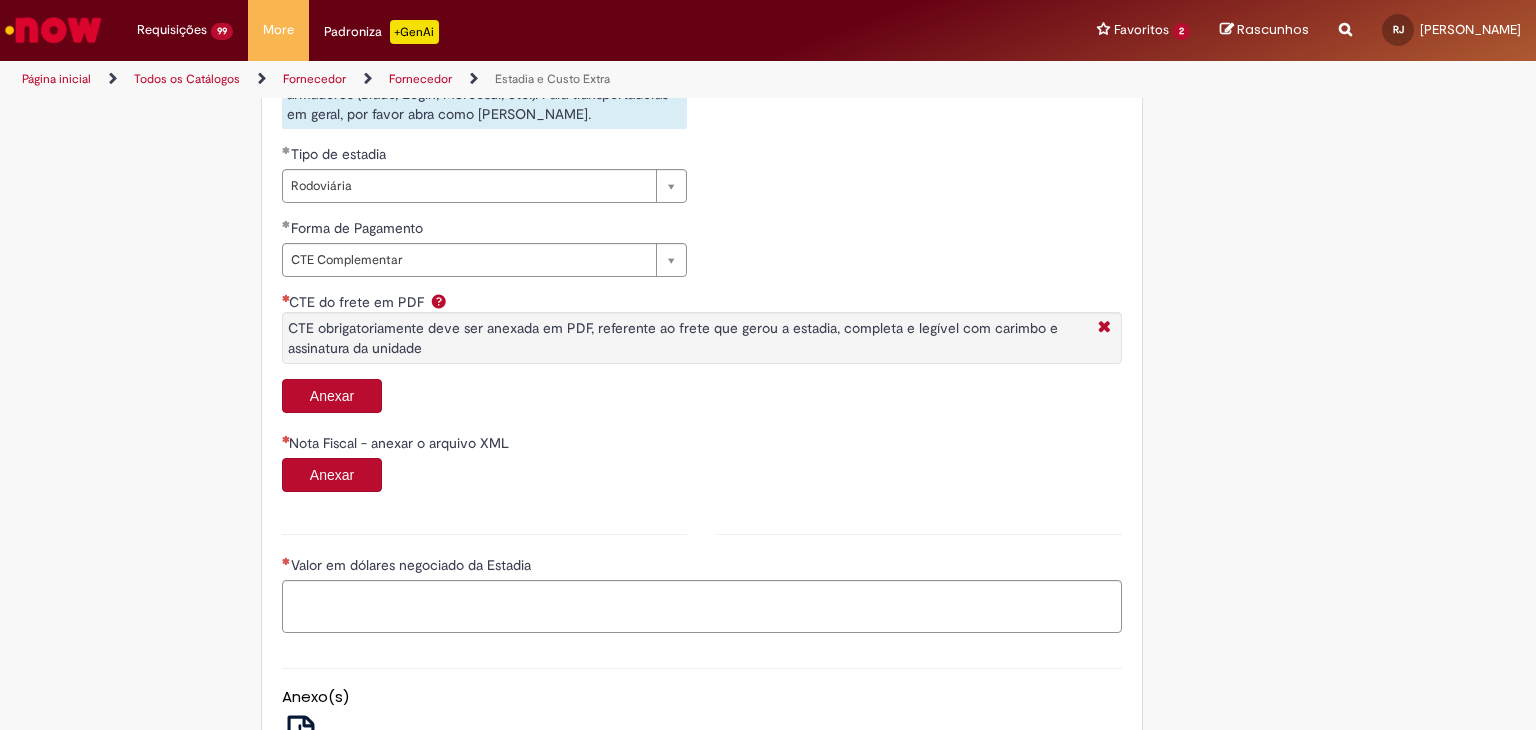 click on "Anexar" at bounding box center (332, 396) 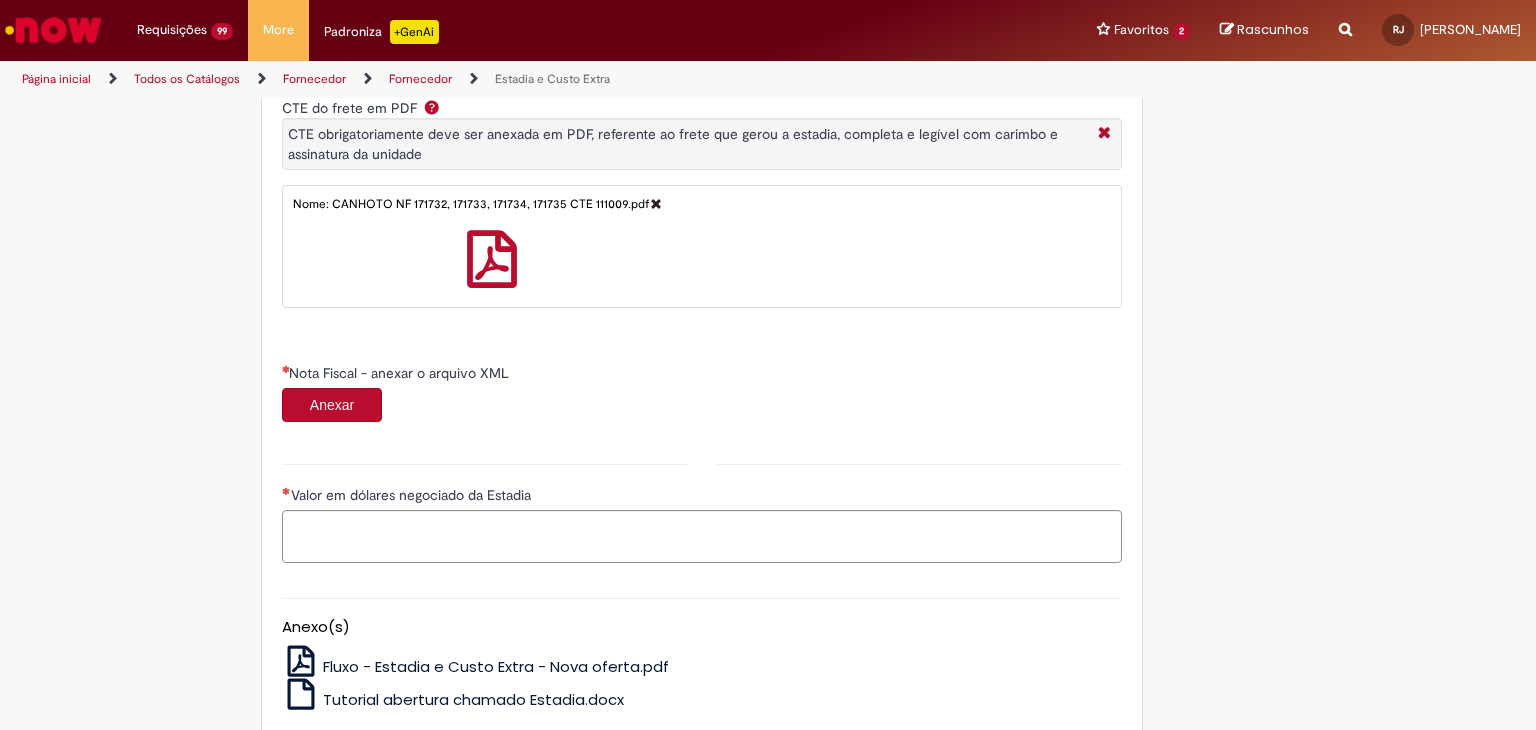 scroll, scrollTop: 1066, scrollLeft: 0, axis: vertical 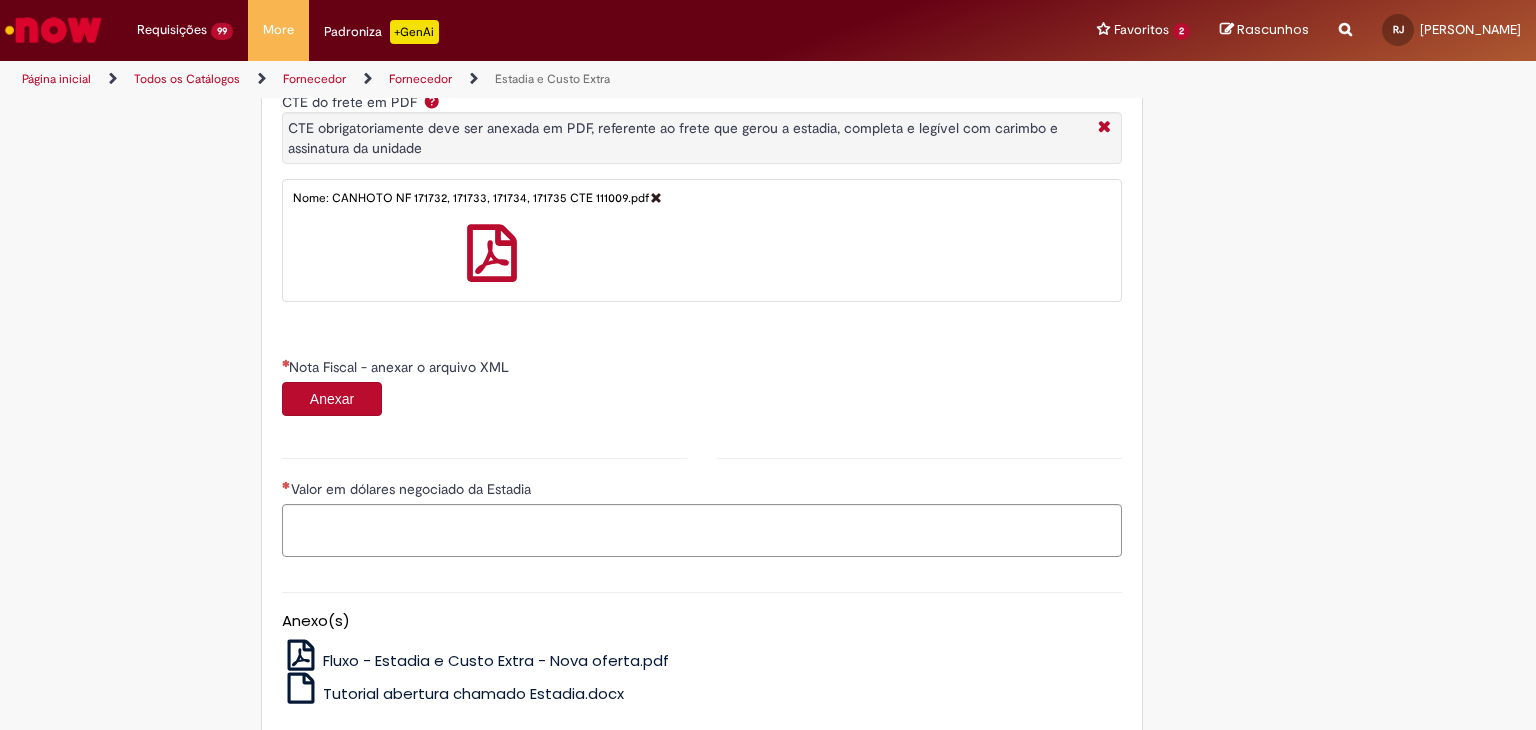 click on "Anexar" at bounding box center (332, 399) 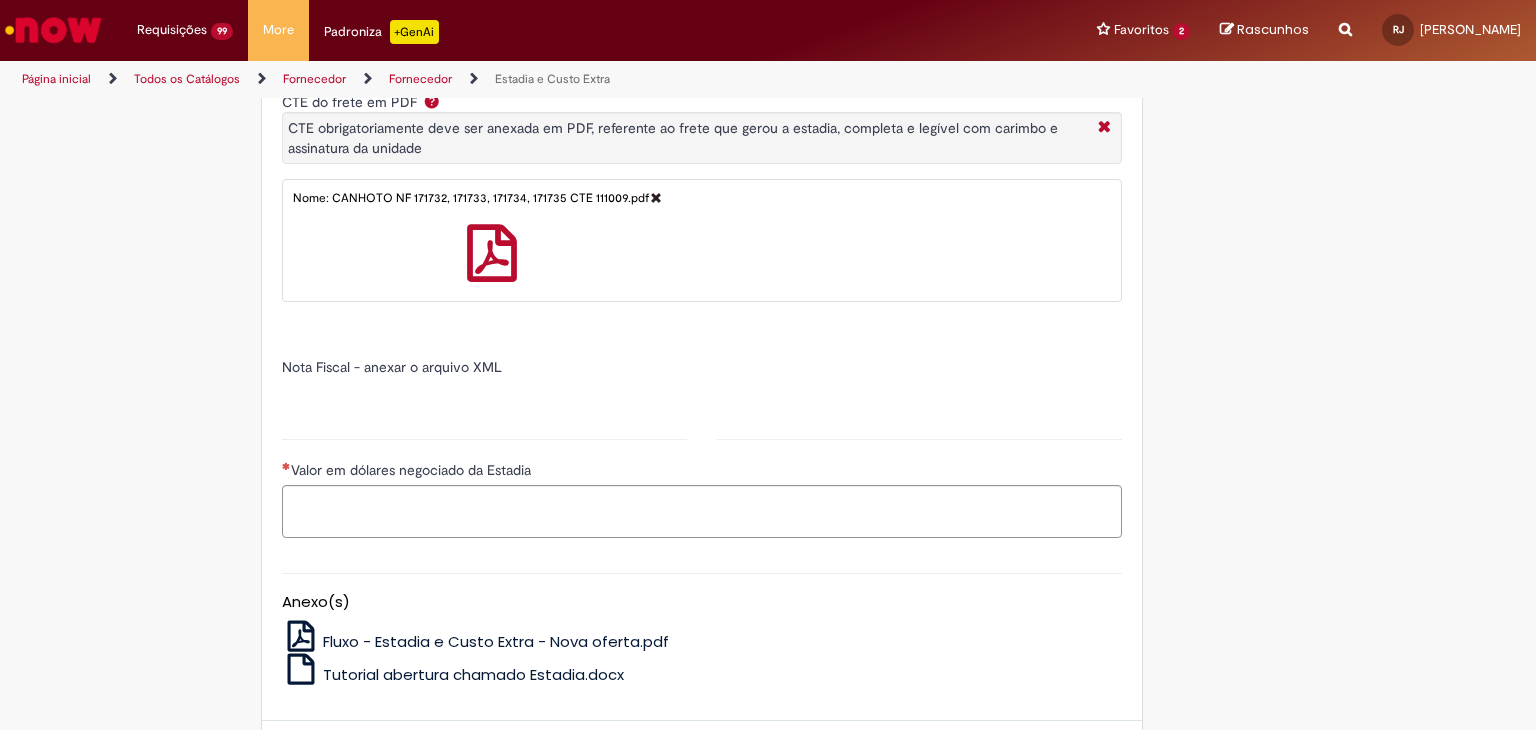 type on "******" 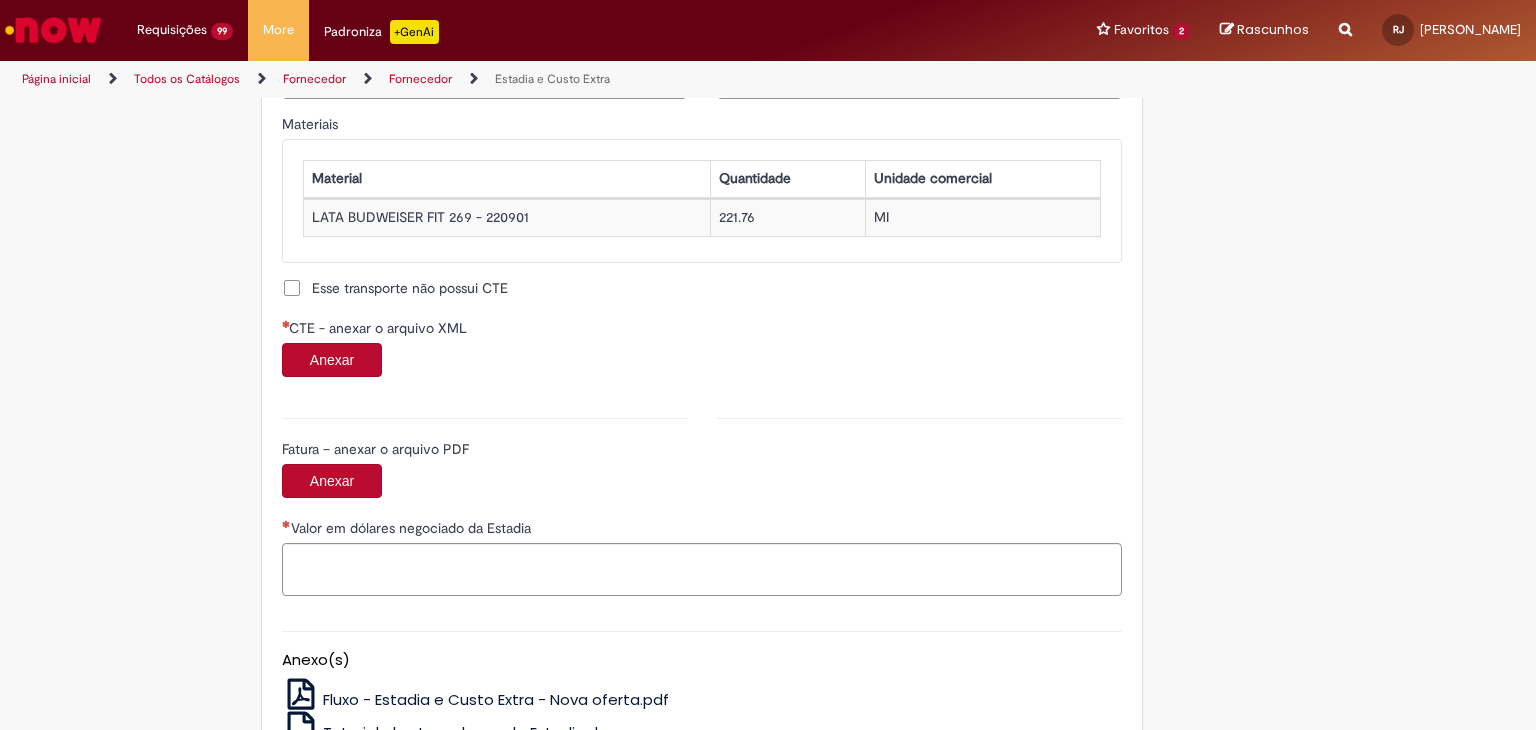 scroll, scrollTop: 1866, scrollLeft: 0, axis: vertical 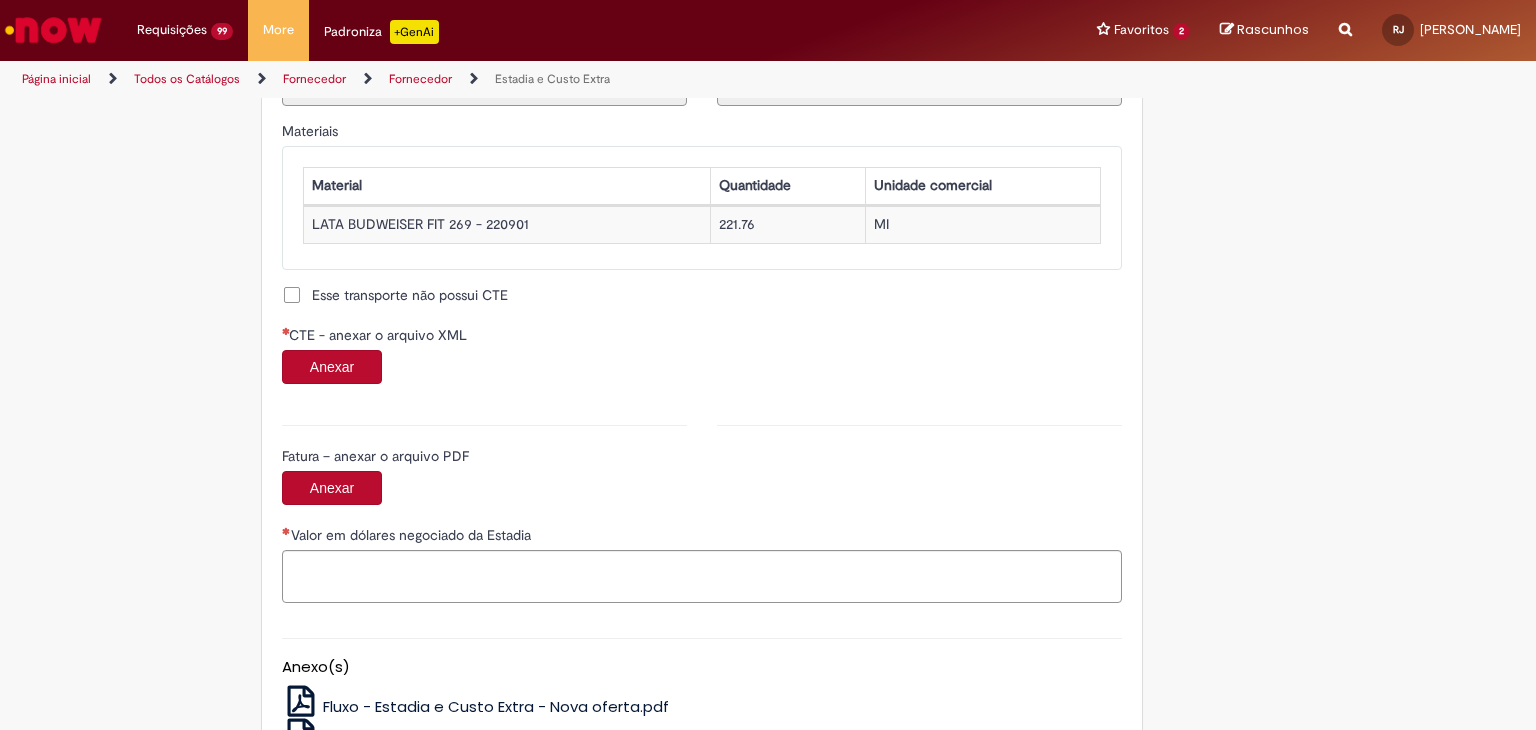 click on "Anexar" at bounding box center [332, 367] 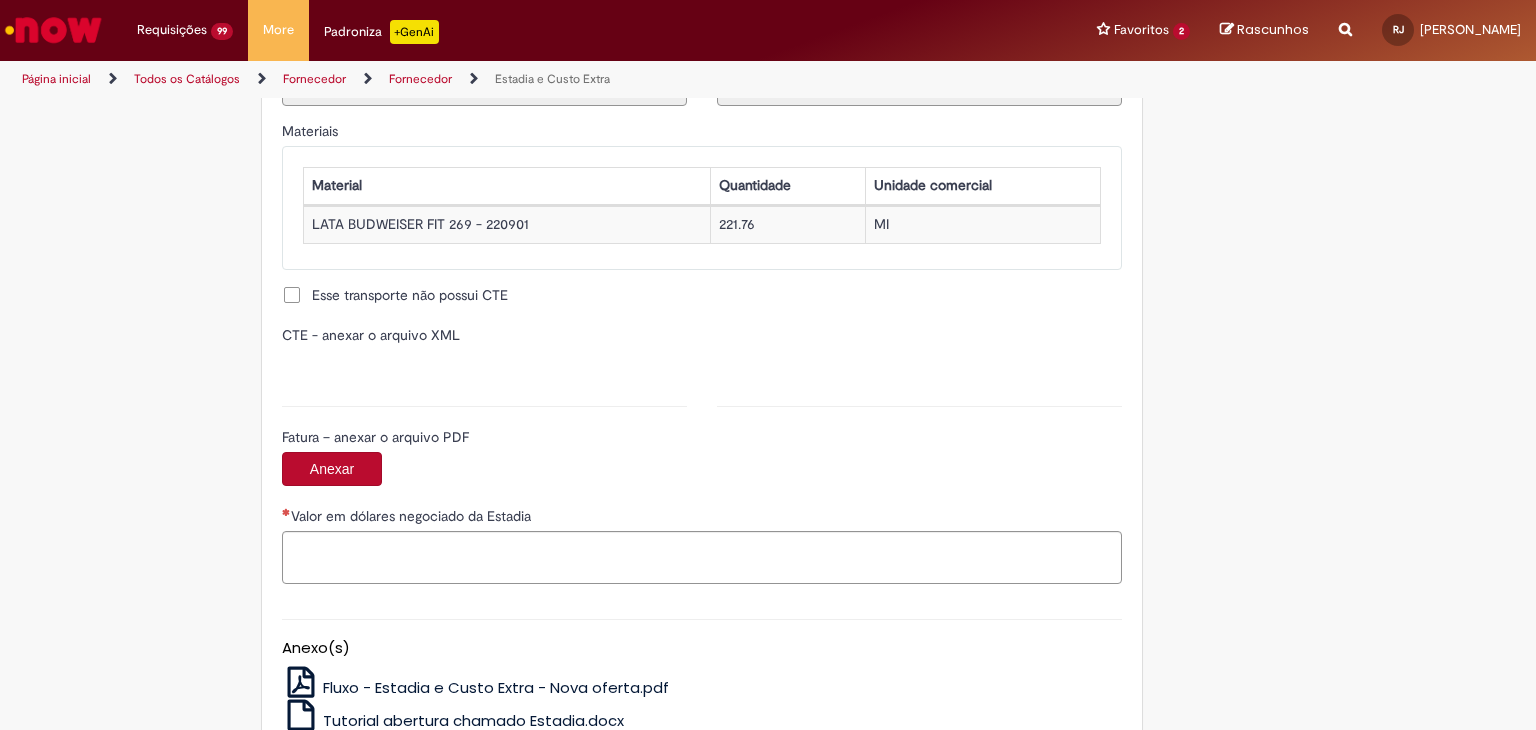 type on "**********" 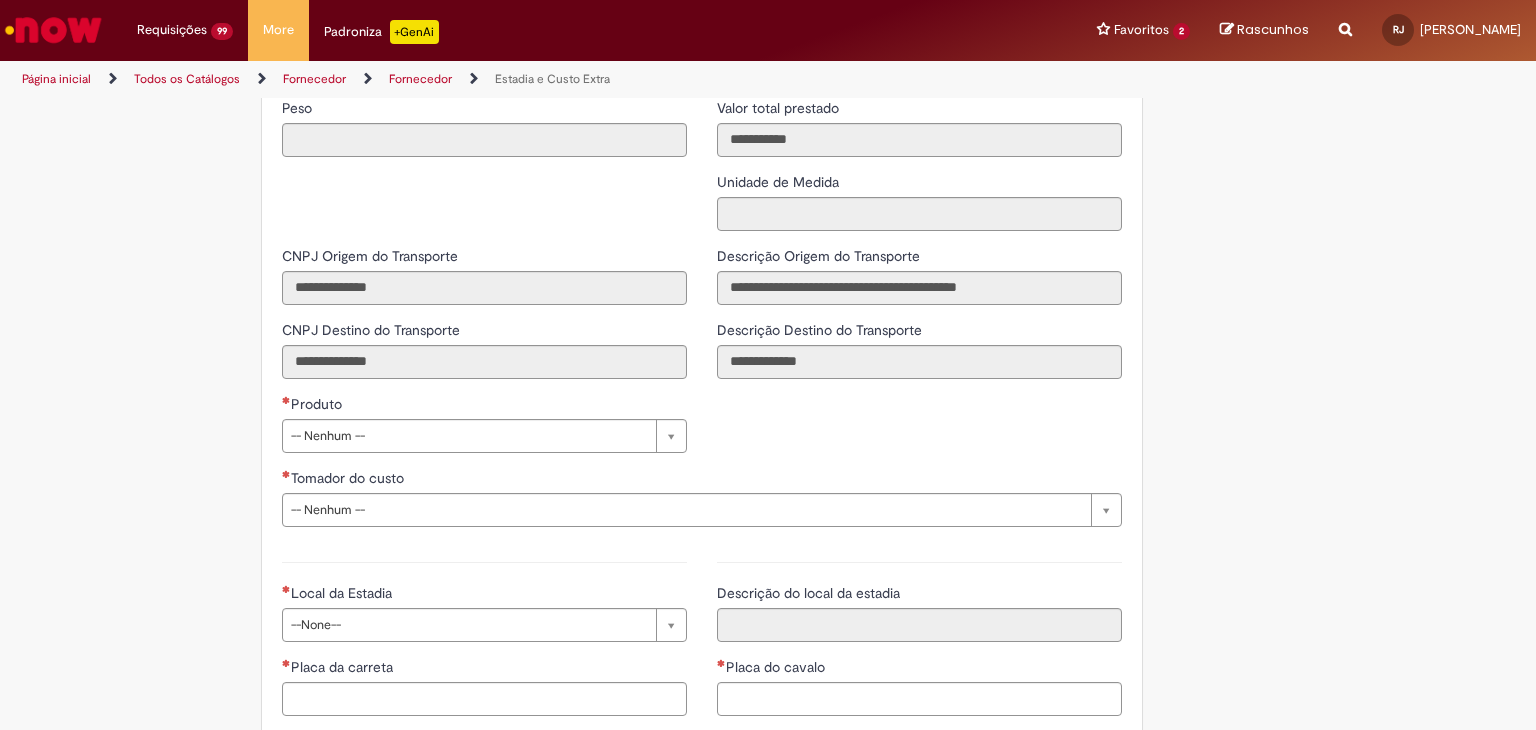 scroll, scrollTop: 2533, scrollLeft: 0, axis: vertical 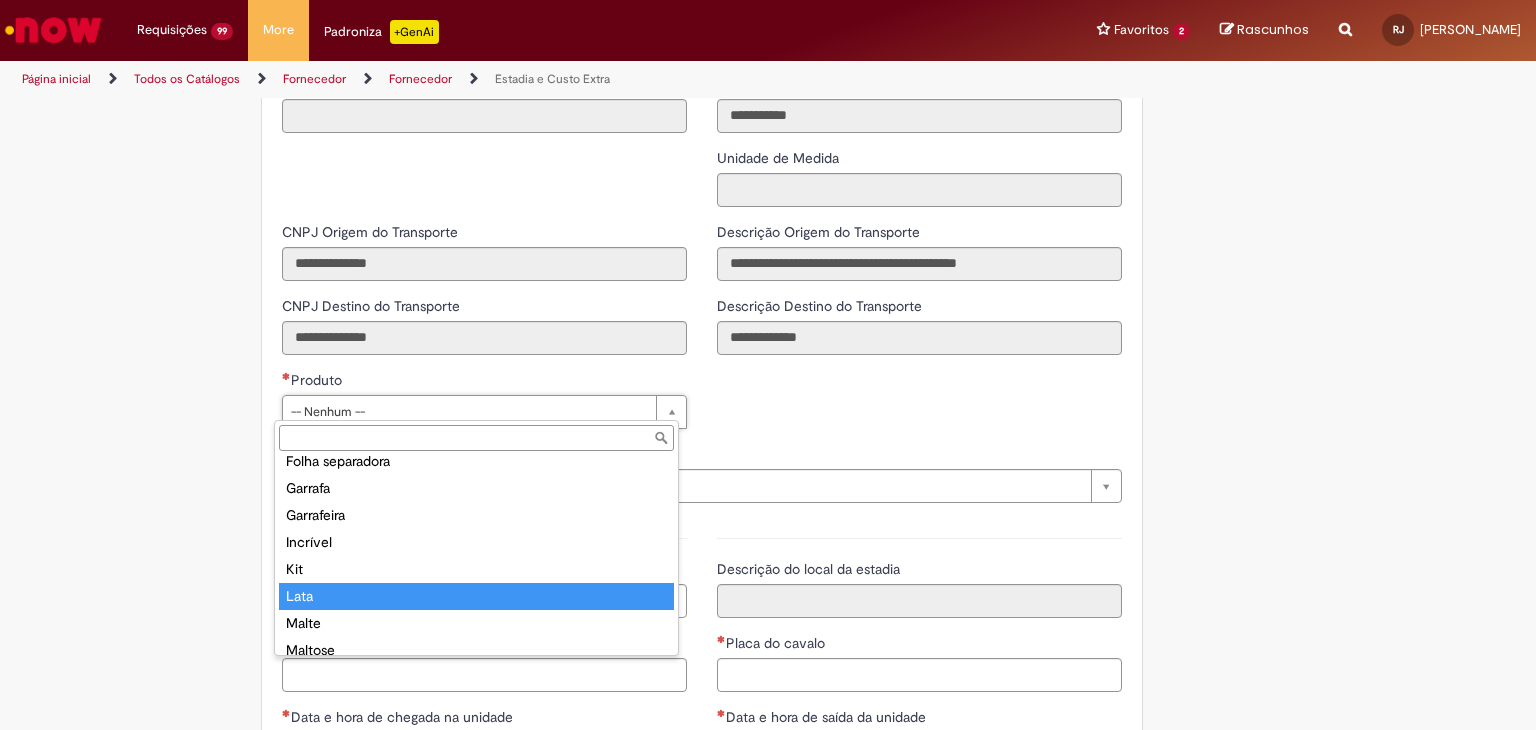 type on "****" 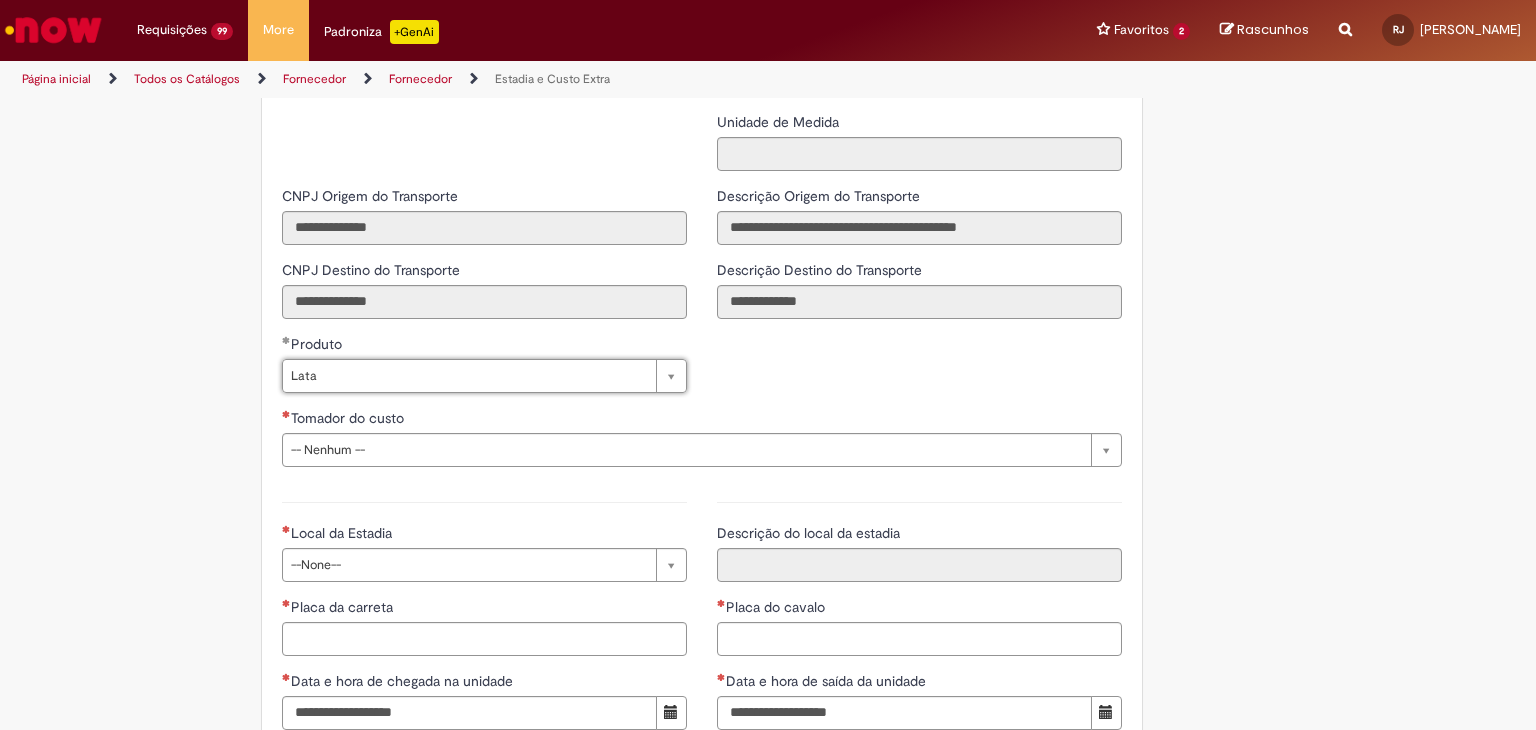 scroll, scrollTop: 2600, scrollLeft: 0, axis: vertical 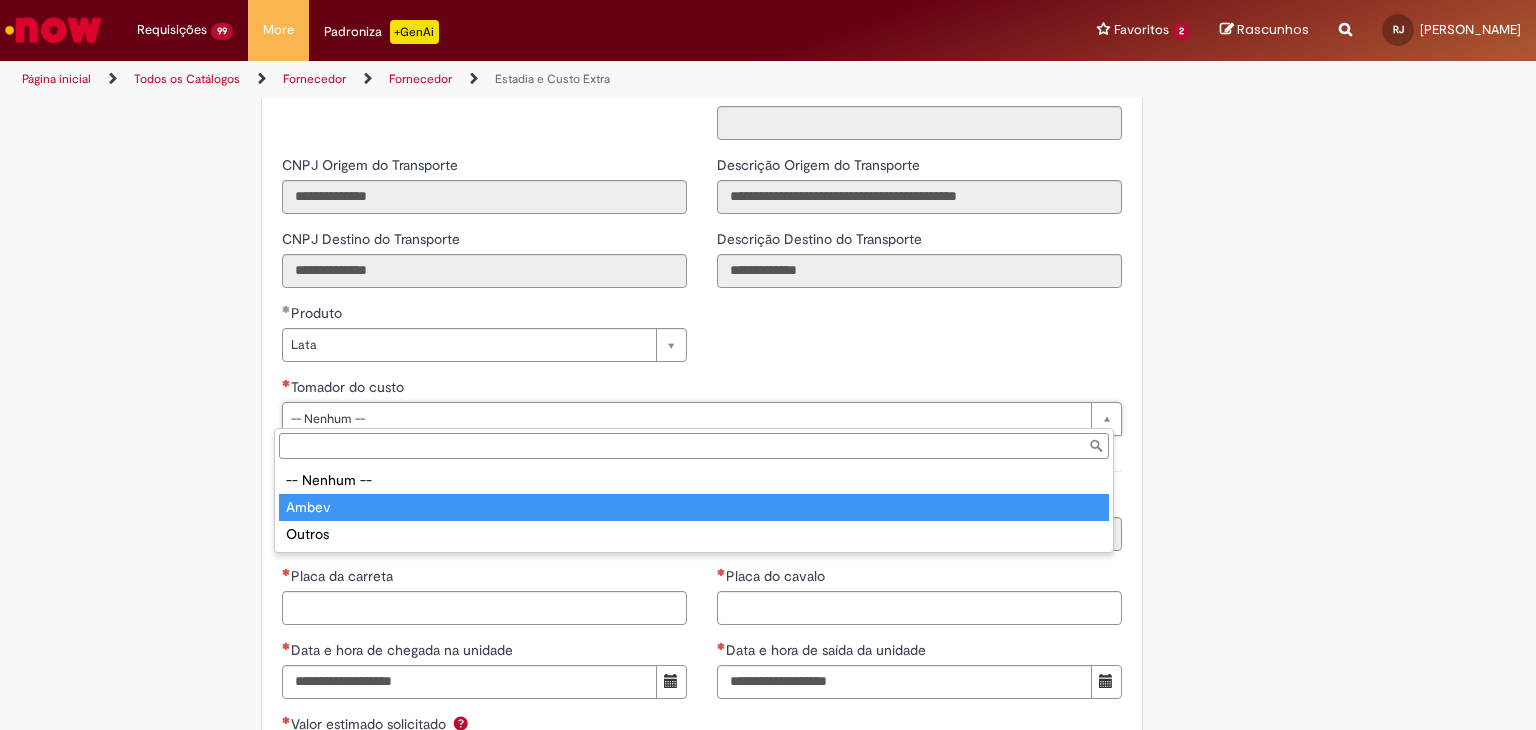 type on "*****" 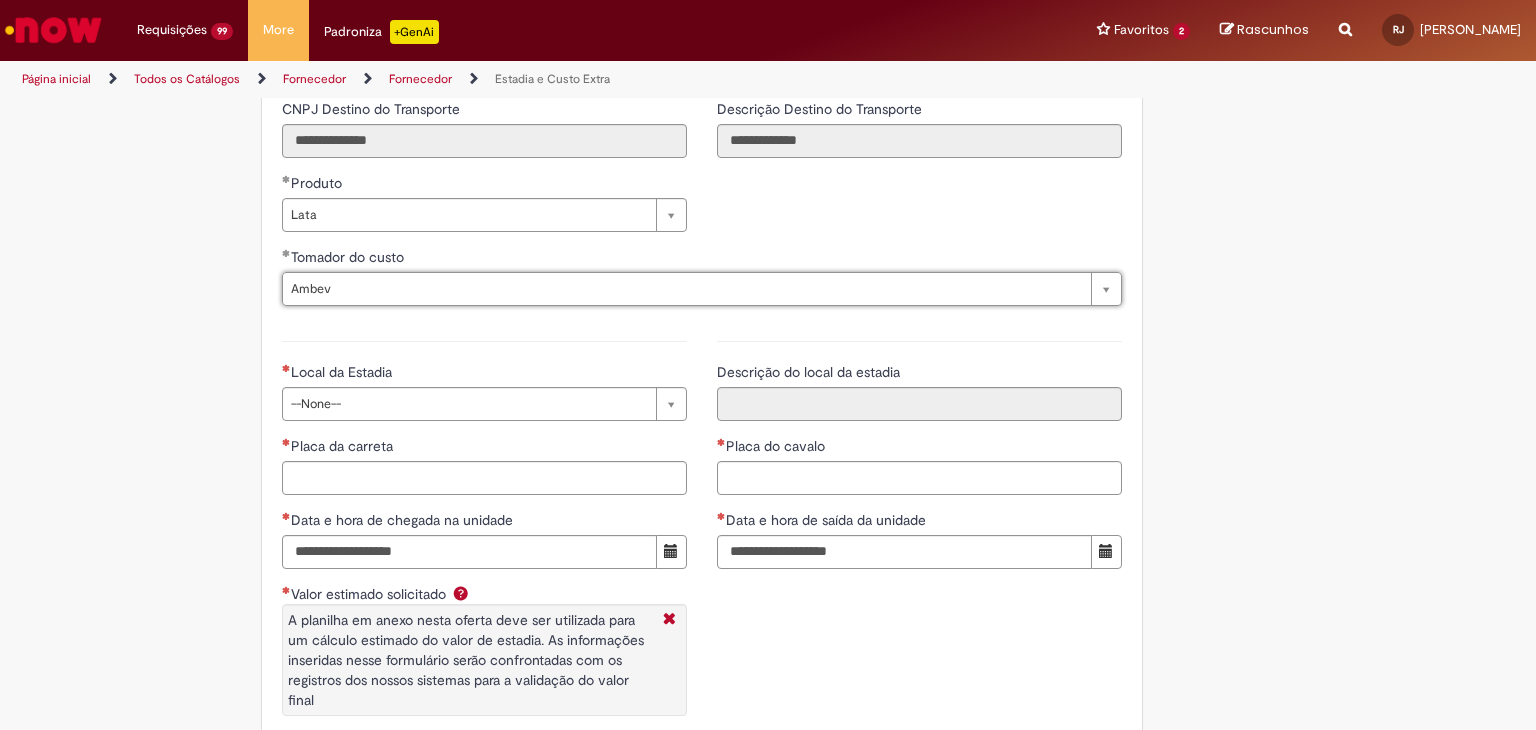 scroll, scrollTop: 2733, scrollLeft: 0, axis: vertical 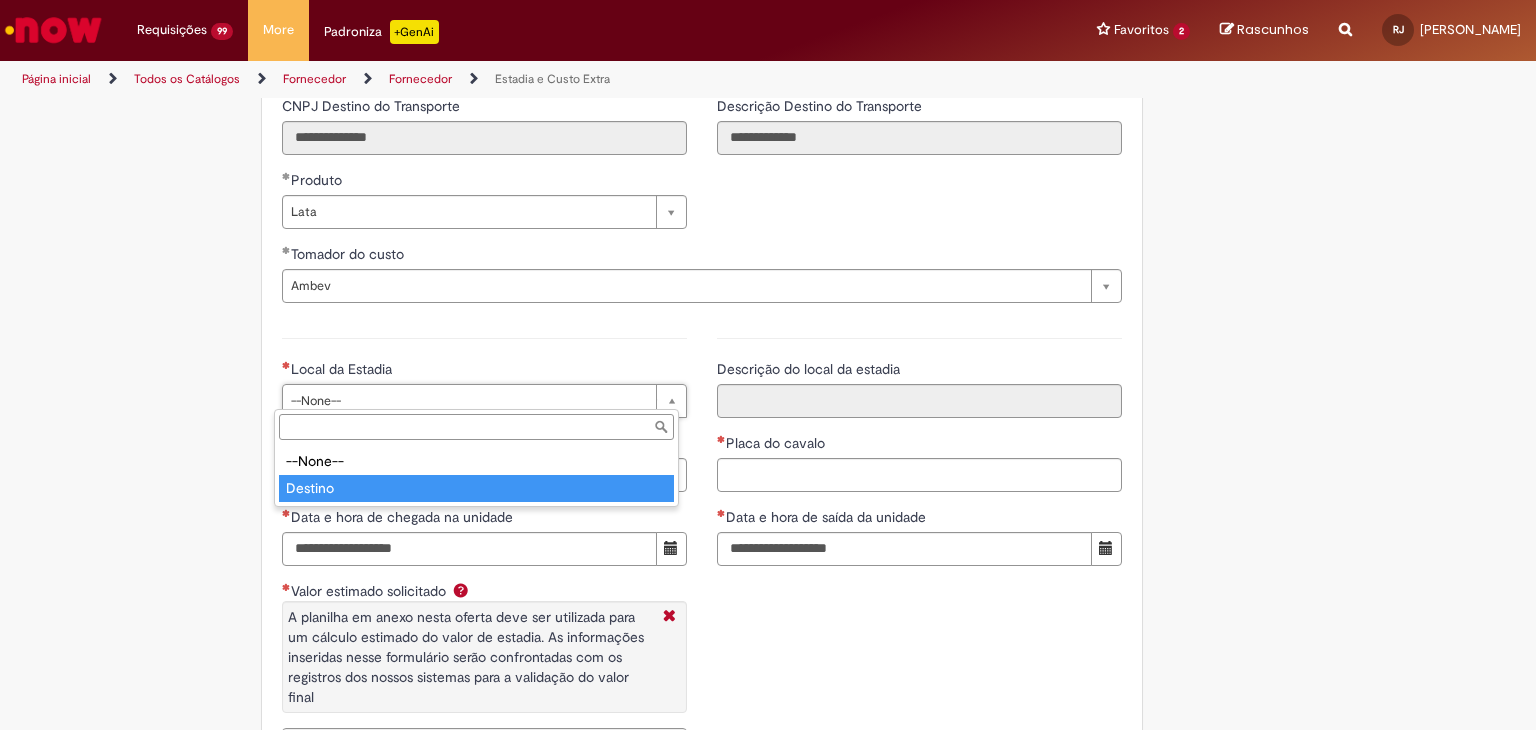 type on "*******" 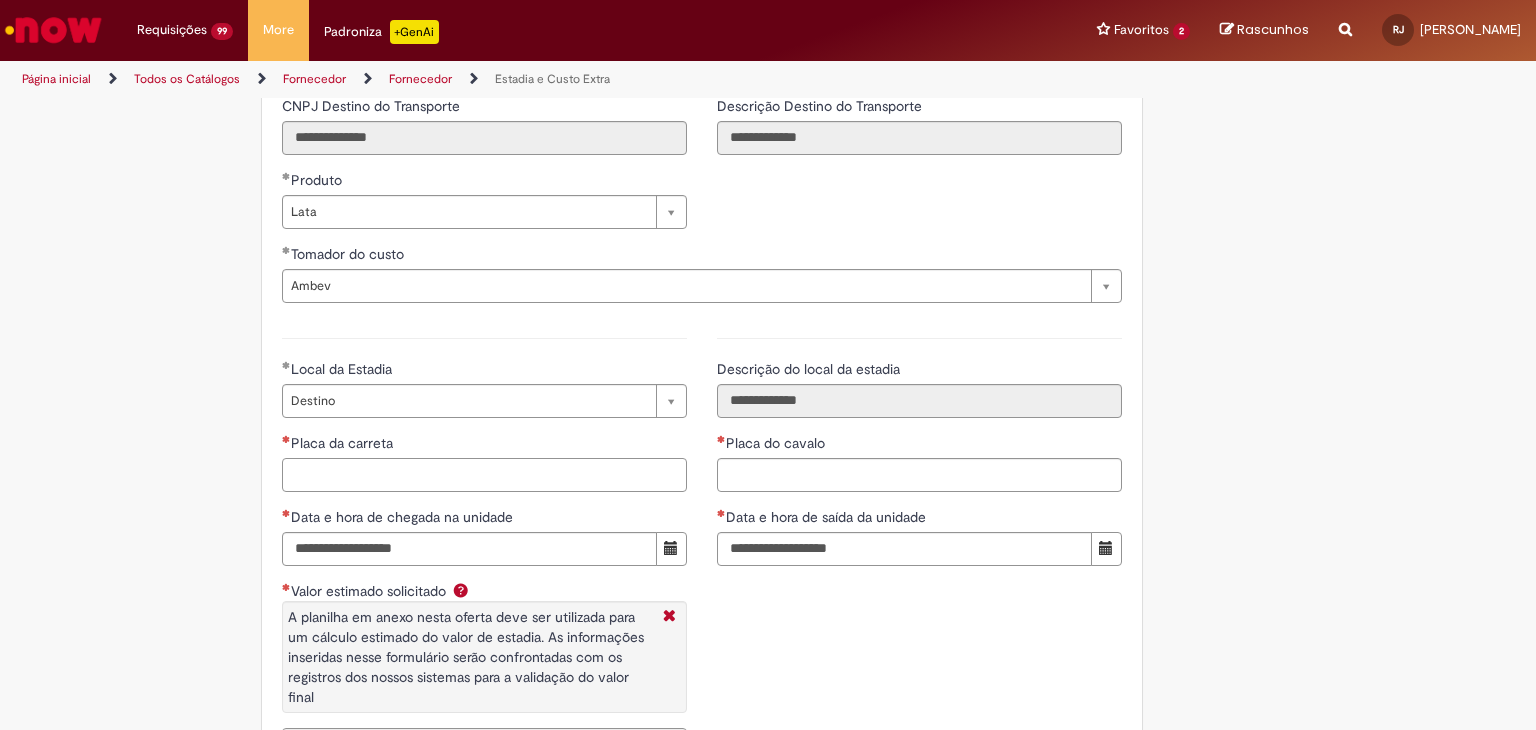 click on "Placa da carreta" at bounding box center [484, 475] 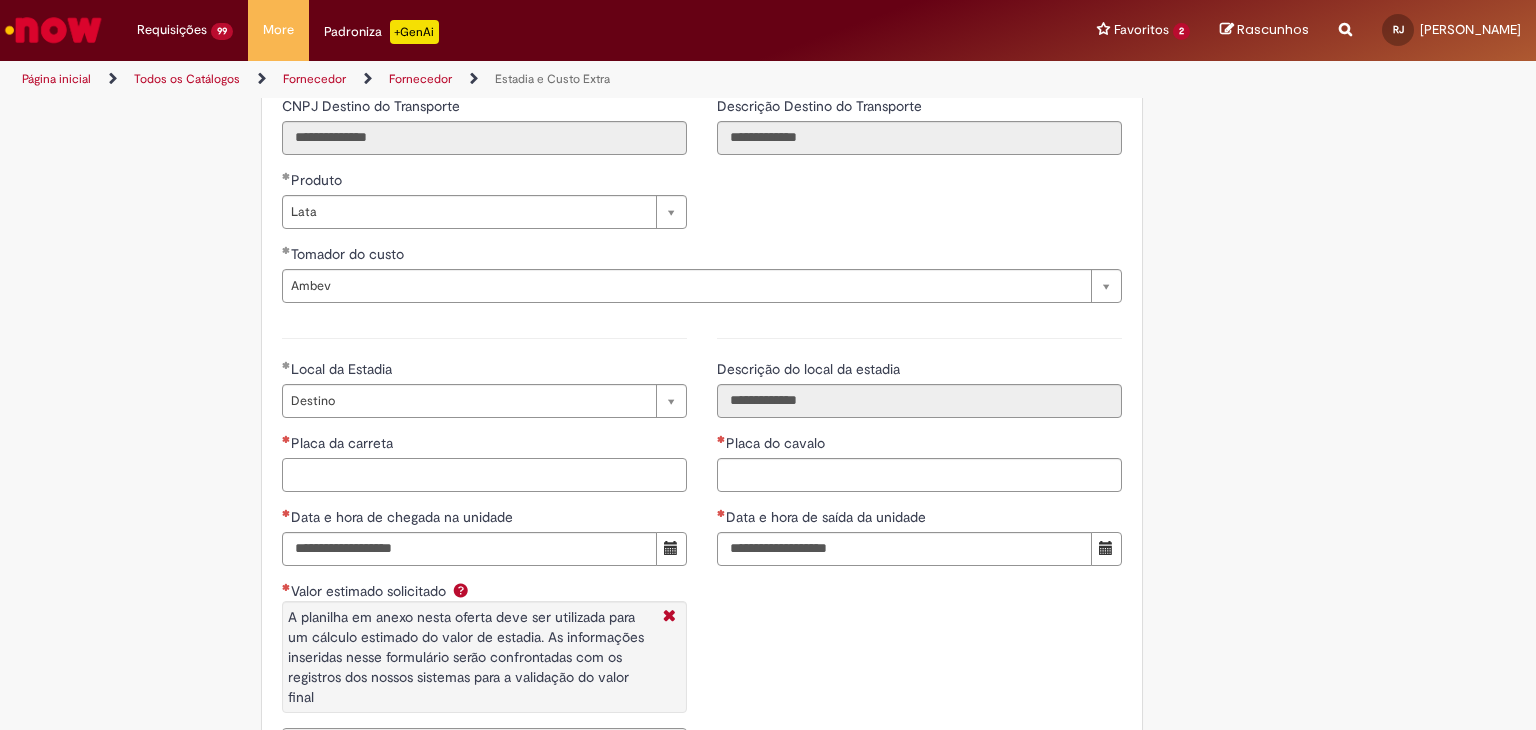 click on "Placa da carreta" at bounding box center (484, 475) 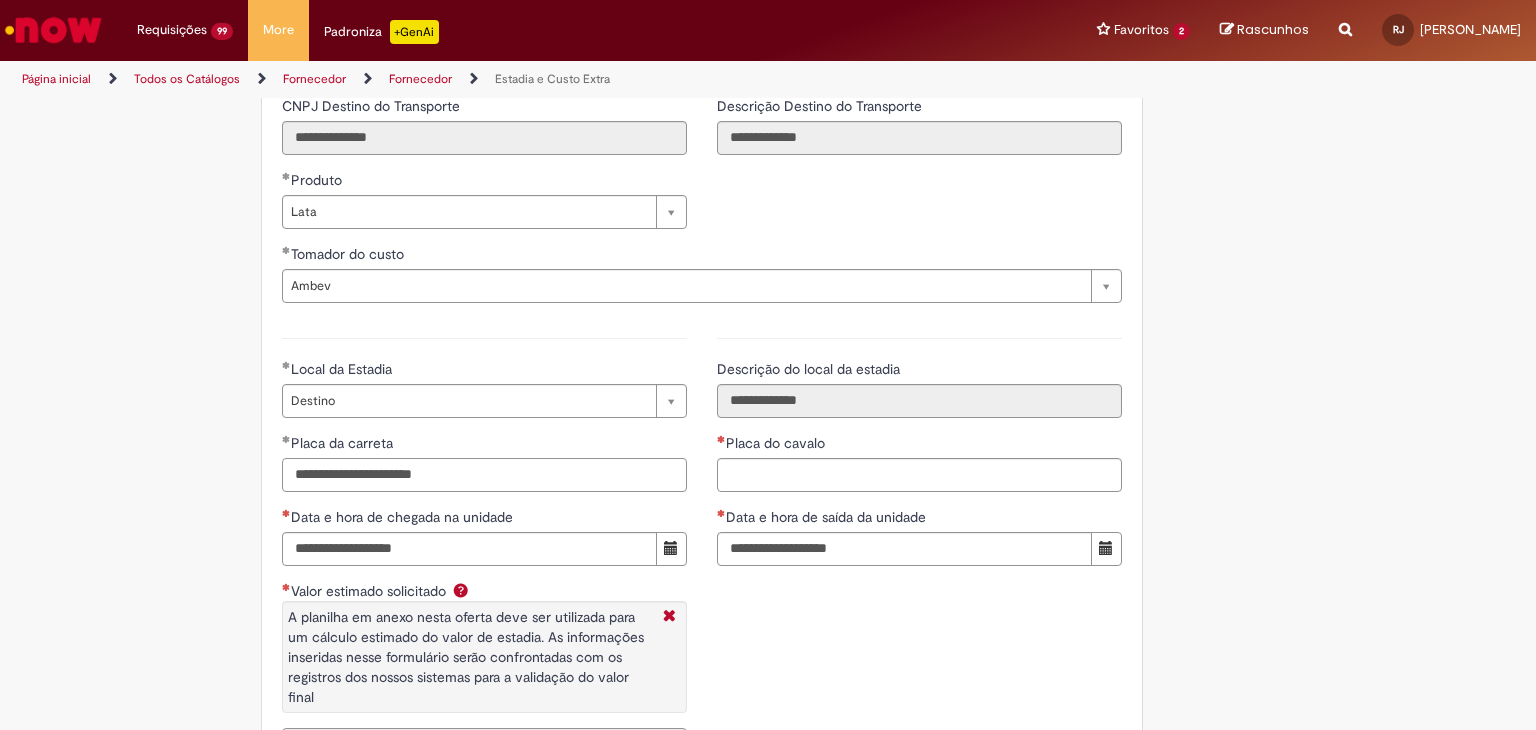 drag, startPoint x: 408, startPoint y: 468, endPoint x: 279, endPoint y: 469, distance: 129.00388 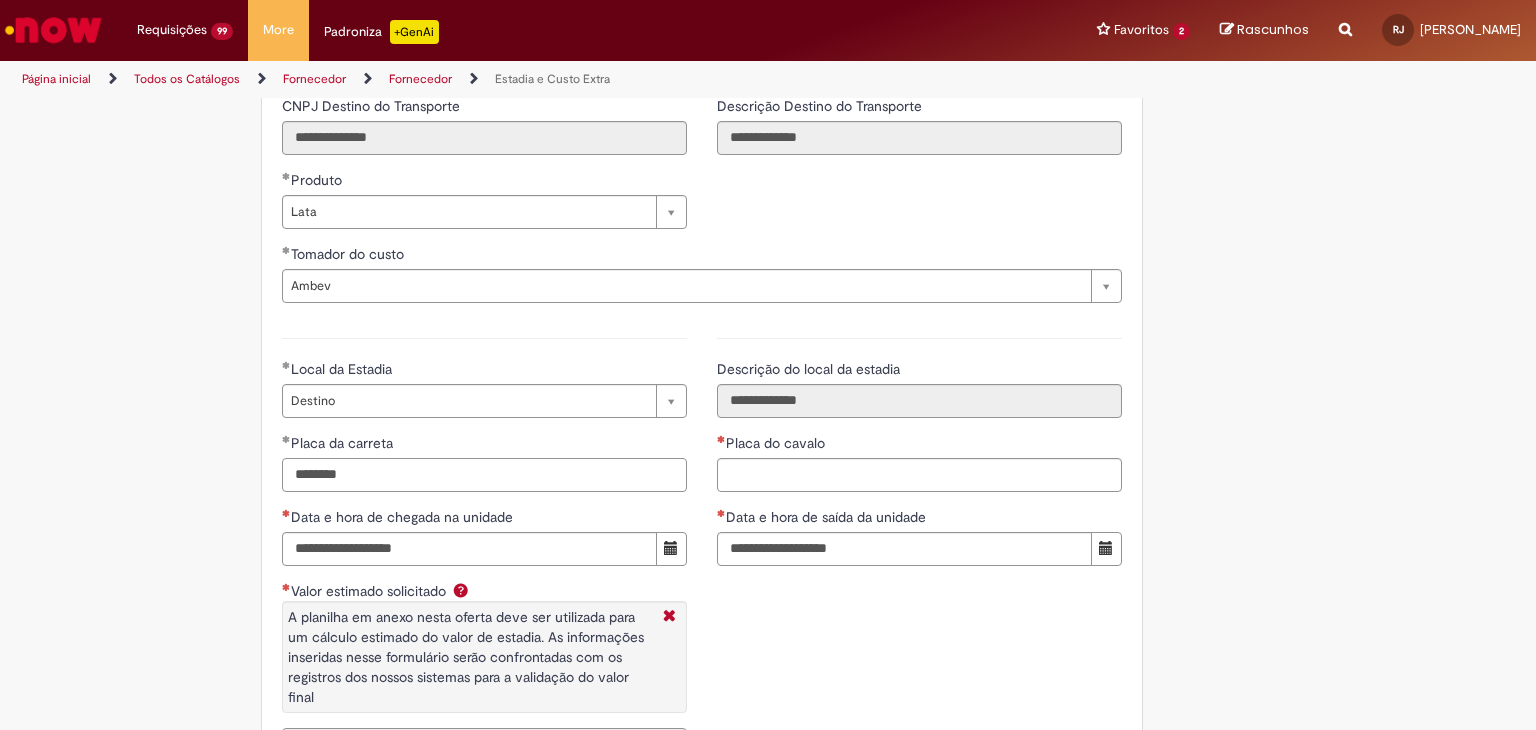 click on "********" at bounding box center [484, 475] 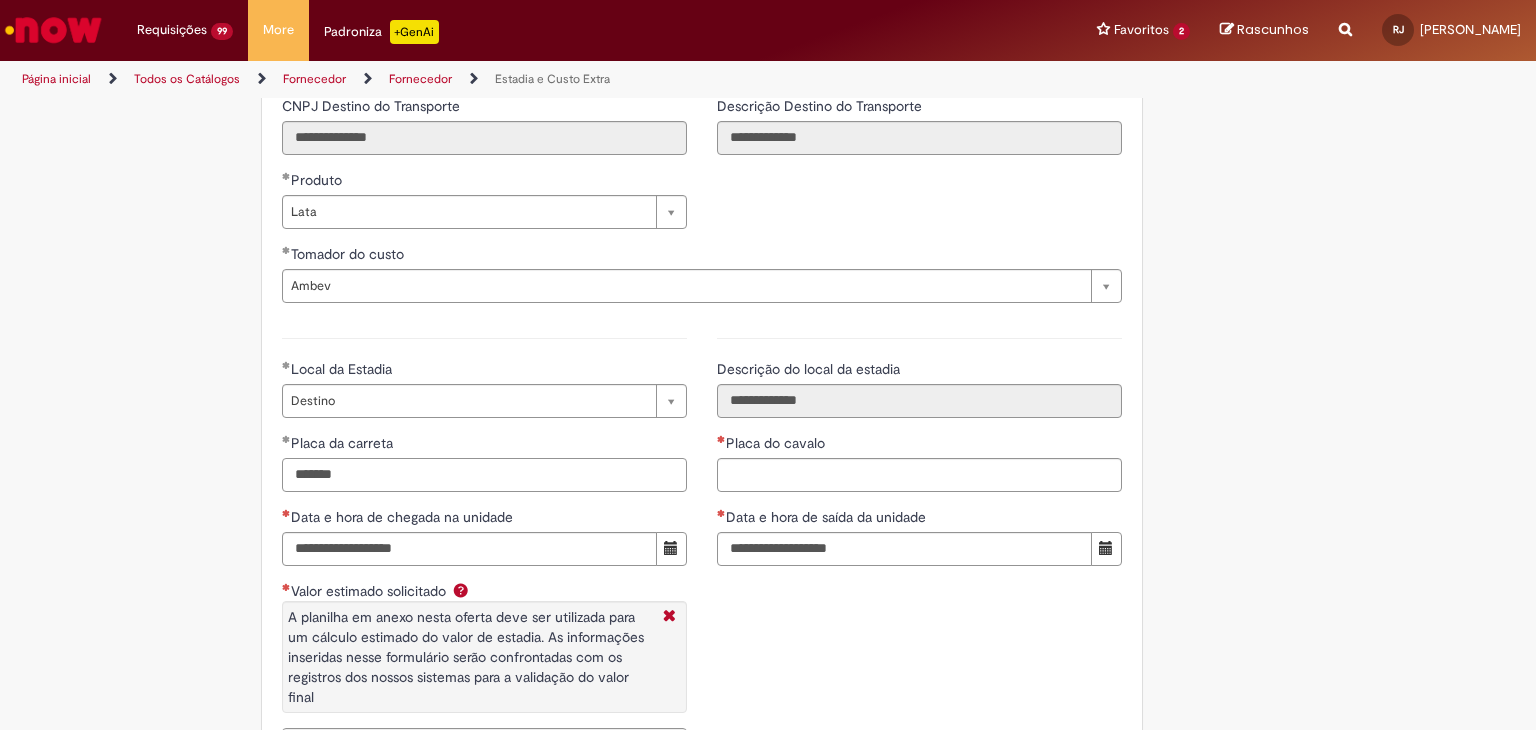 type on "*******" 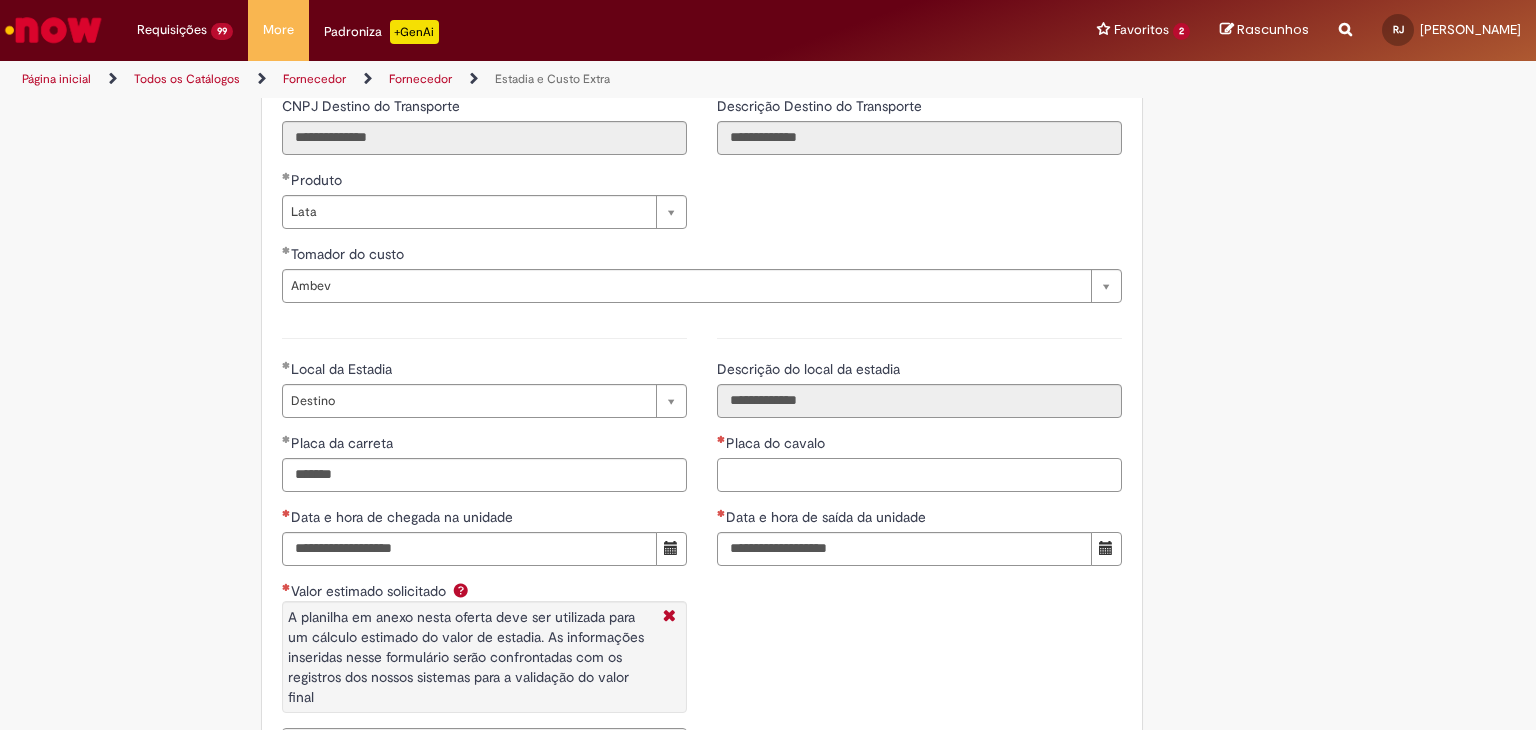 click on "Placa do cavalo" at bounding box center [919, 475] 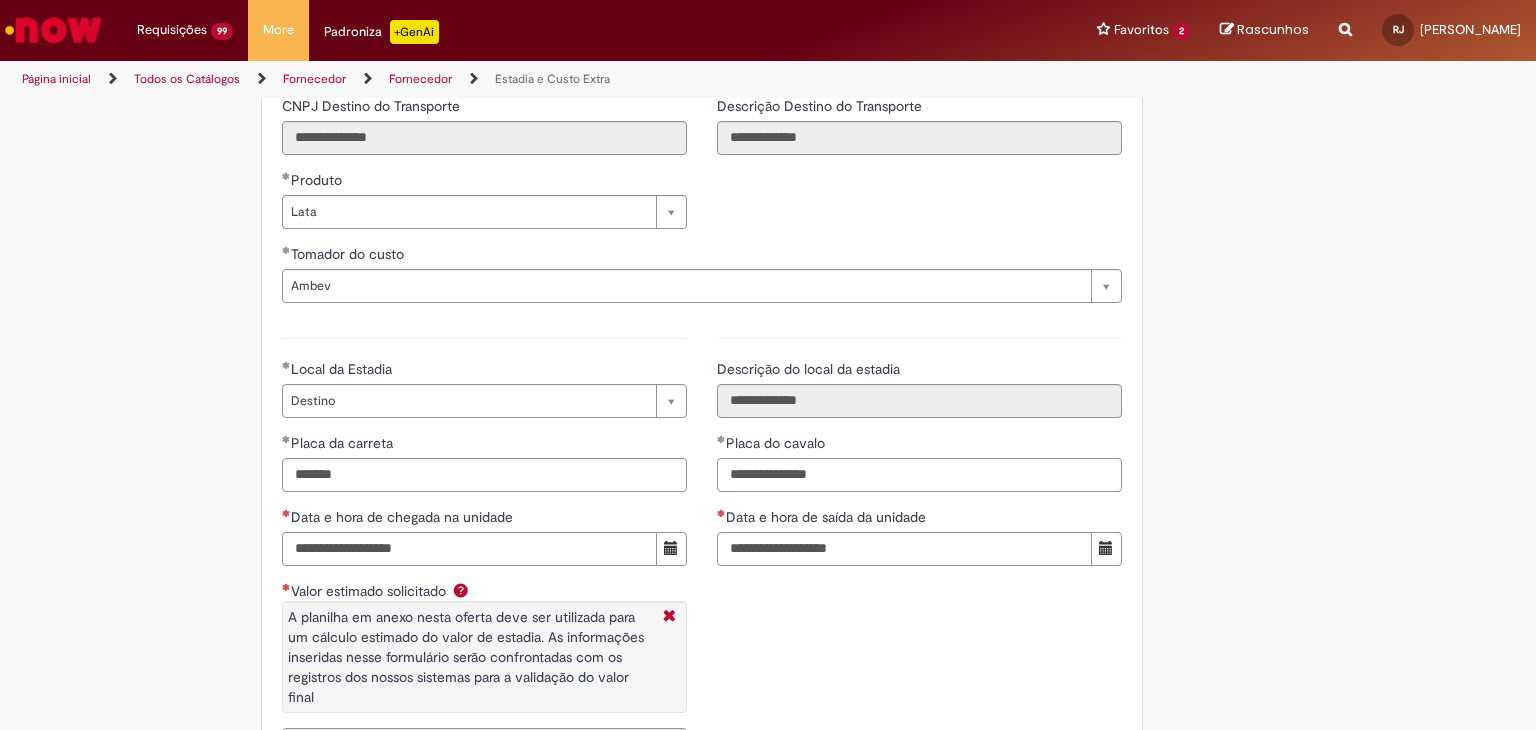type on "**********" 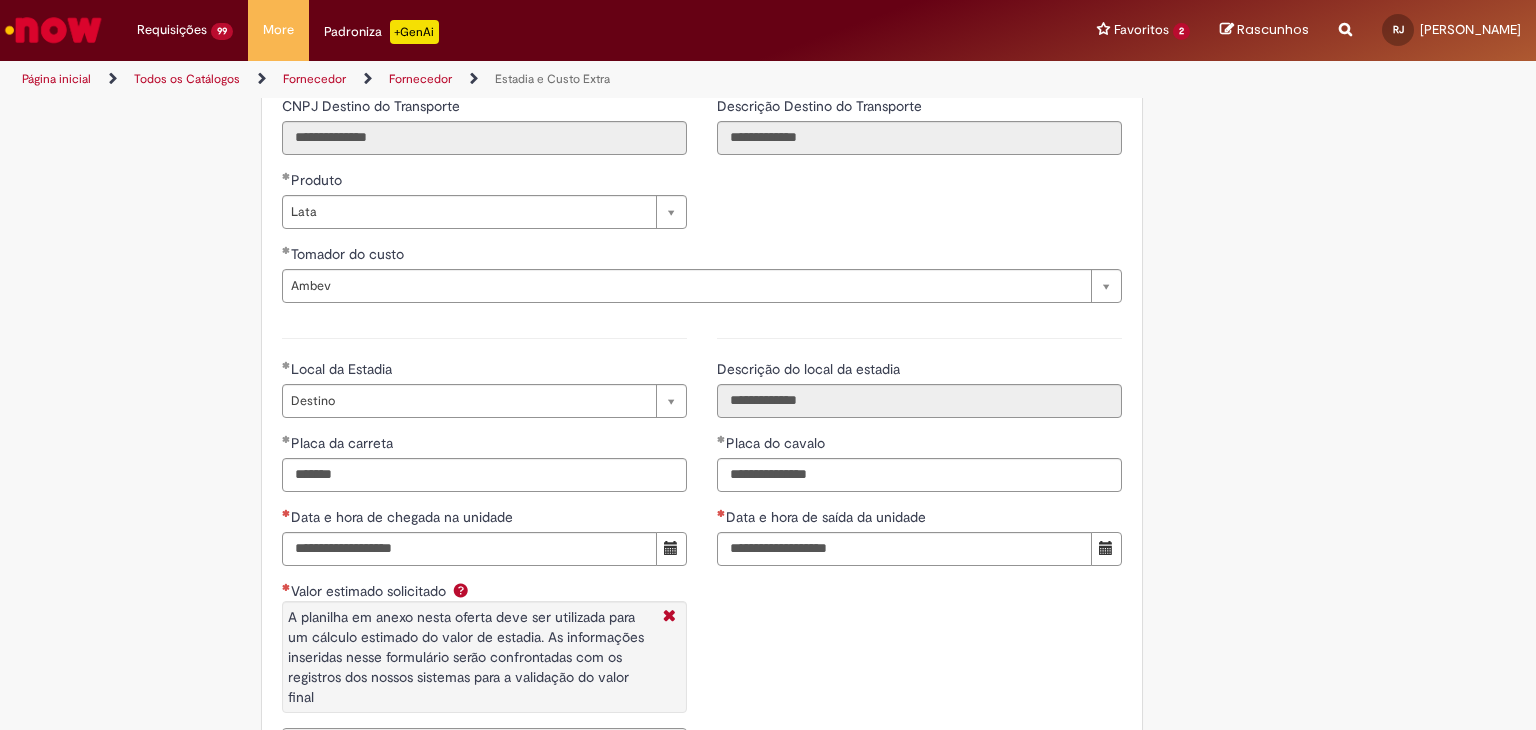 click on "**********" at bounding box center [702, 547] 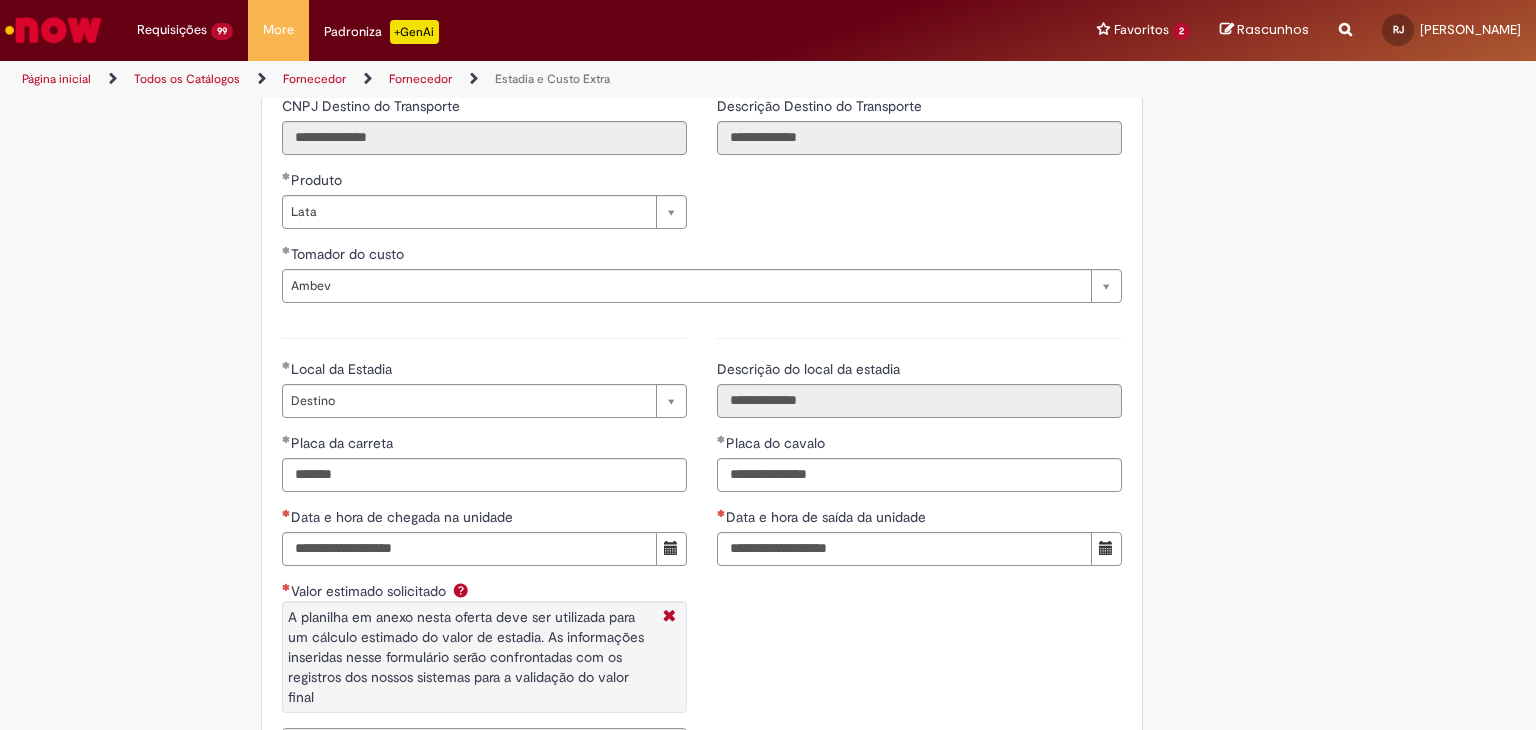 scroll, scrollTop: 2933, scrollLeft: 0, axis: vertical 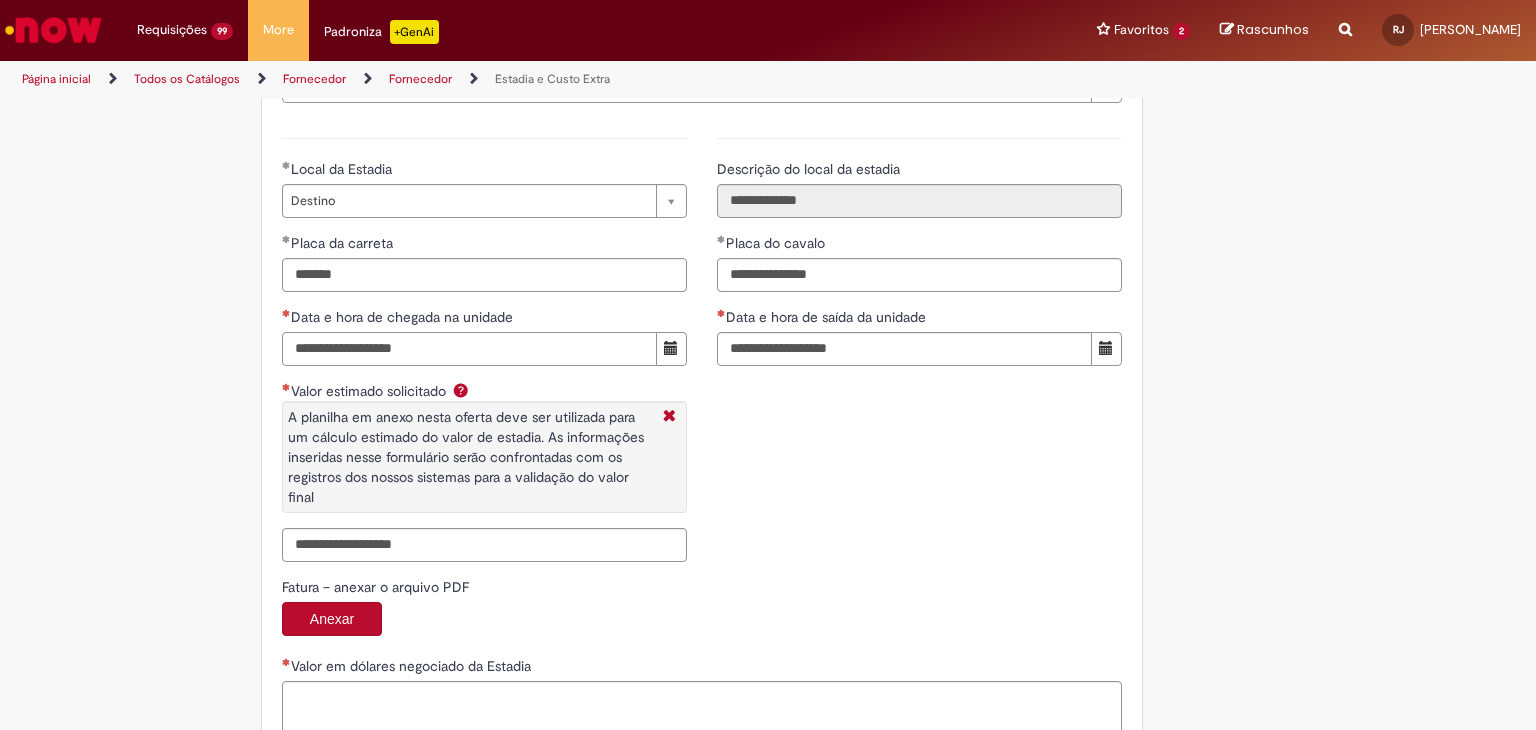 click on "Data e hora de chegada na unidade" at bounding box center [469, 349] 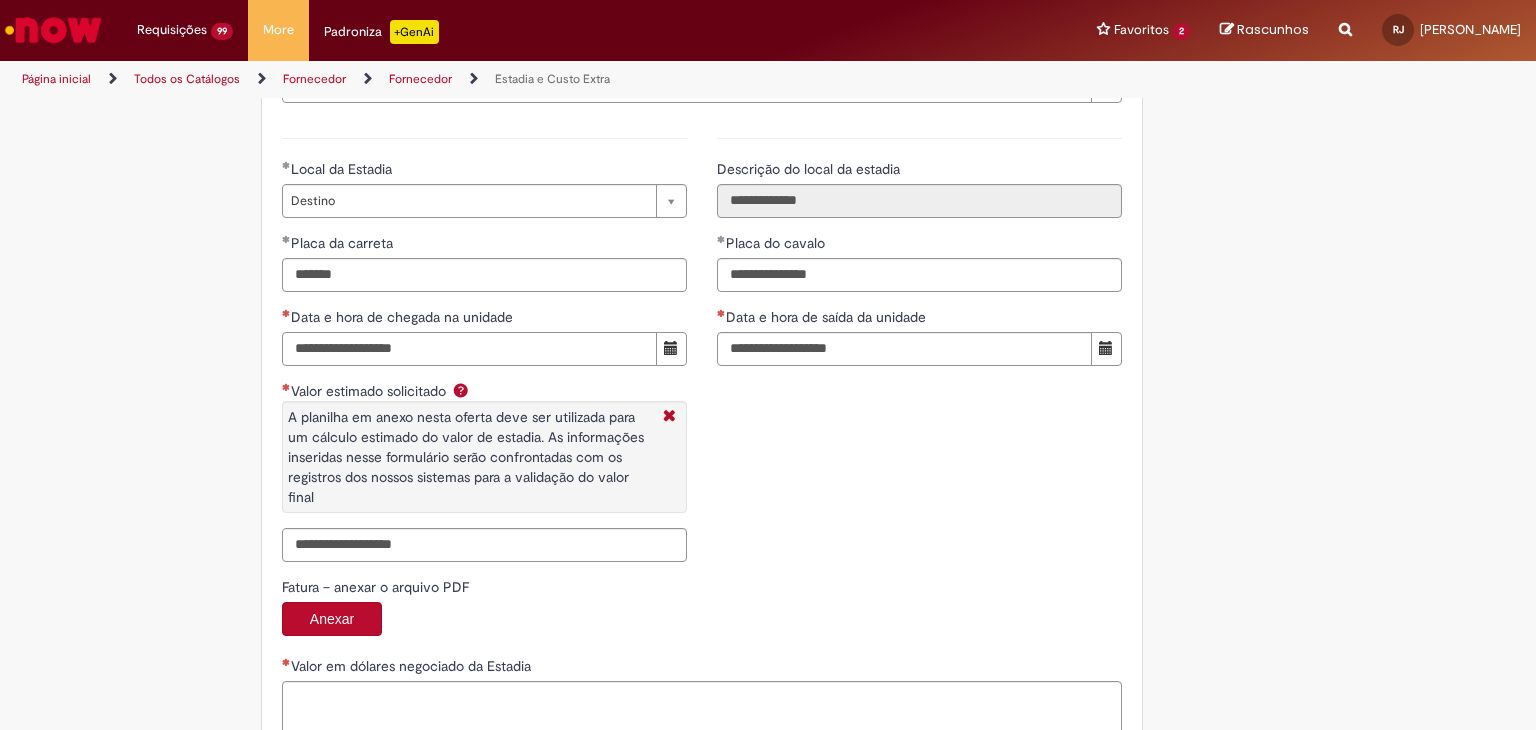 click on "Data e hora de chegada na unidade" at bounding box center [469, 349] 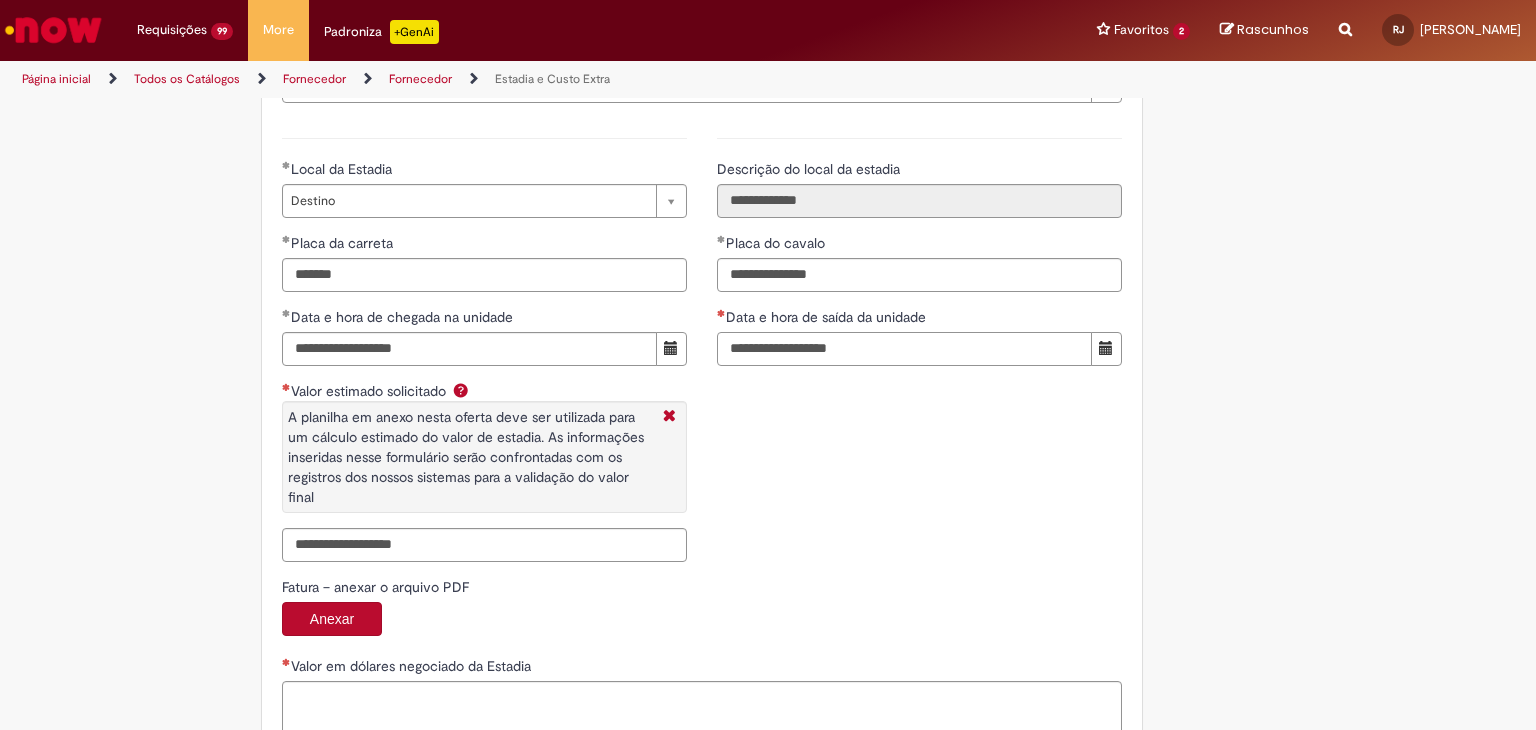 click on "Data e hora de saída da unidade" at bounding box center (904, 349) 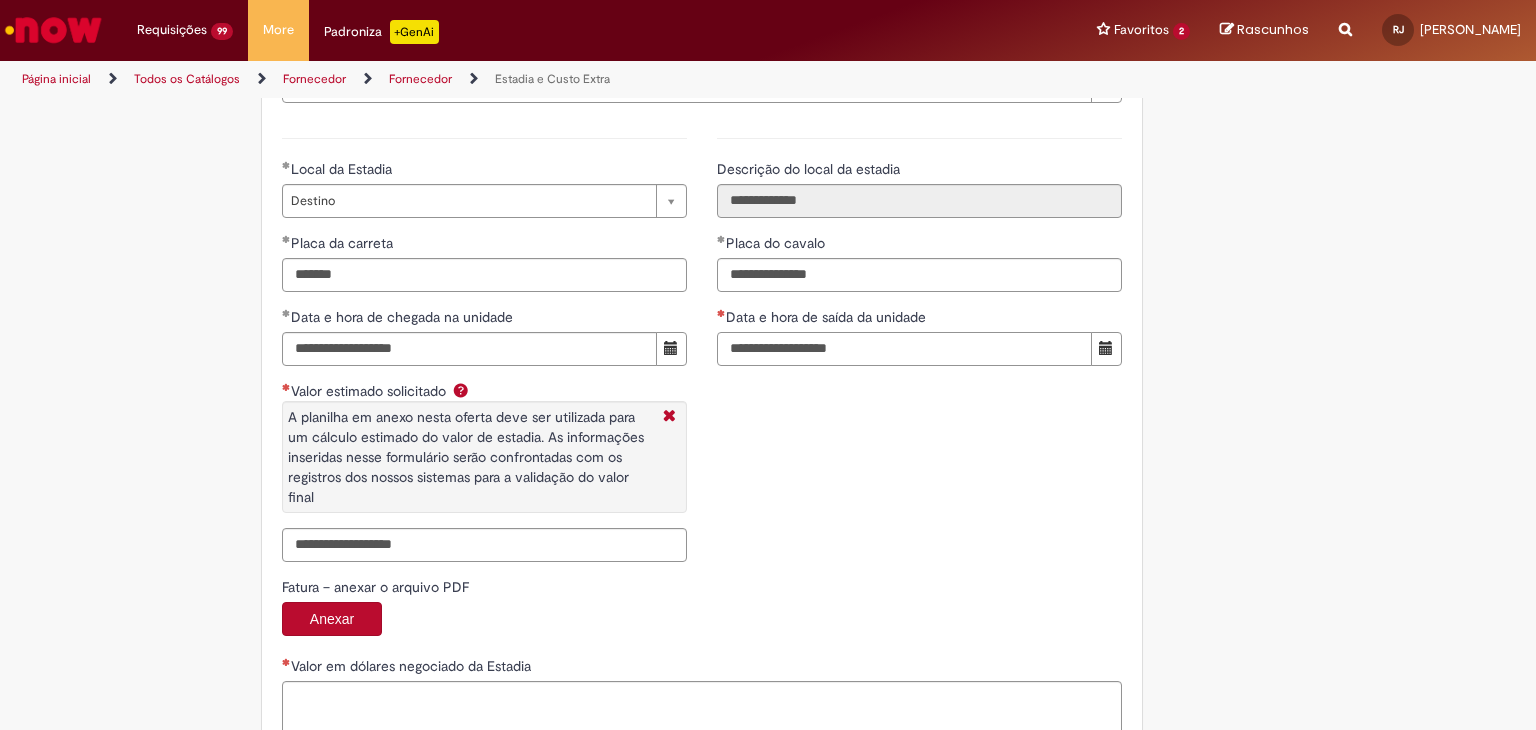 click on "Data e hora de saída da unidade" at bounding box center (904, 349) 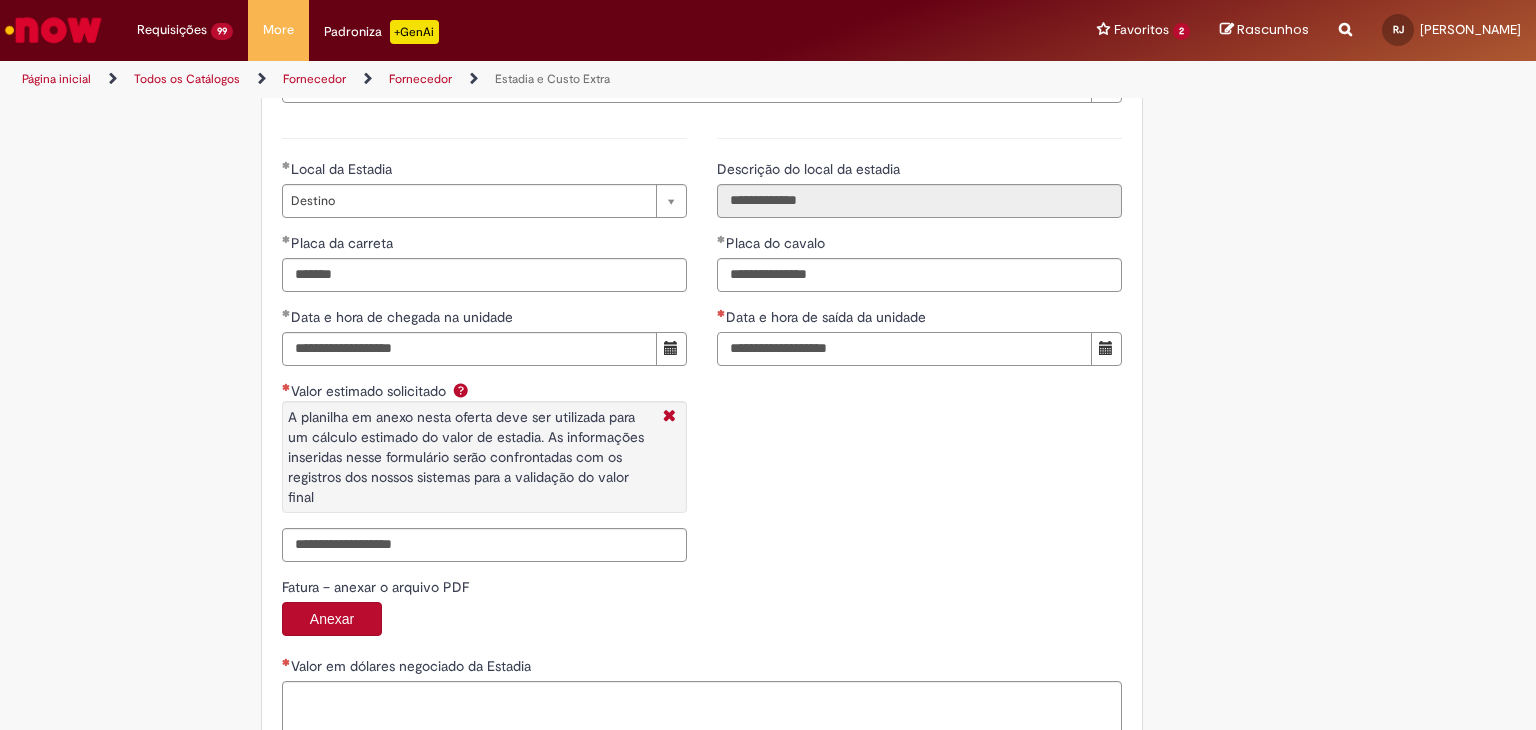 type on "**********" 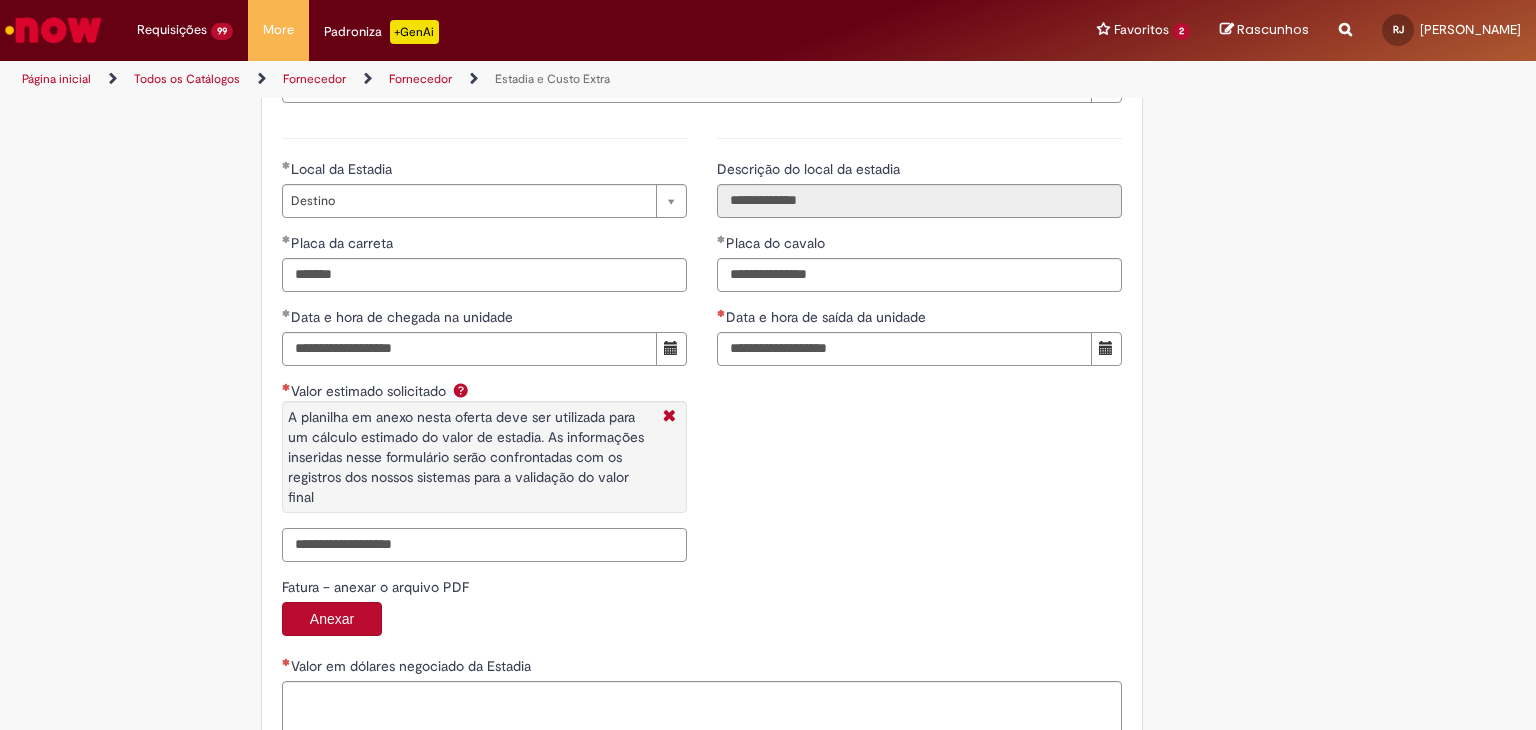click on "Valor estimado solicitado A planilha em anexo nesta oferta deve ser utilizada para um cálculo estimado do valor de estadia. As informações inseridas nesse formulário serão confrontadas com os registros dos nossos sistemas para a validação do valor final" at bounding box center (484, 545) 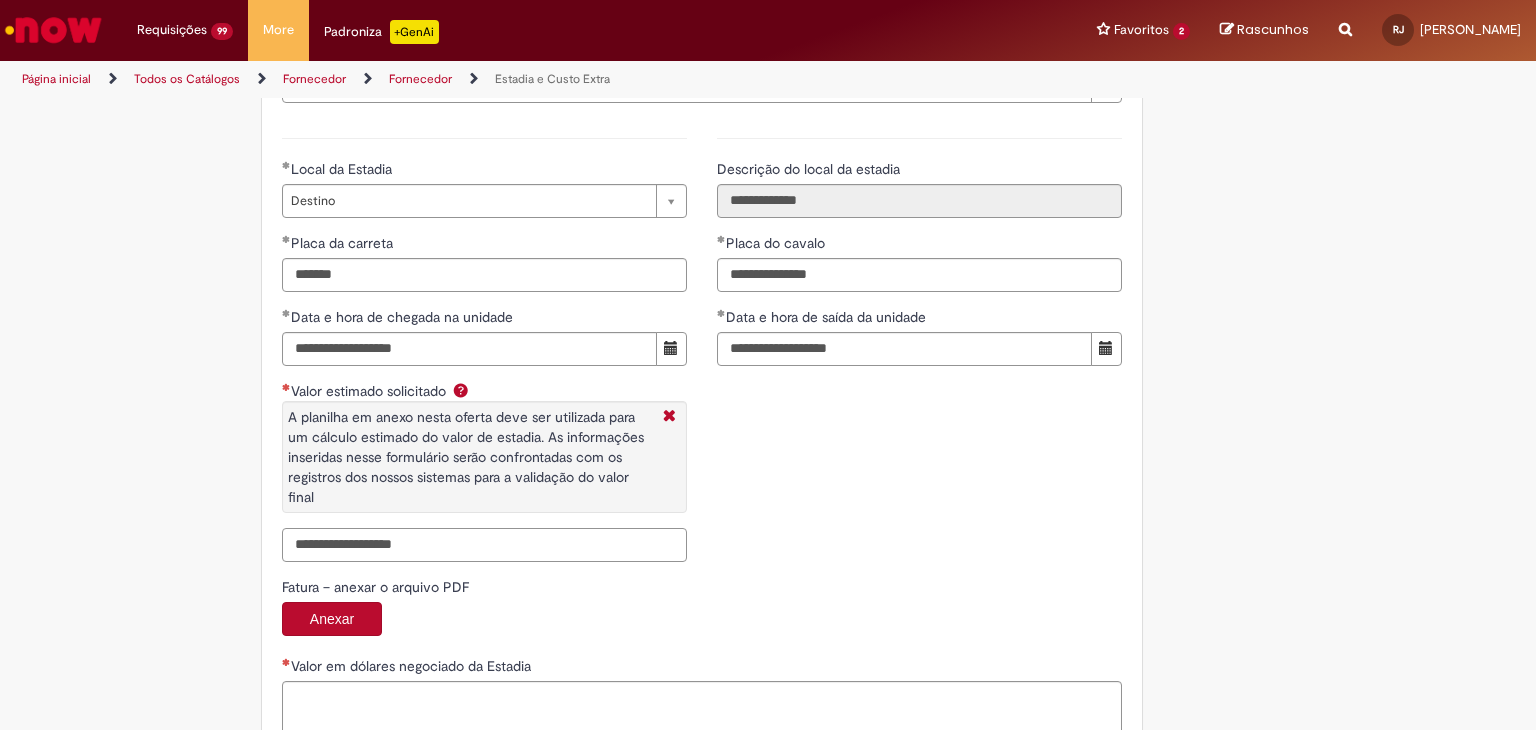 click on "Valor estimado solicitado A planilha em anexo nesta oferta deve ser utilizada para um cálculo estimado do valor de estadia. As informações inseridas nesse formulário serão confrontadas com os registros dos nossos sistemas para a validação do valor final" at bounding box center [484, 545] 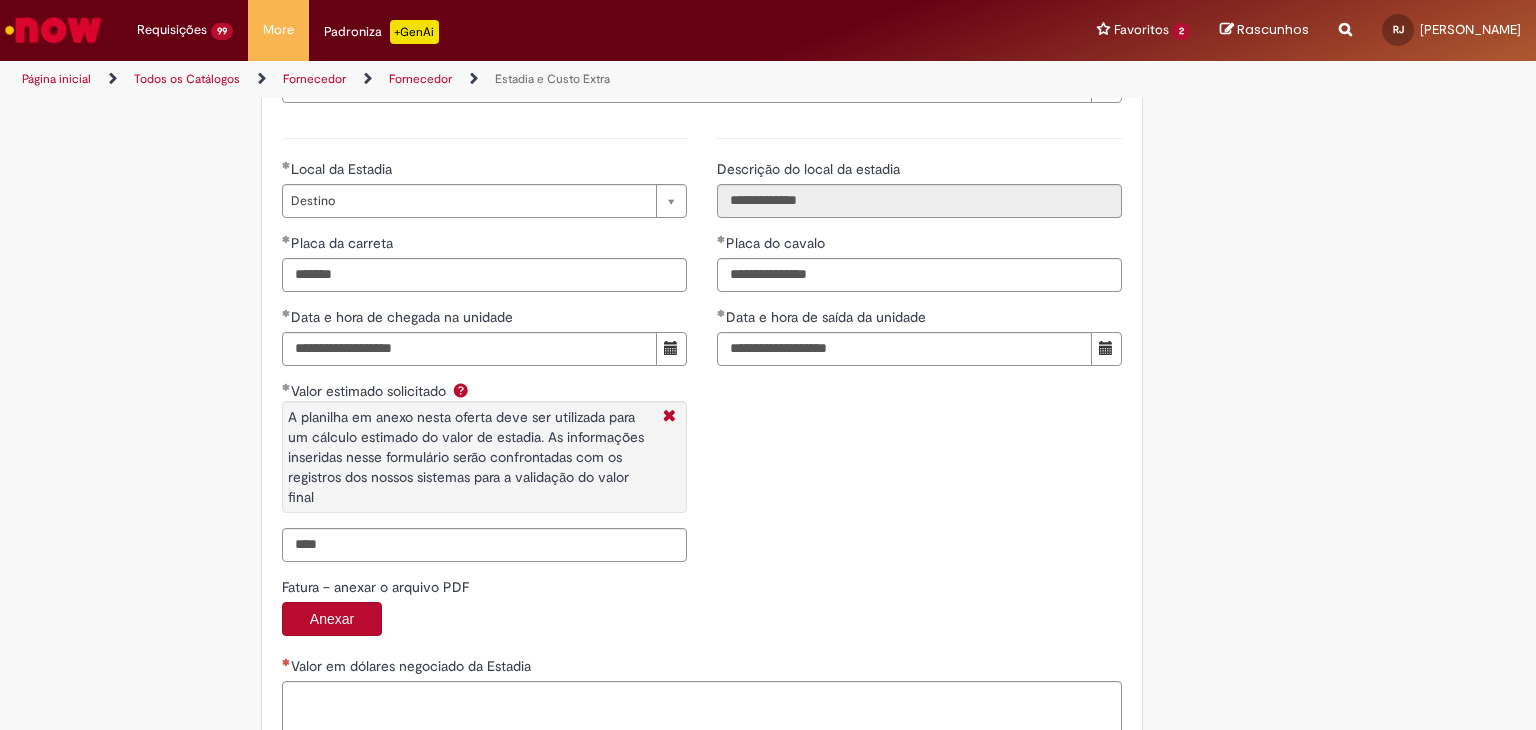 type on "**********" 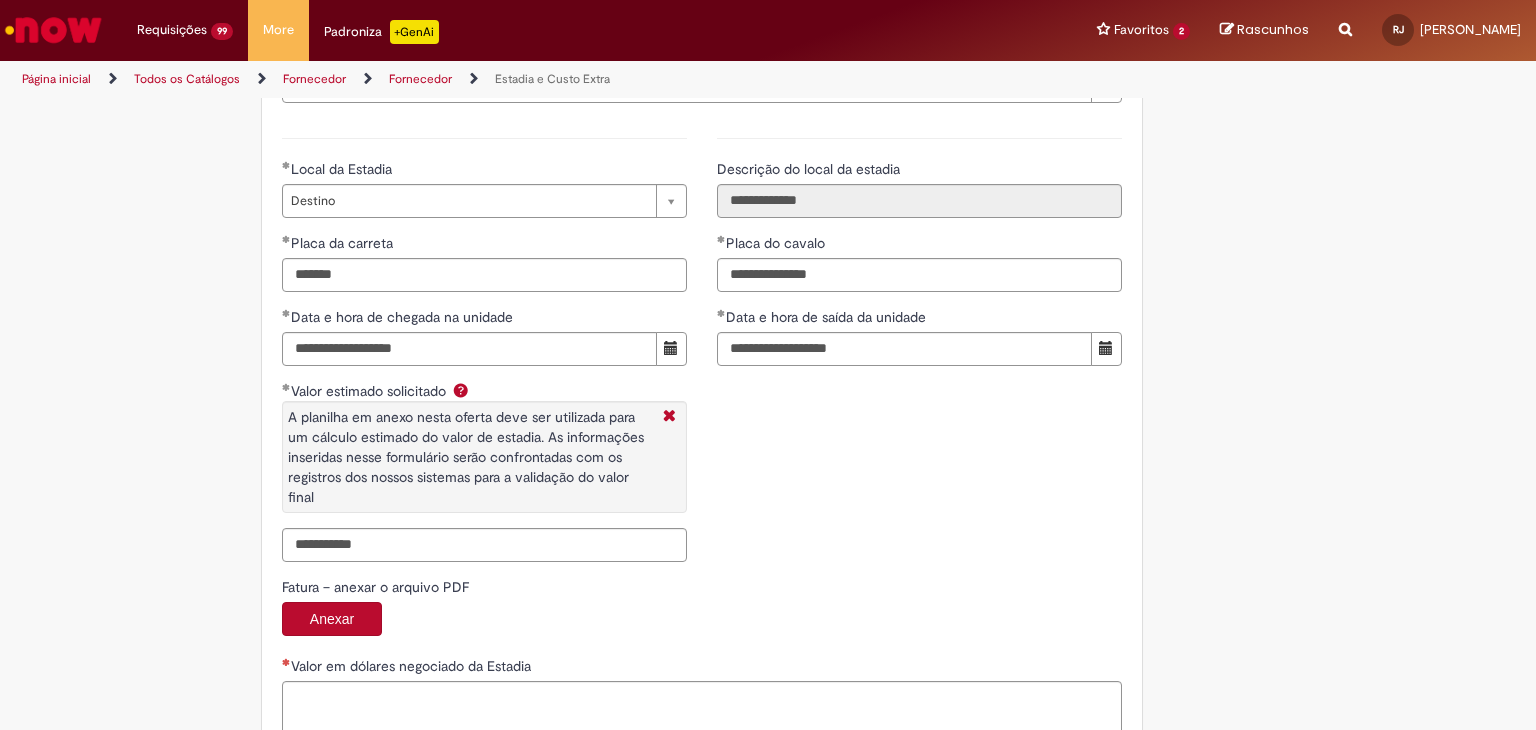 click on "**********" at bounding box center [702, 347] 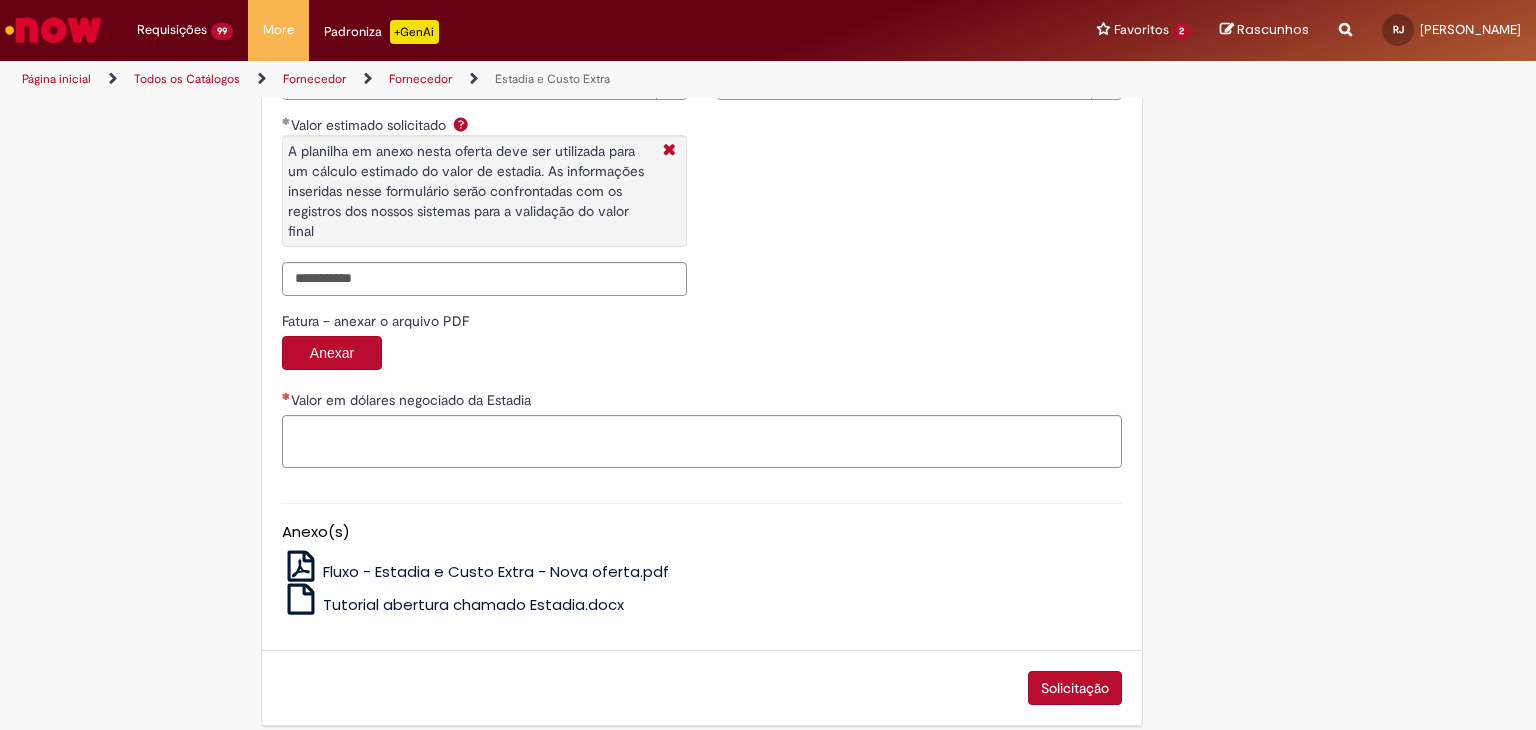 scroll, scrollTop: 3200, scrollLeft: 0, axis: vertical 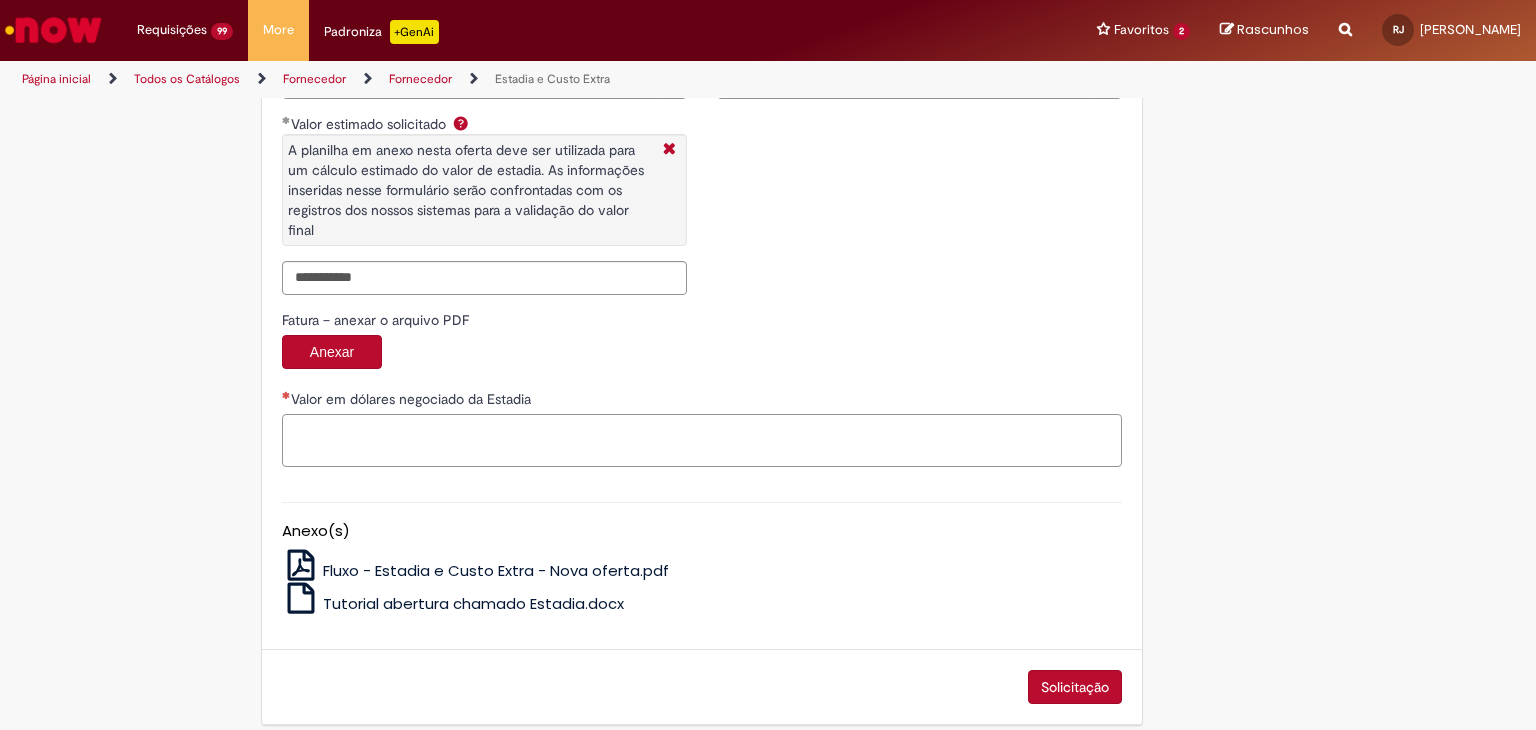 click on "Valor em dólares negociado da Estadia" at bounding box center (702, 441) 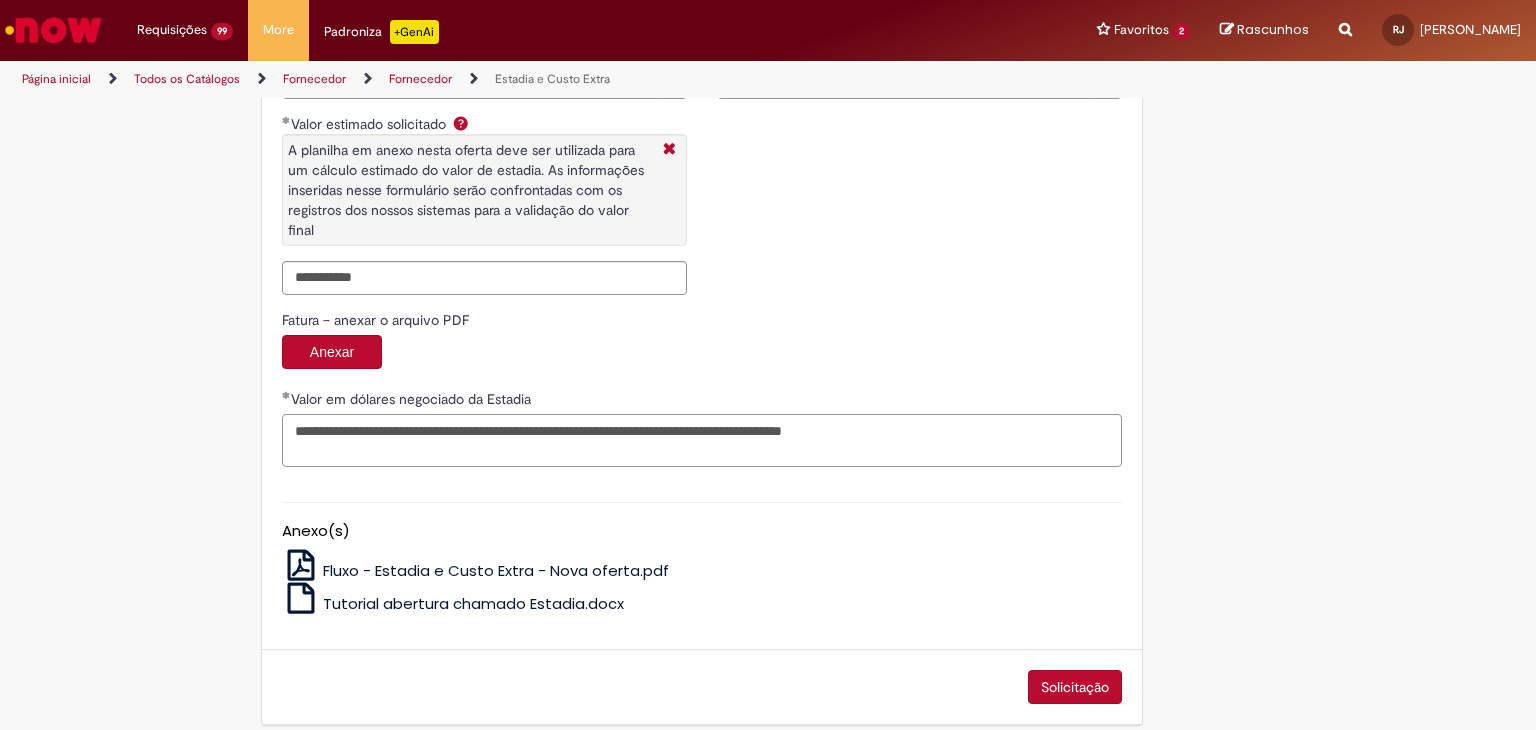 drag, startPoint x: 563, startPoint y: 428, endPoint x: 594, endPoint y: 428, distance: 31 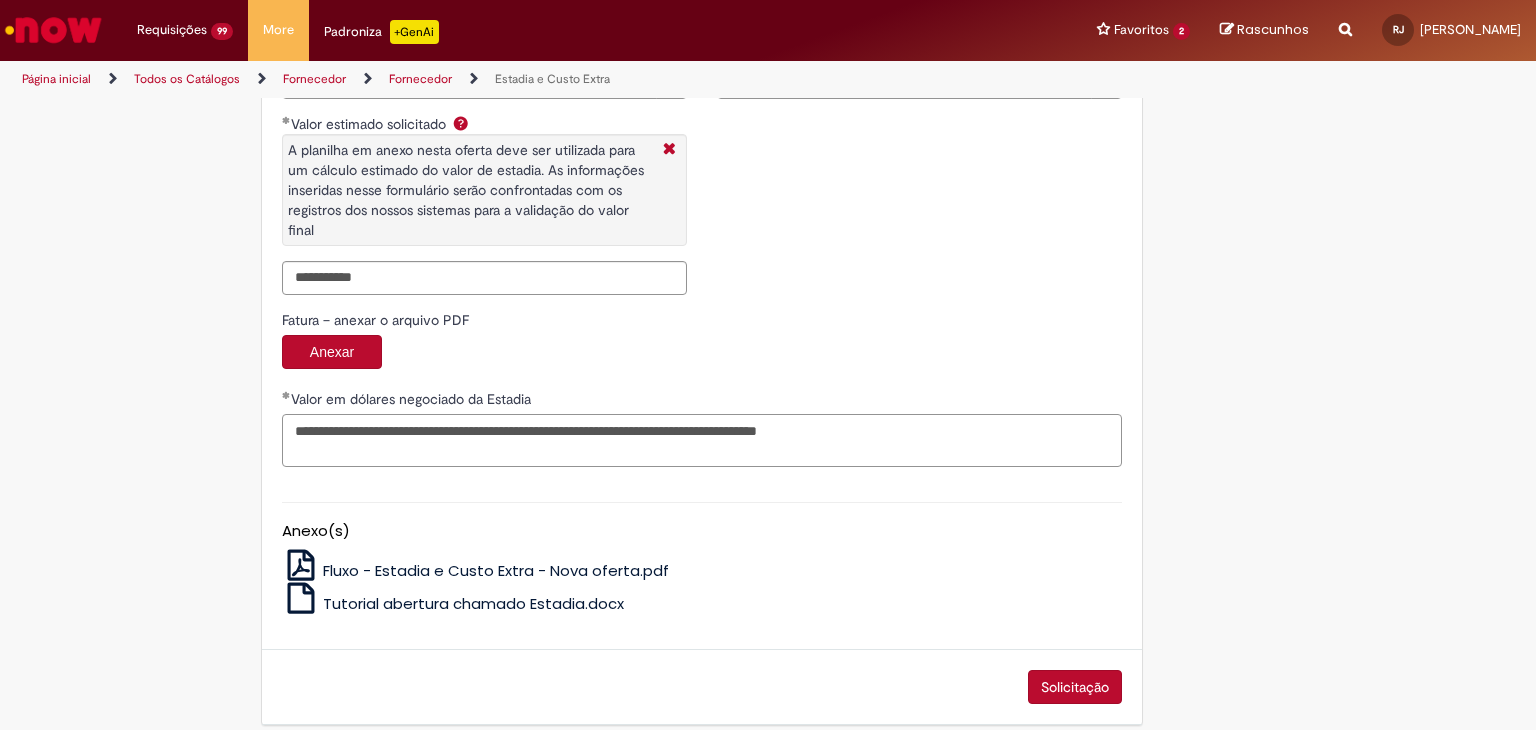 paste on "******" 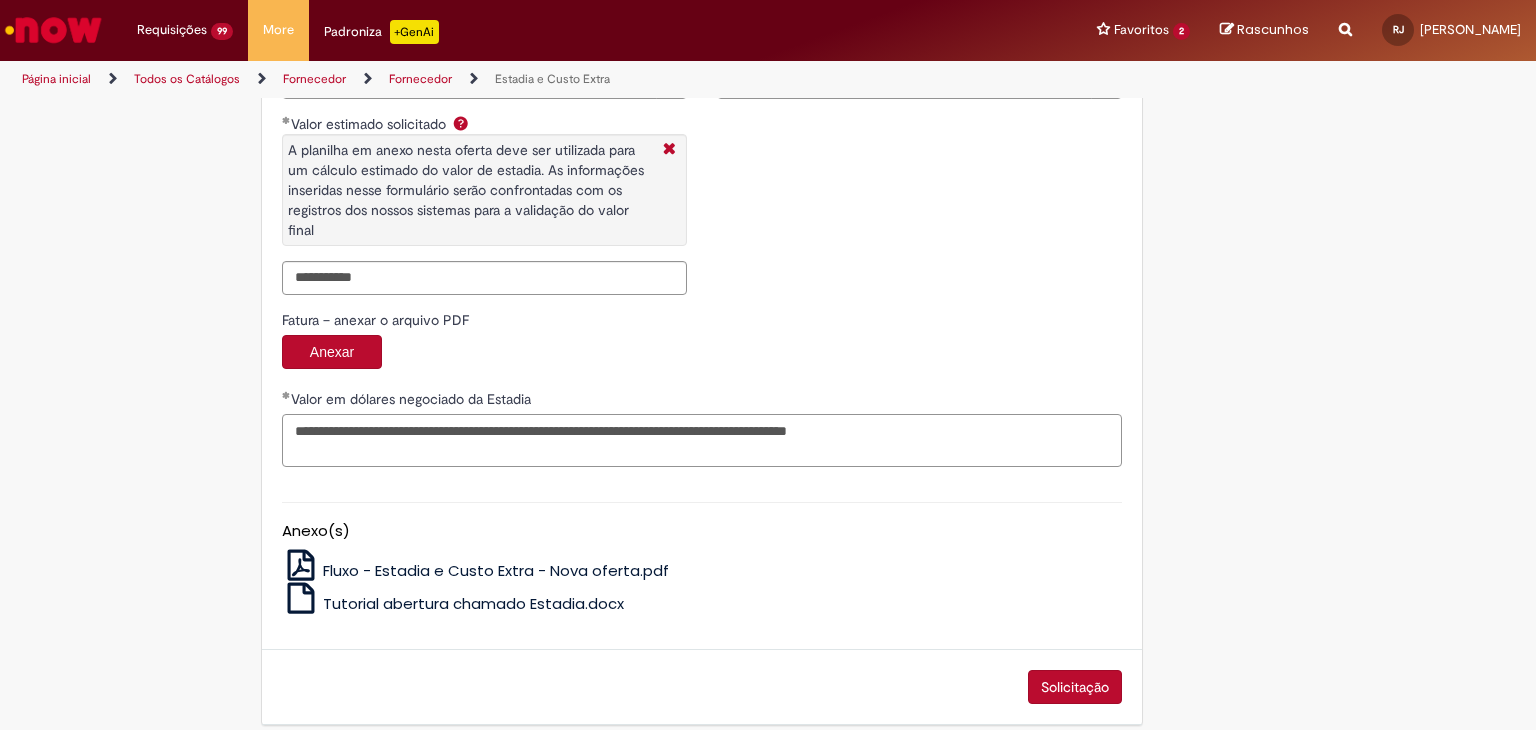 drag, startPoint x: 630, startPoint y: 428, endPoint x: 669, endPoint y: 428, distance: 39 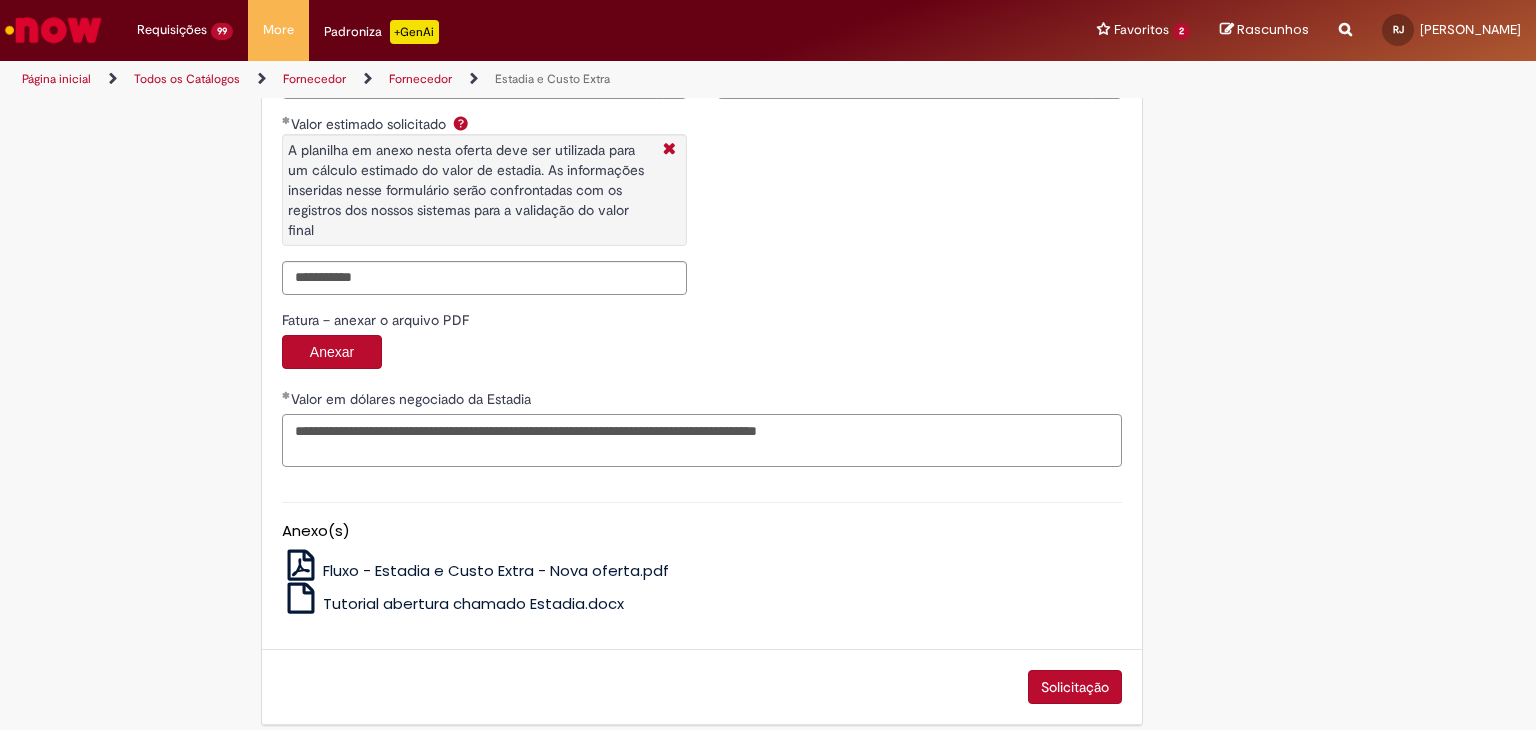 paste on "**********" 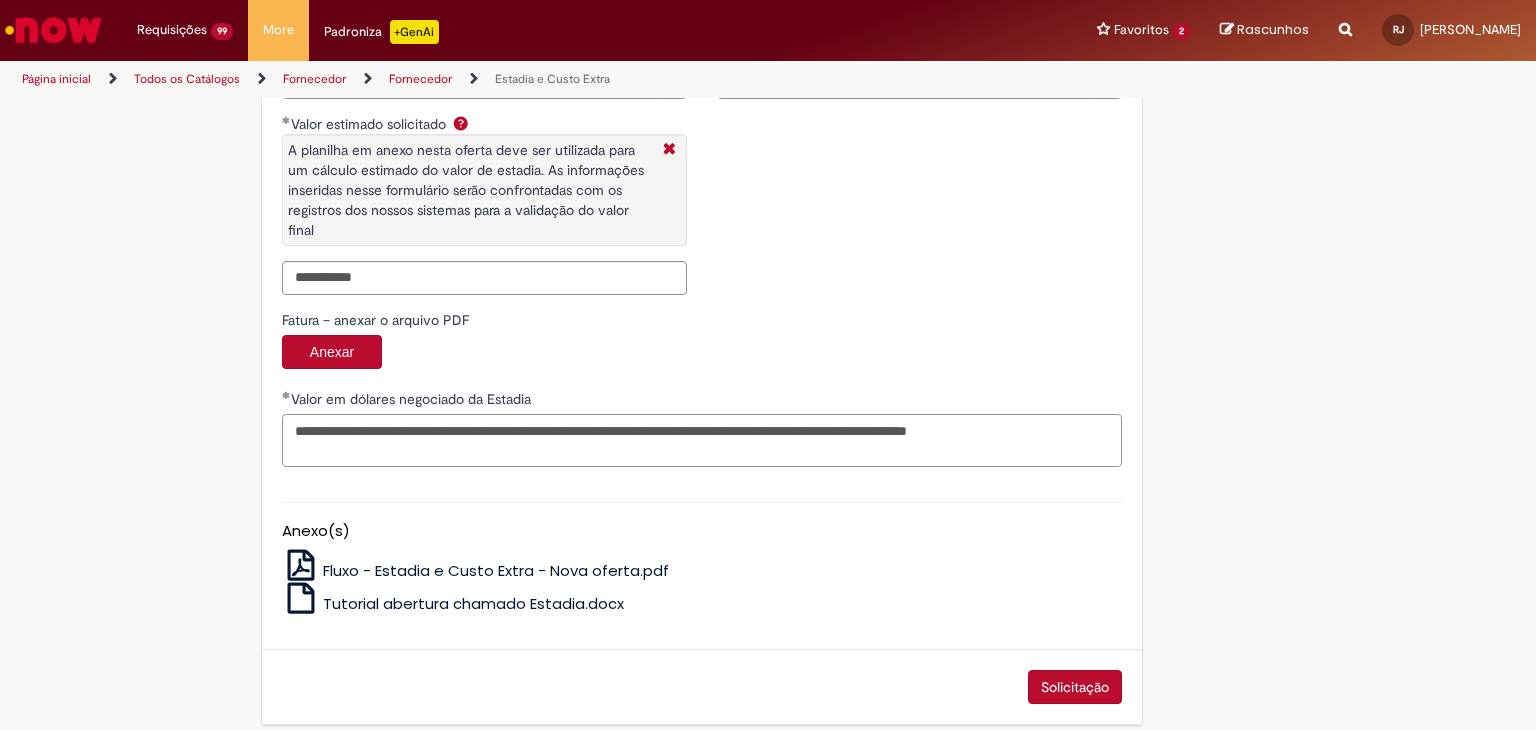 click on "**********" at bounding box center (702, 441) 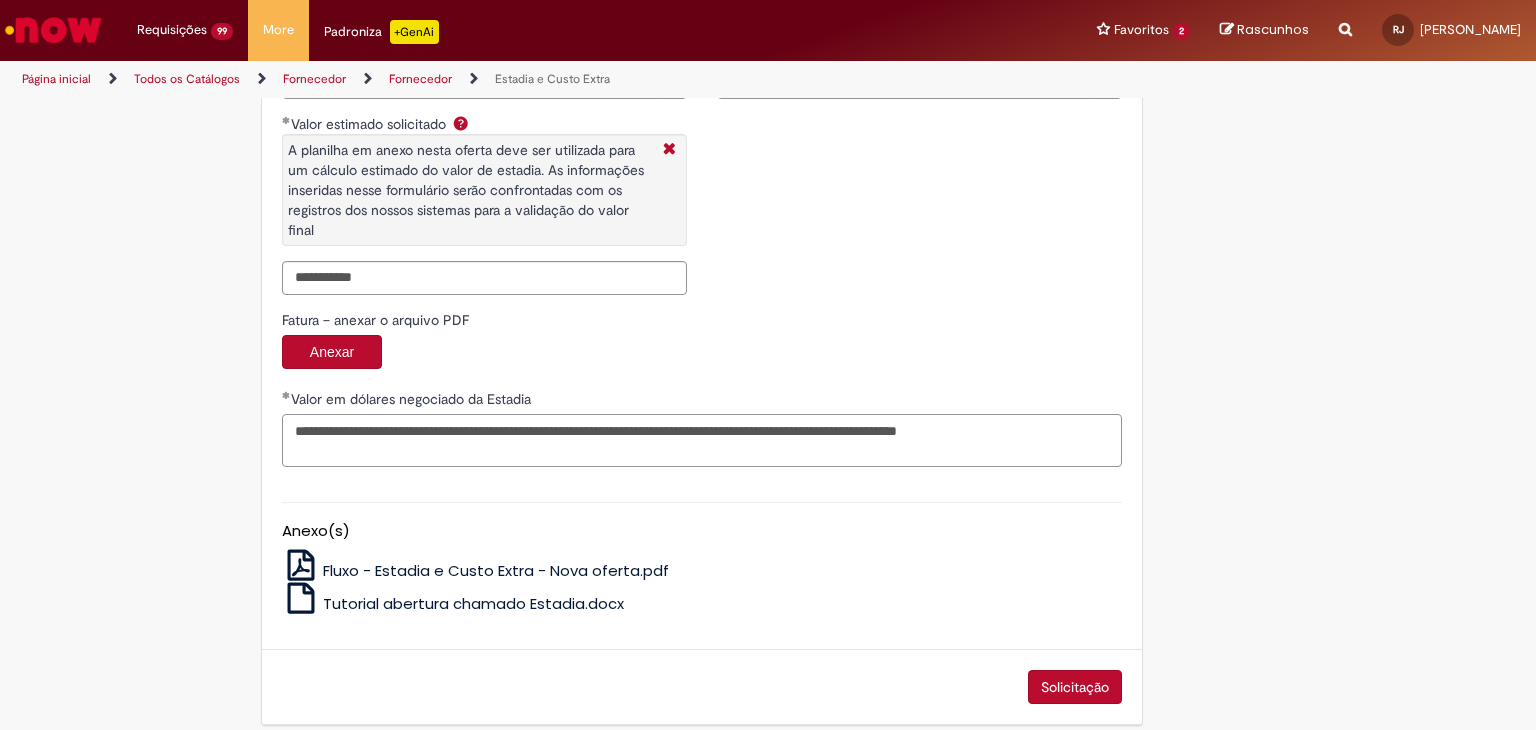 paste on "**" 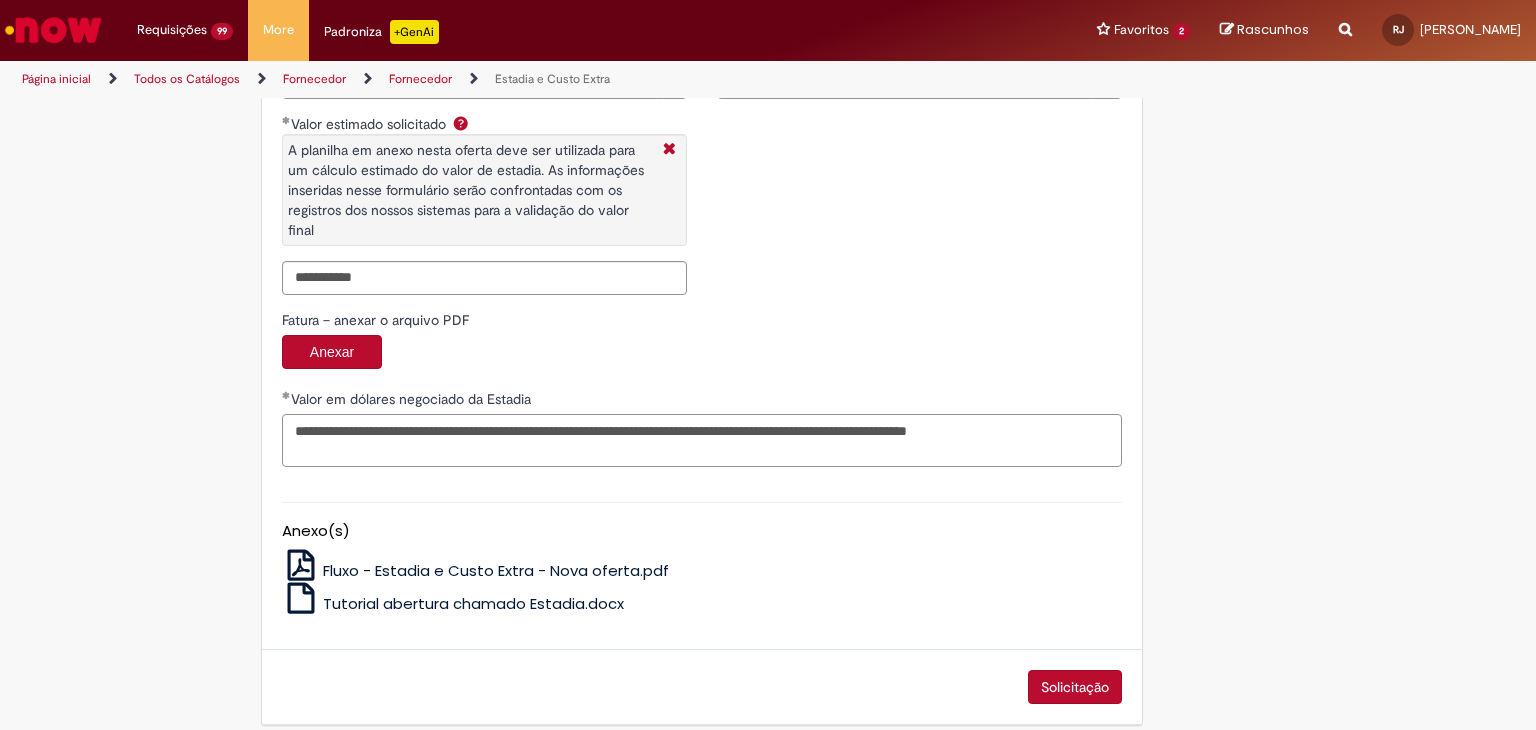 click on "**********" at bounding box center (702, 441) 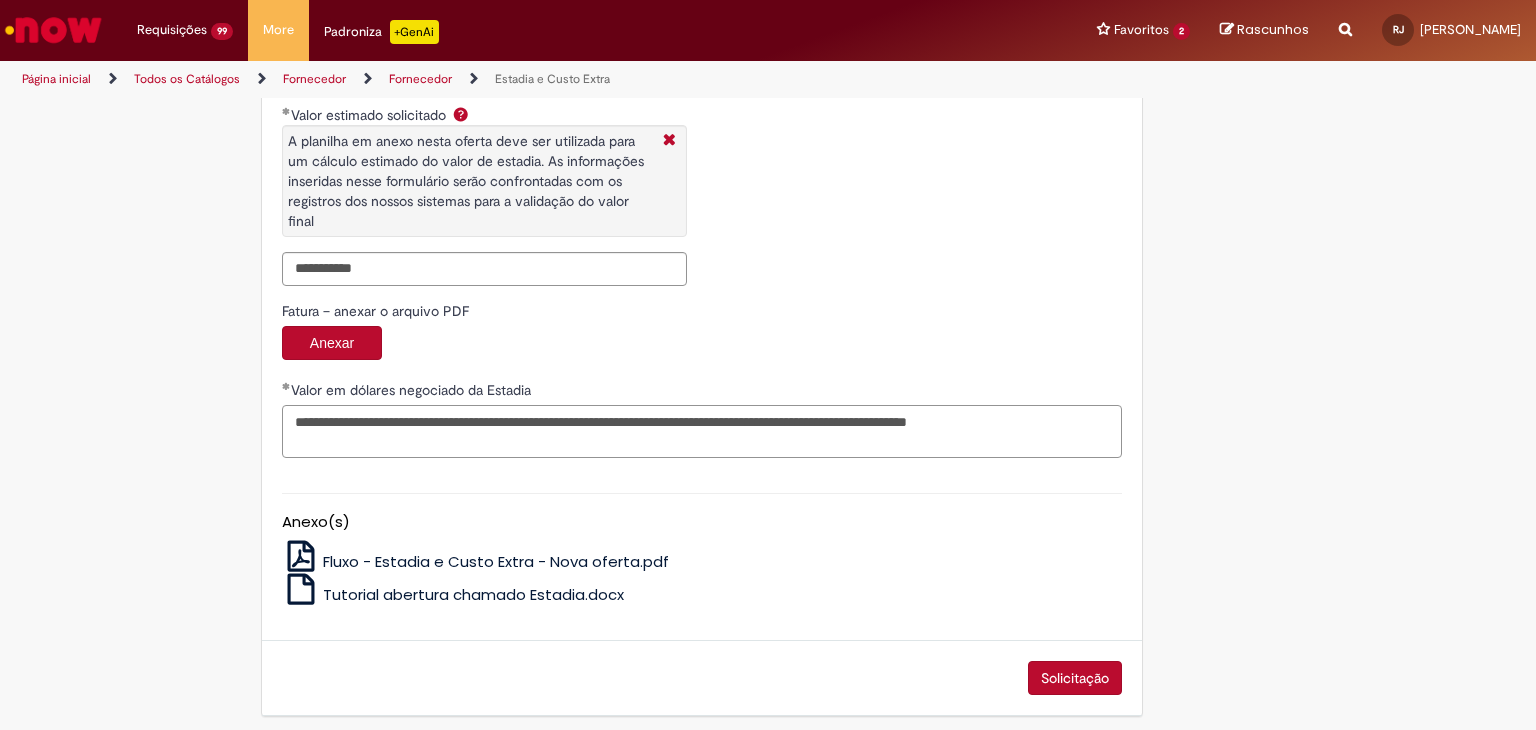 scroll, scrollTop: 3212, scrollLeft: 0, axis: vertical 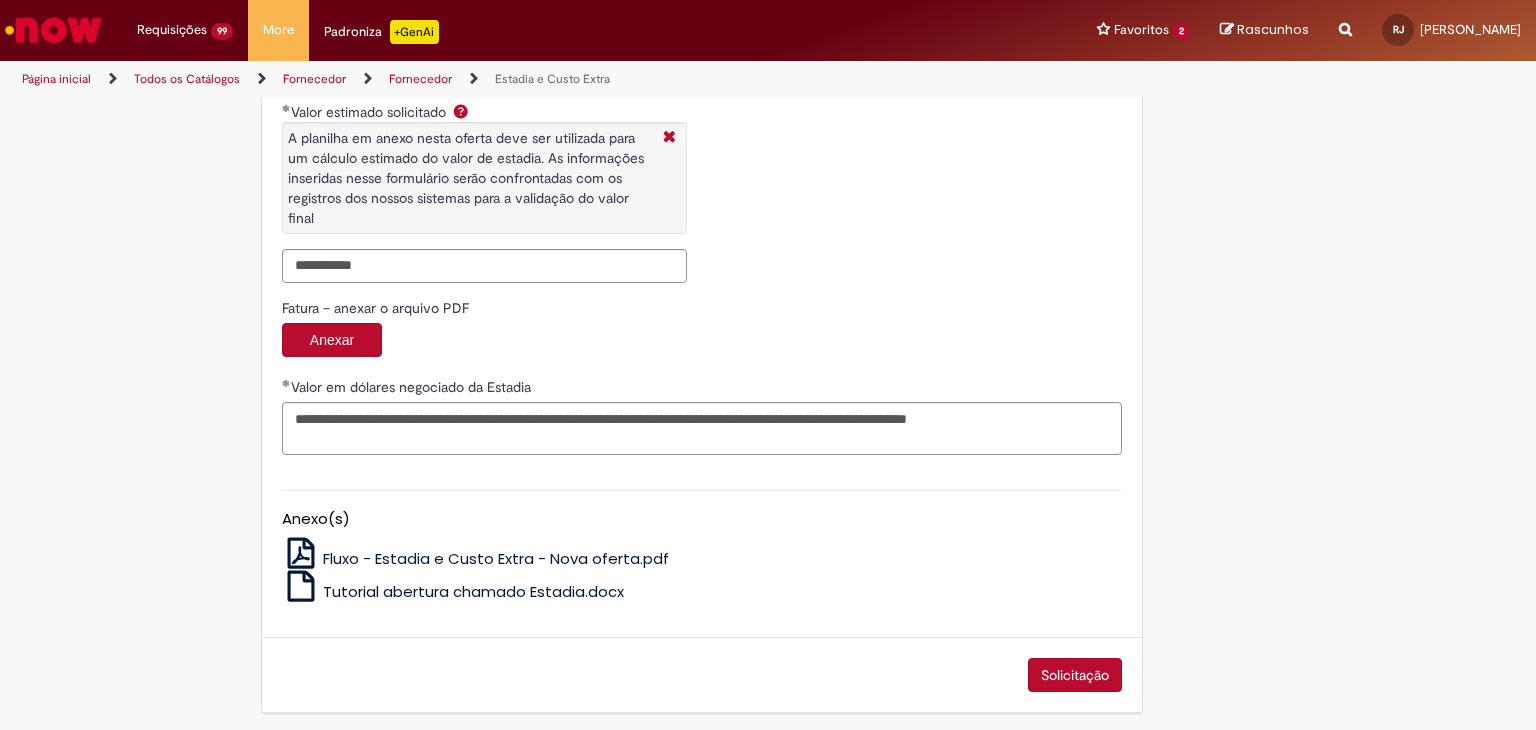 click on "Solicitação" at bounding box center [1075, 675] 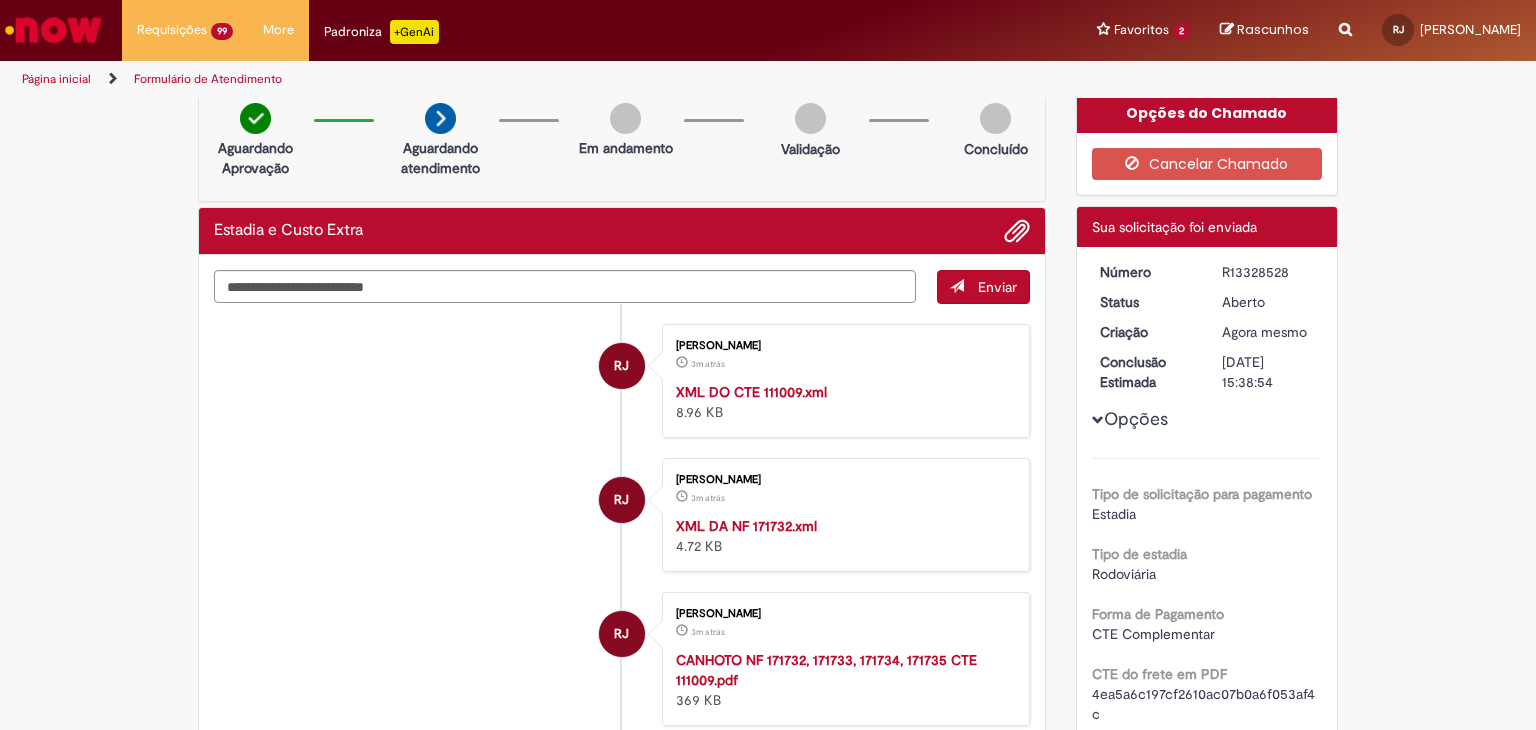 scroll, scrollTop: 0, scrollLeft: 0, axis: both 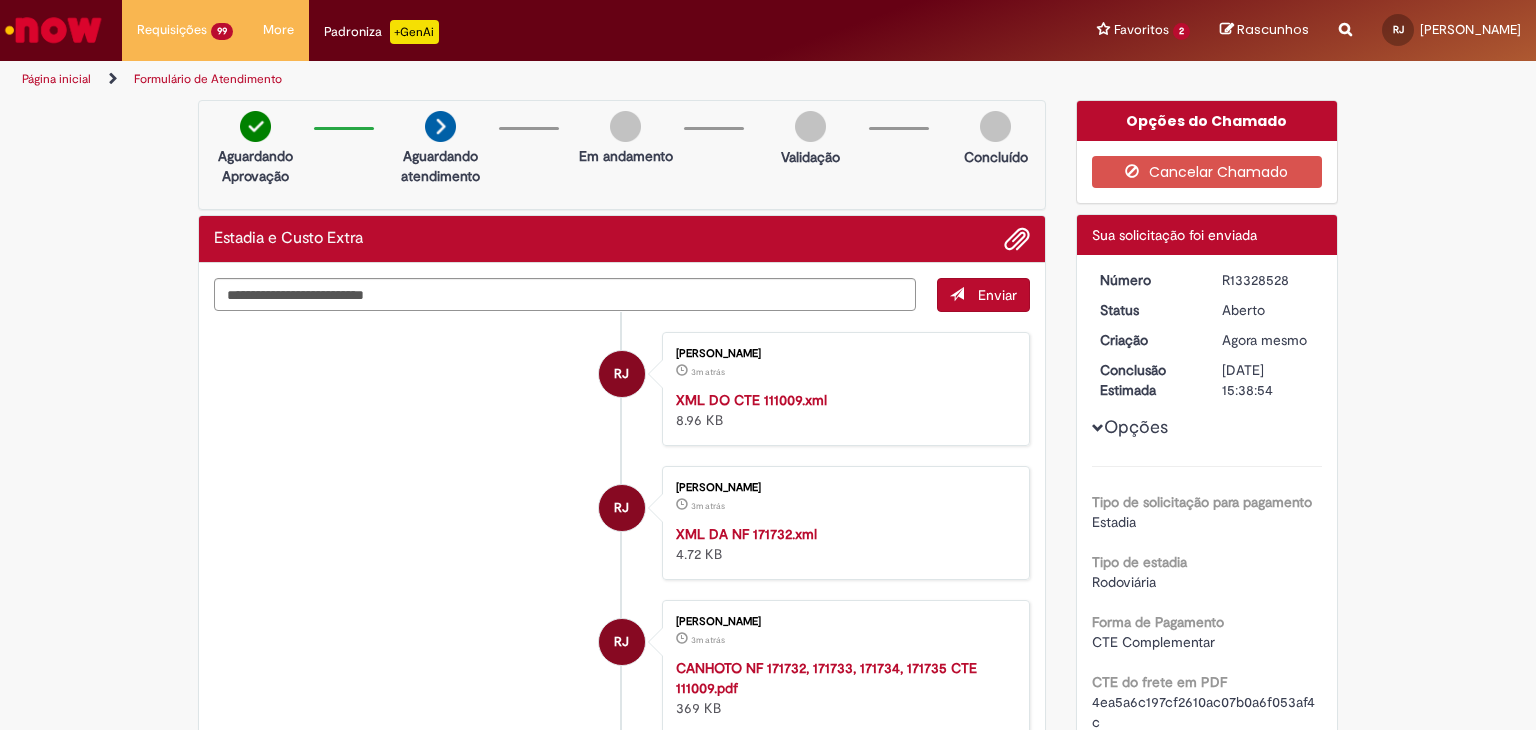 drag, startPoint x: 1216, startPoint y: 278, endPoint x: 1288, endPoint y: 275, distance: 72.06247 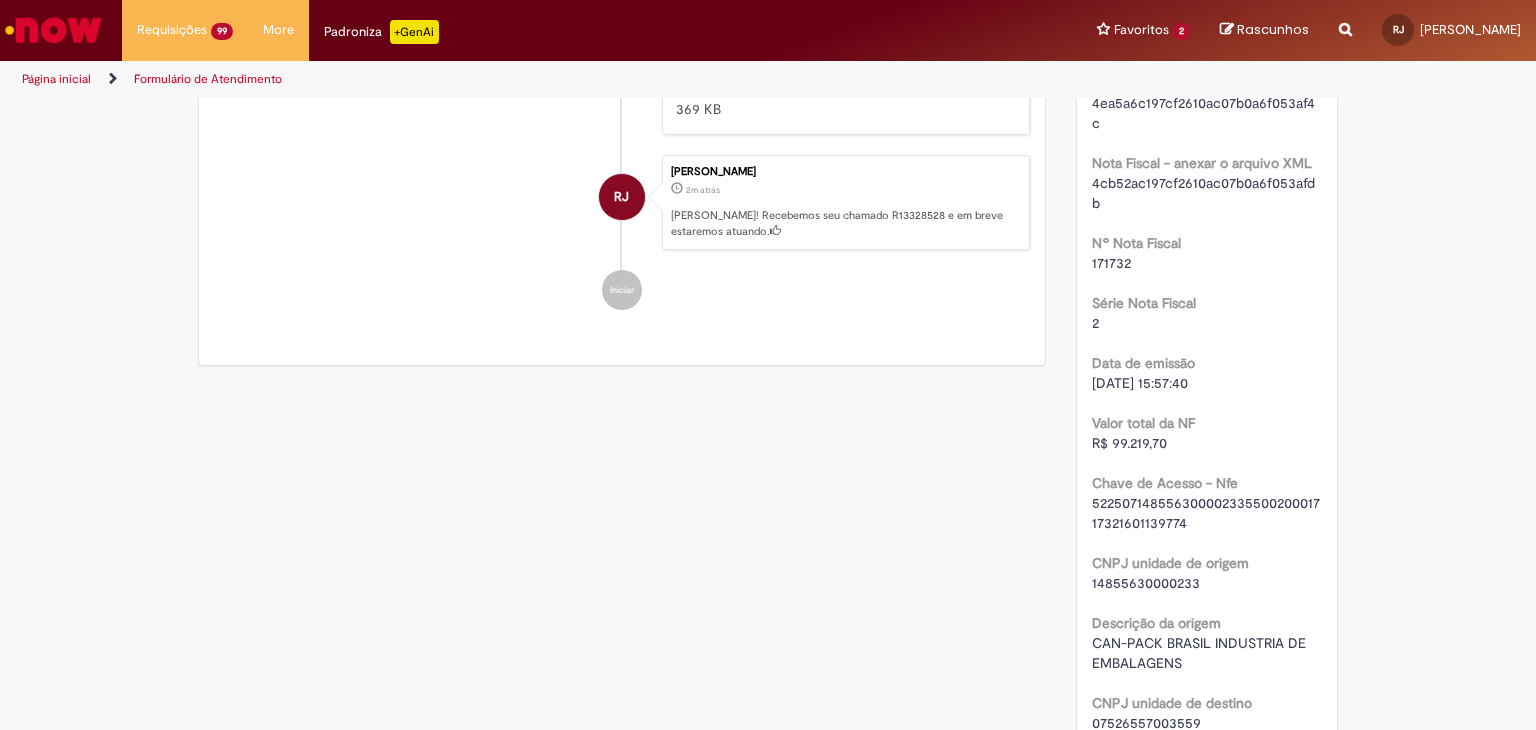 scroll, scrollTop: 600, scrollLeft: 0, axis: vertical 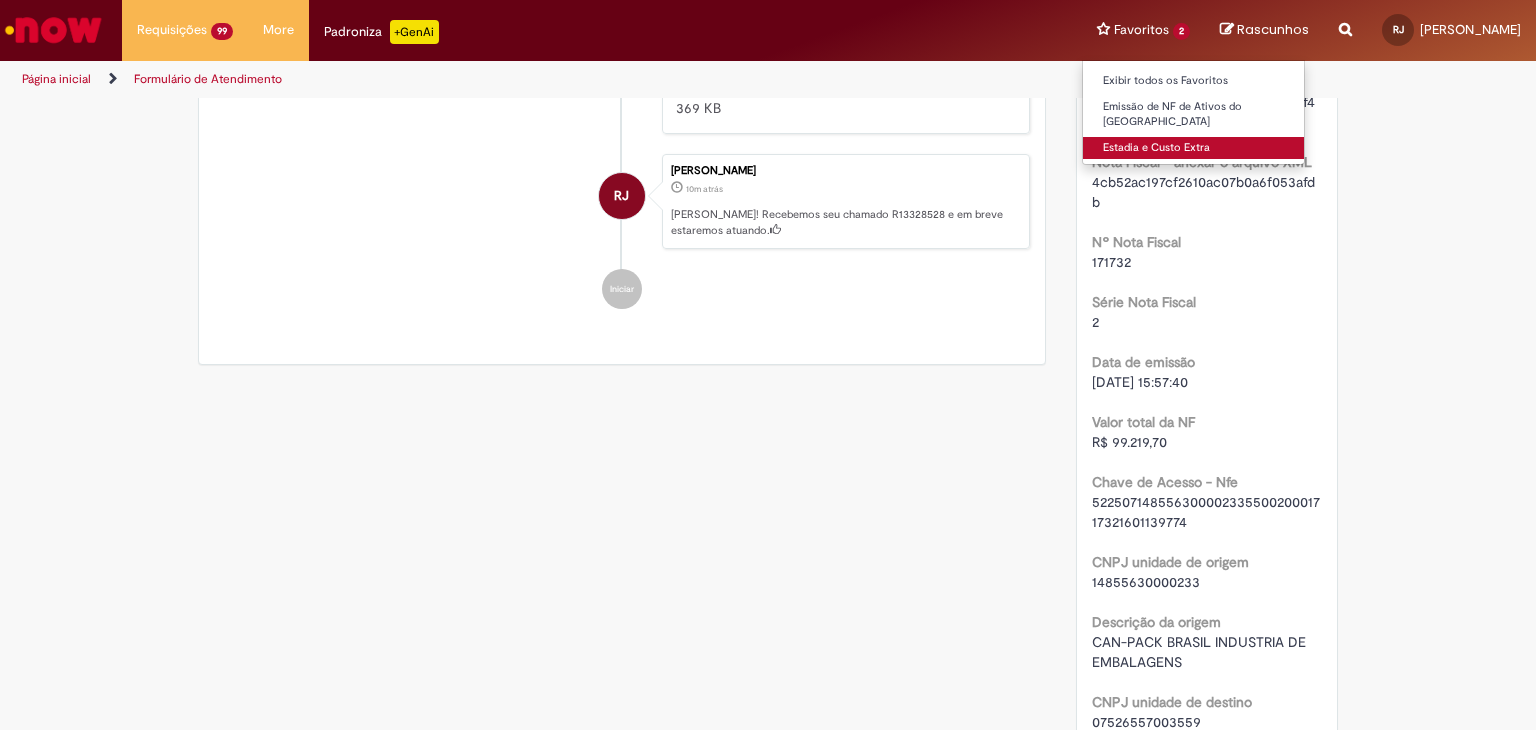 click on "Estadia e Custo Extra" at bounding box center [1193, 148] 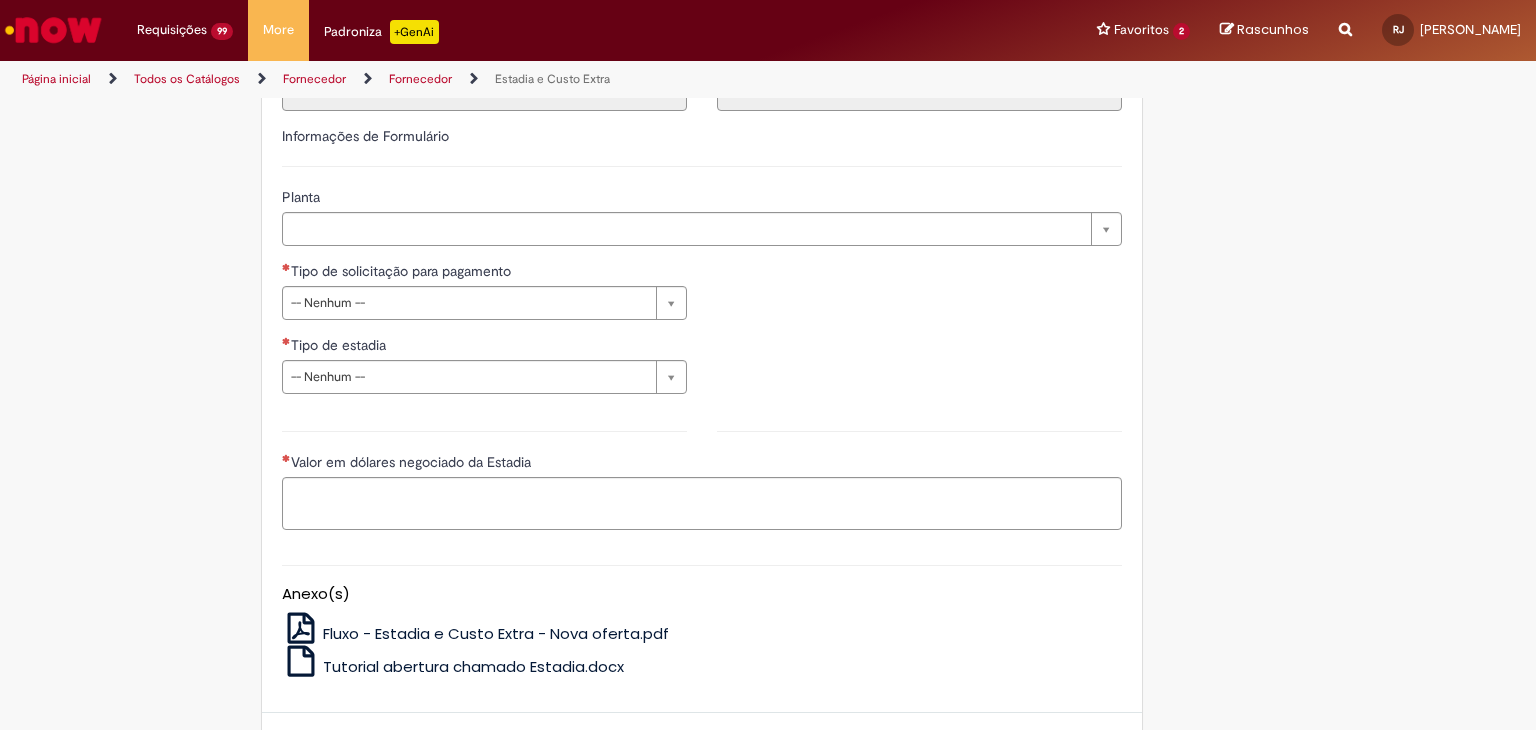 scroll, scrollTop: 0, scrollLeft: 0, axis: both 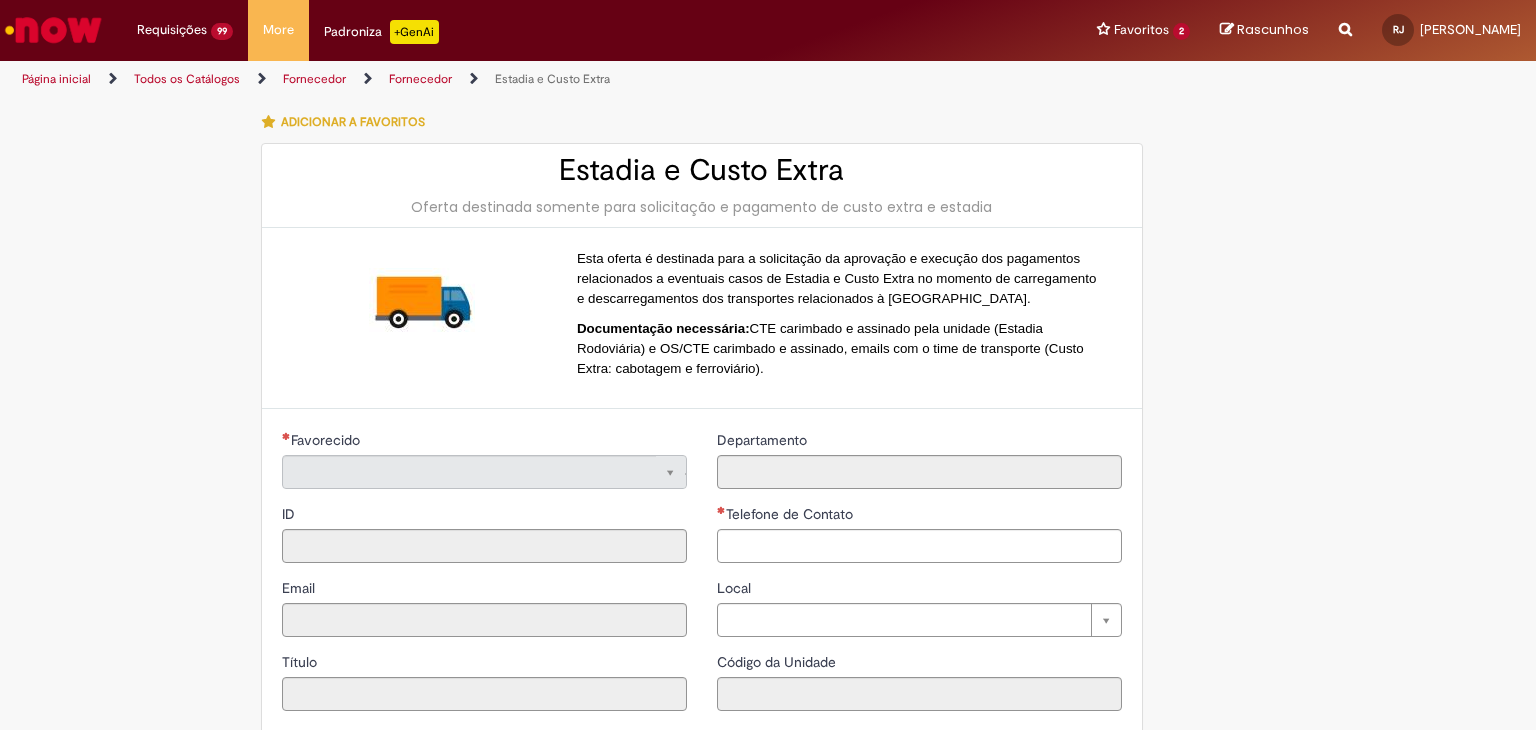 type on "**********" 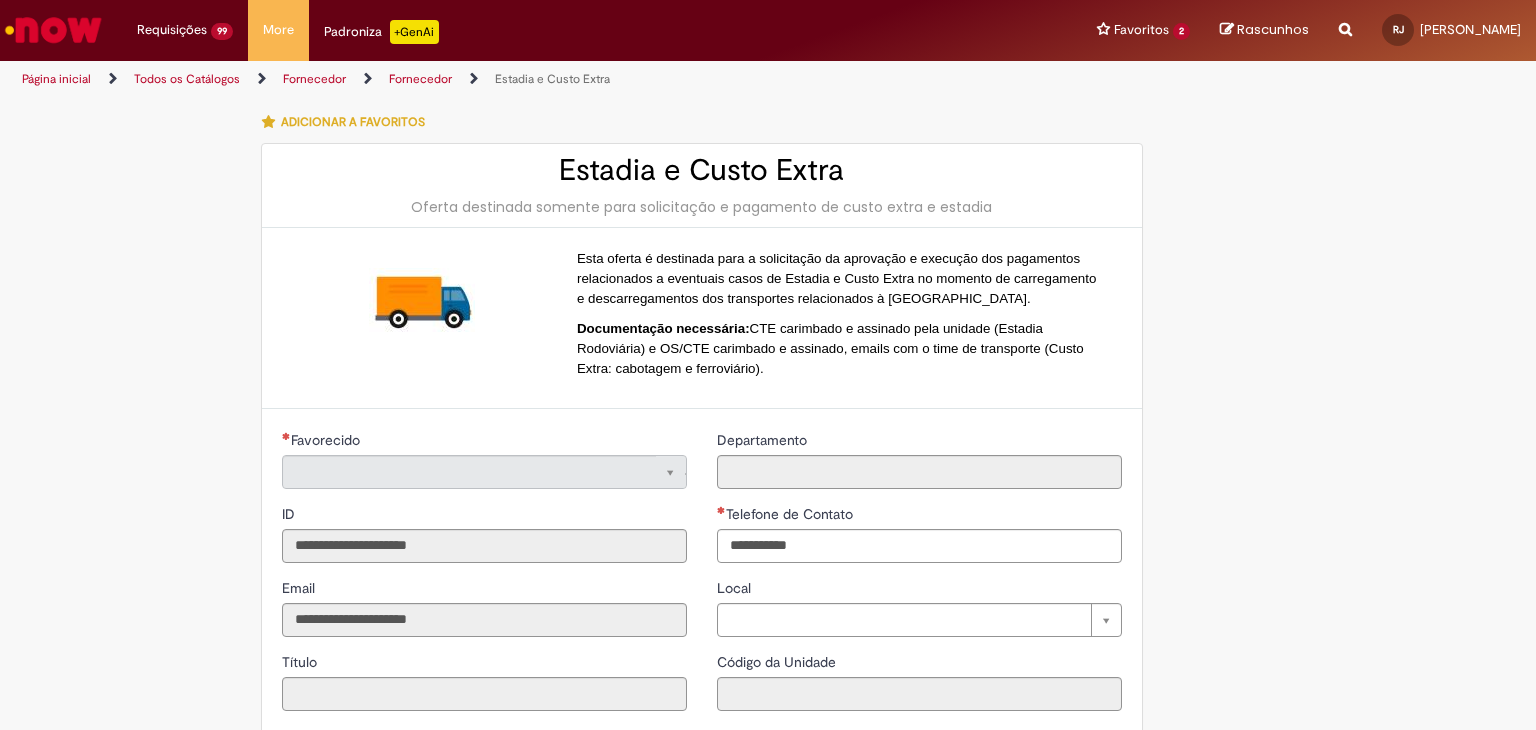 type on "**********" 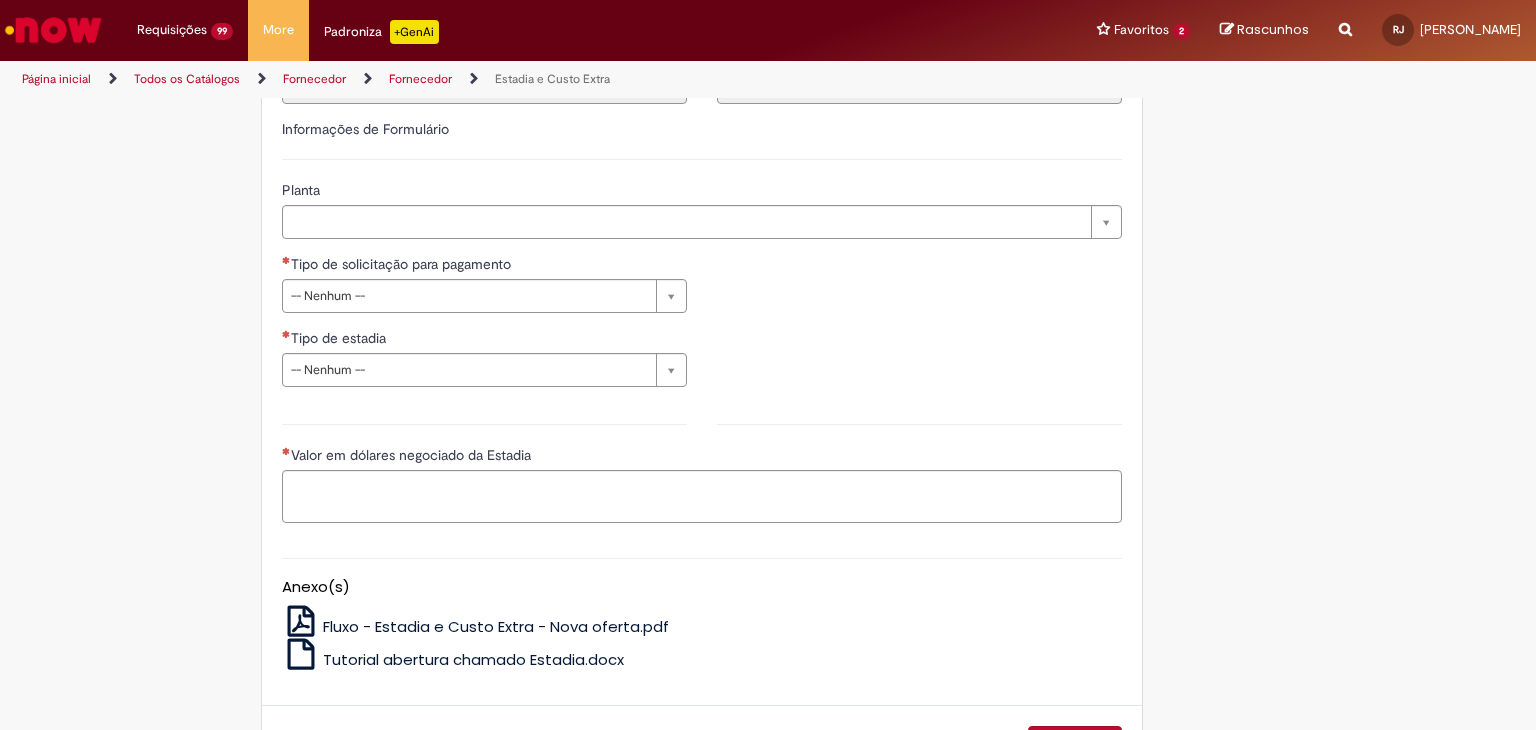 scroll, scrollTop: 666, scrollLeft: 0, axis: vertical 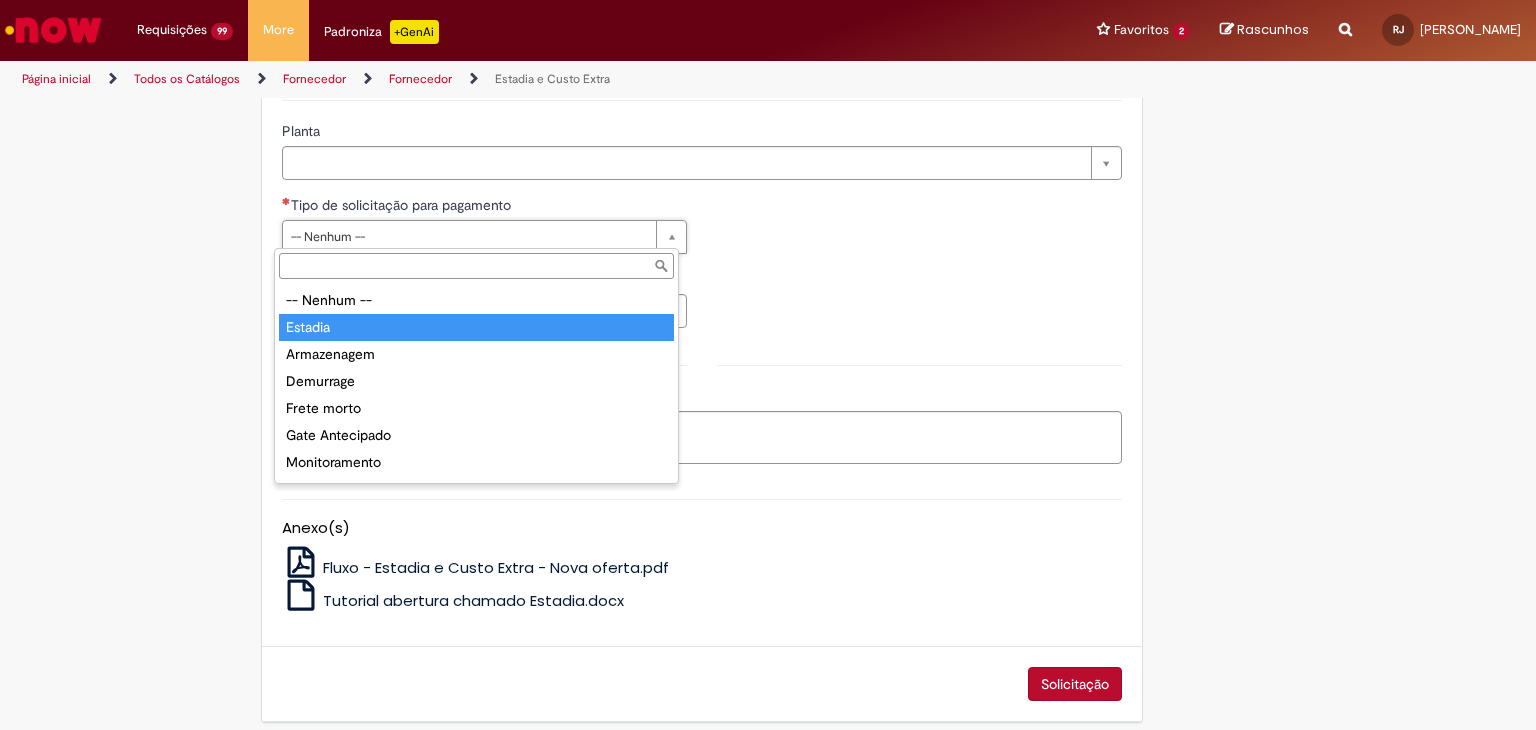 type on "*******" 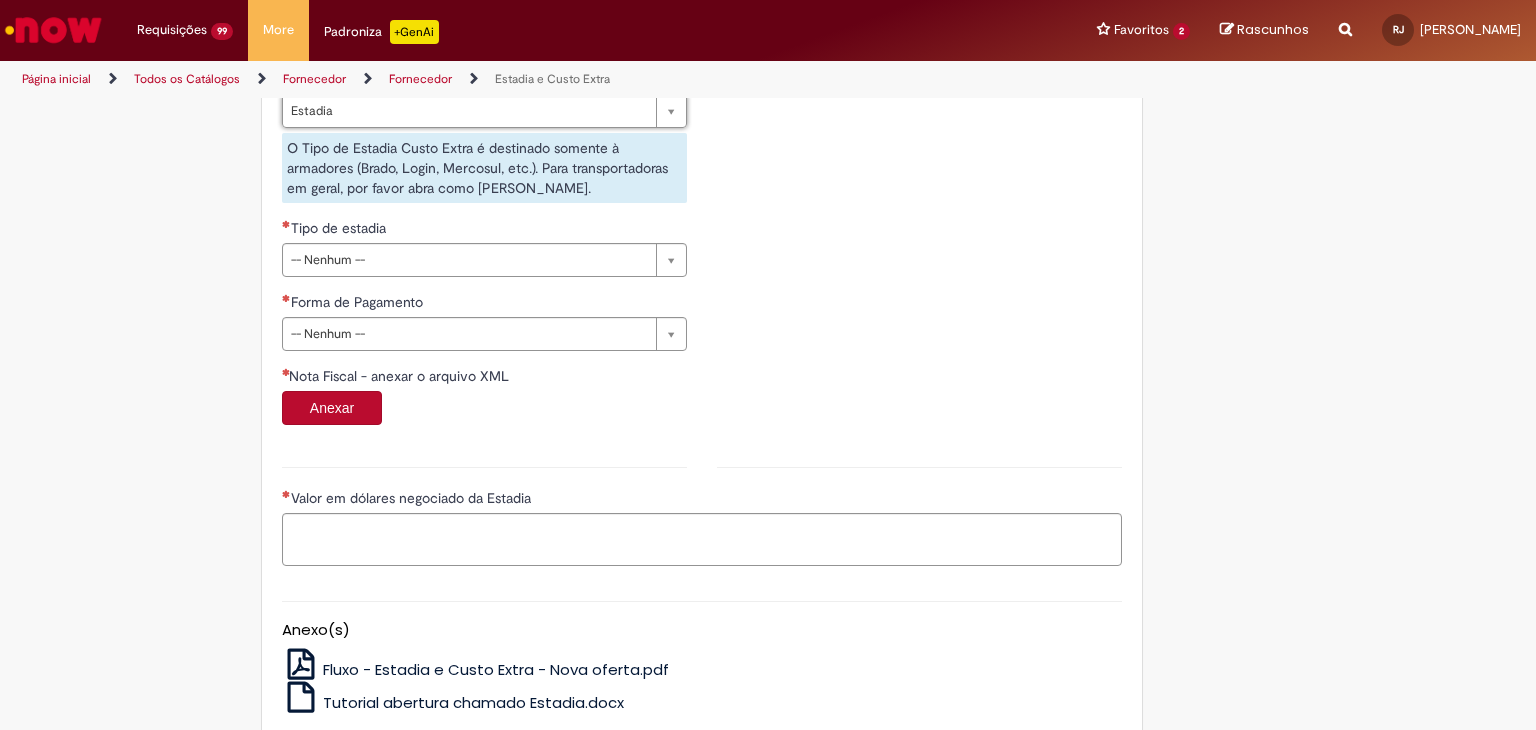 scroll, scrollTop: 800, scrollLeft: 0, axis: vertical 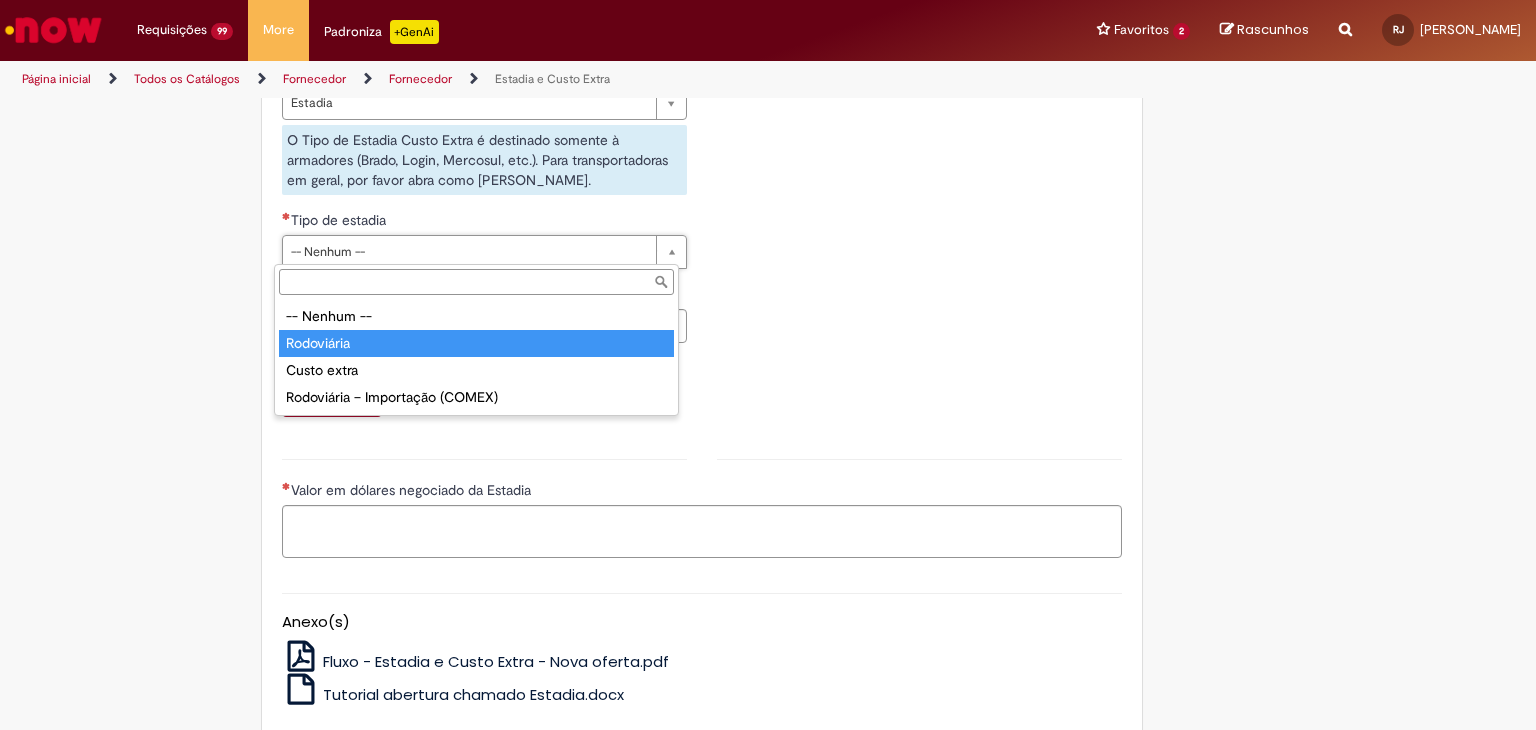 type on "**********" 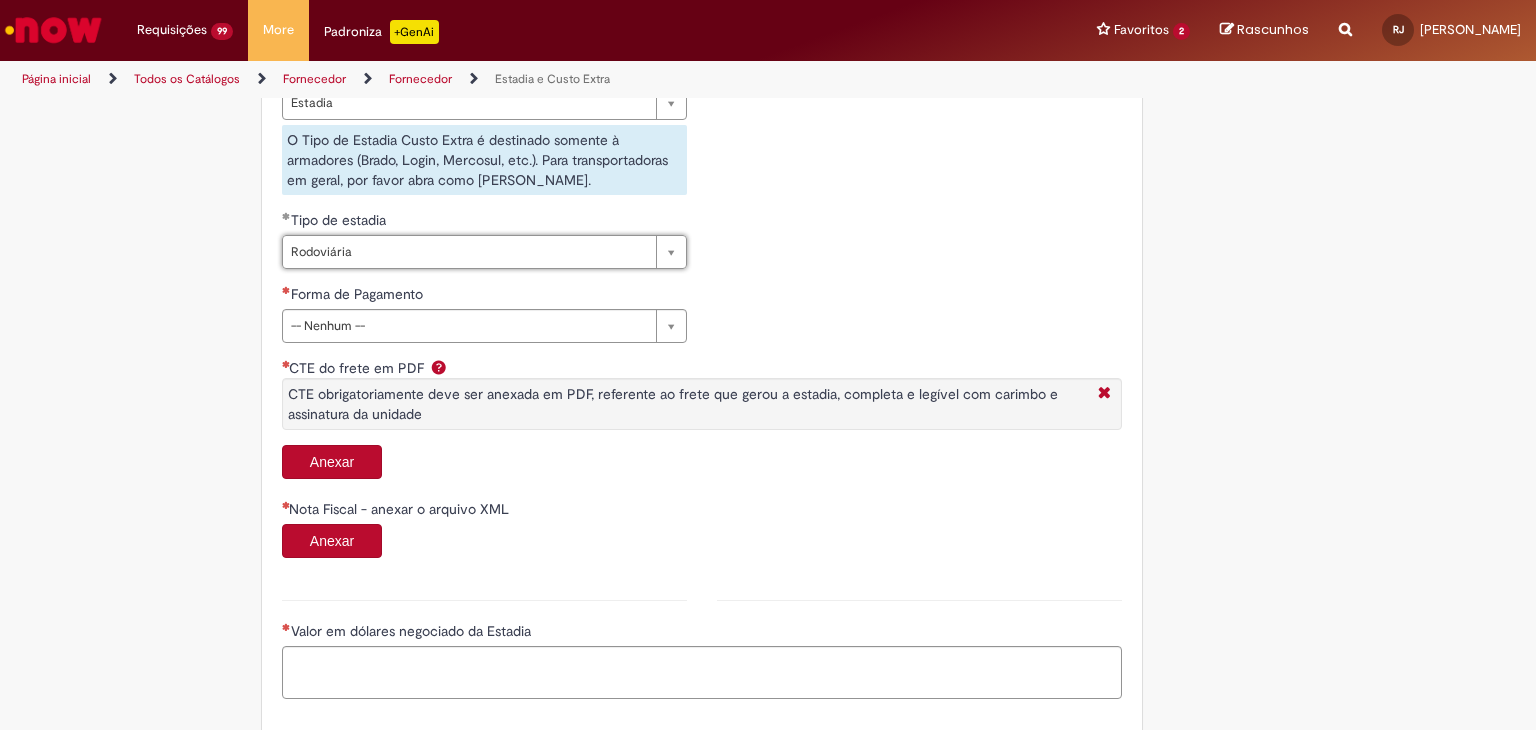 scroll, scrollTop: 866, scrollLeft: 0, axis: vertical 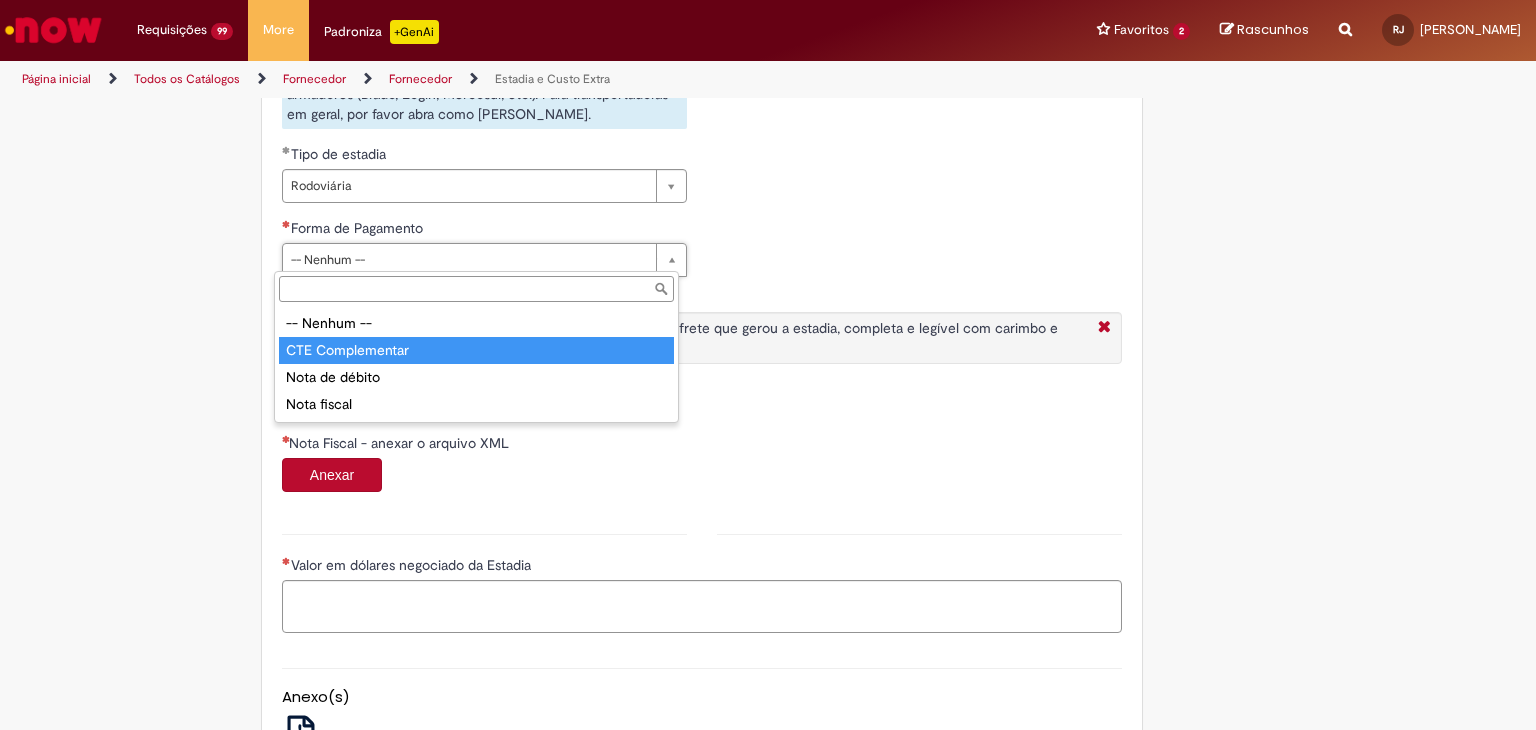type on "**********" 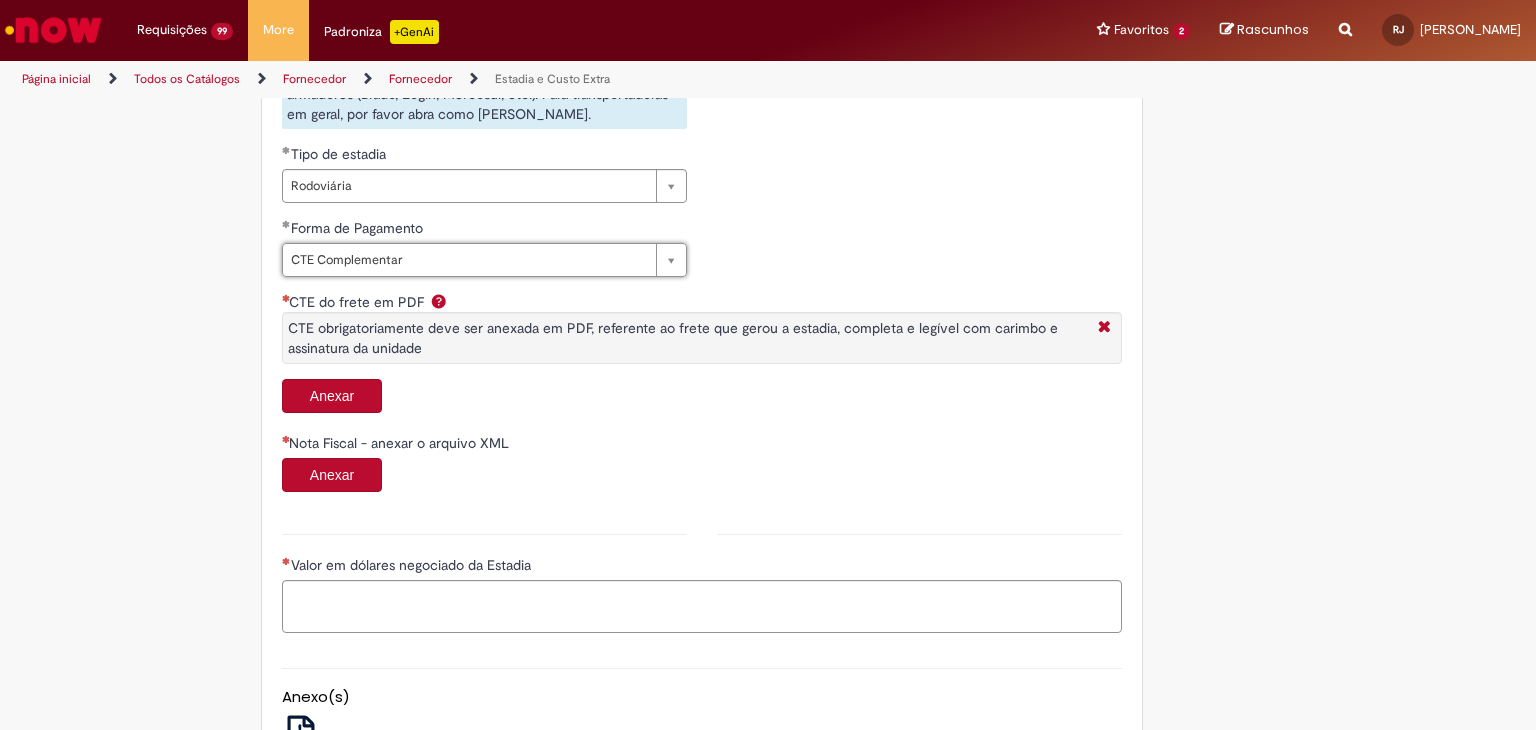 click on "Anexar" at bounding box center (332, 396) 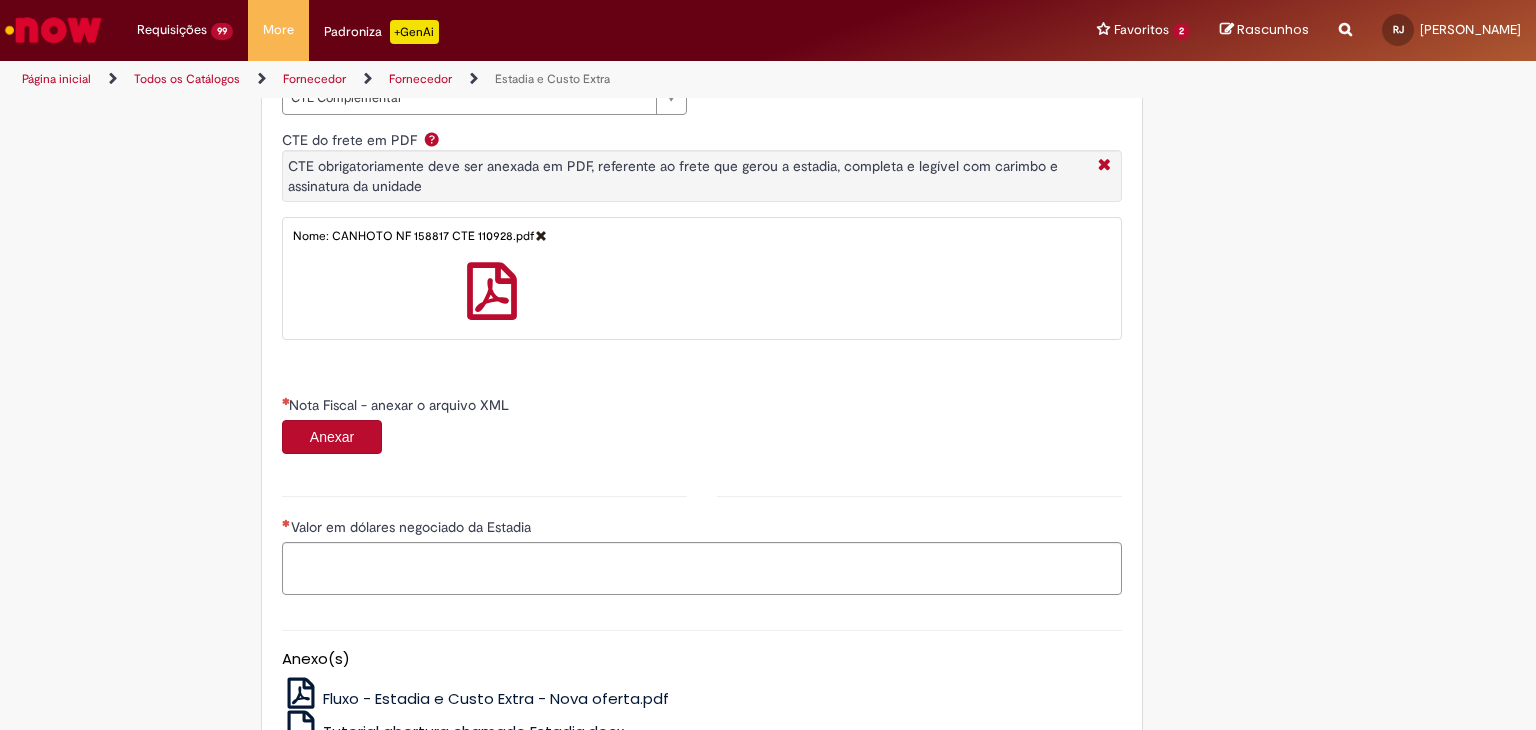 scroll, scrollTop: 1066, scrollLeft: 0, axis: vertical 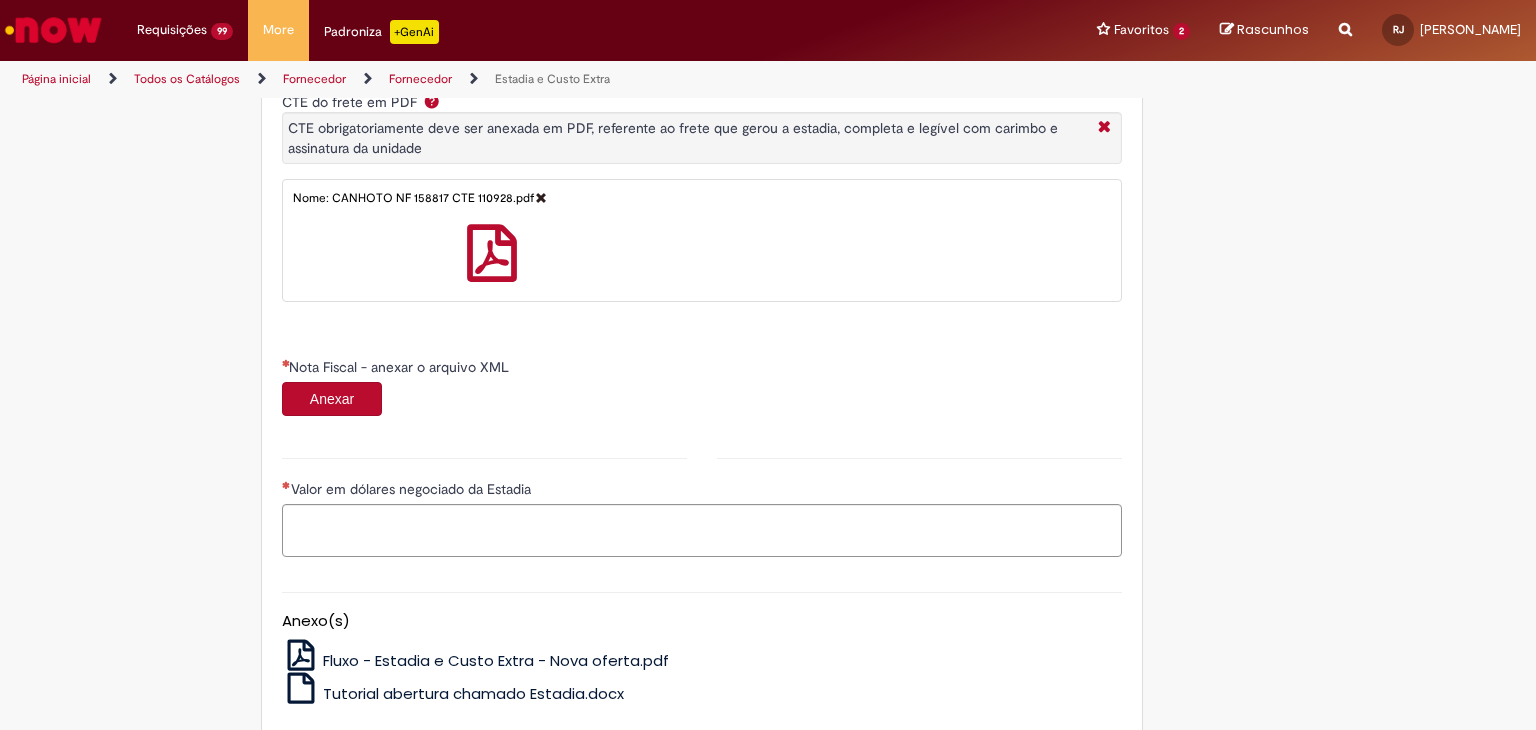 click on "Anexar" at bounding box center (332, 399) 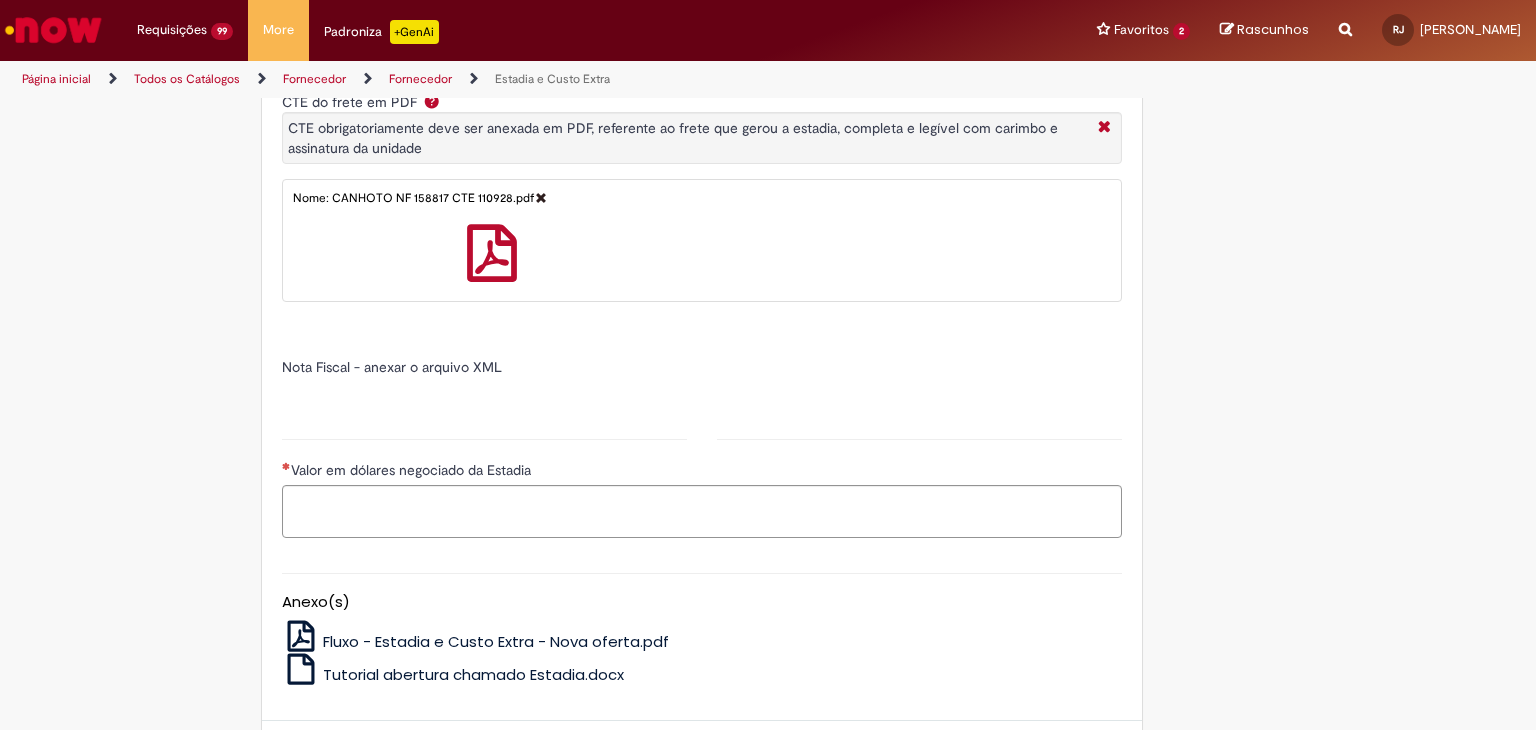 type on "******" 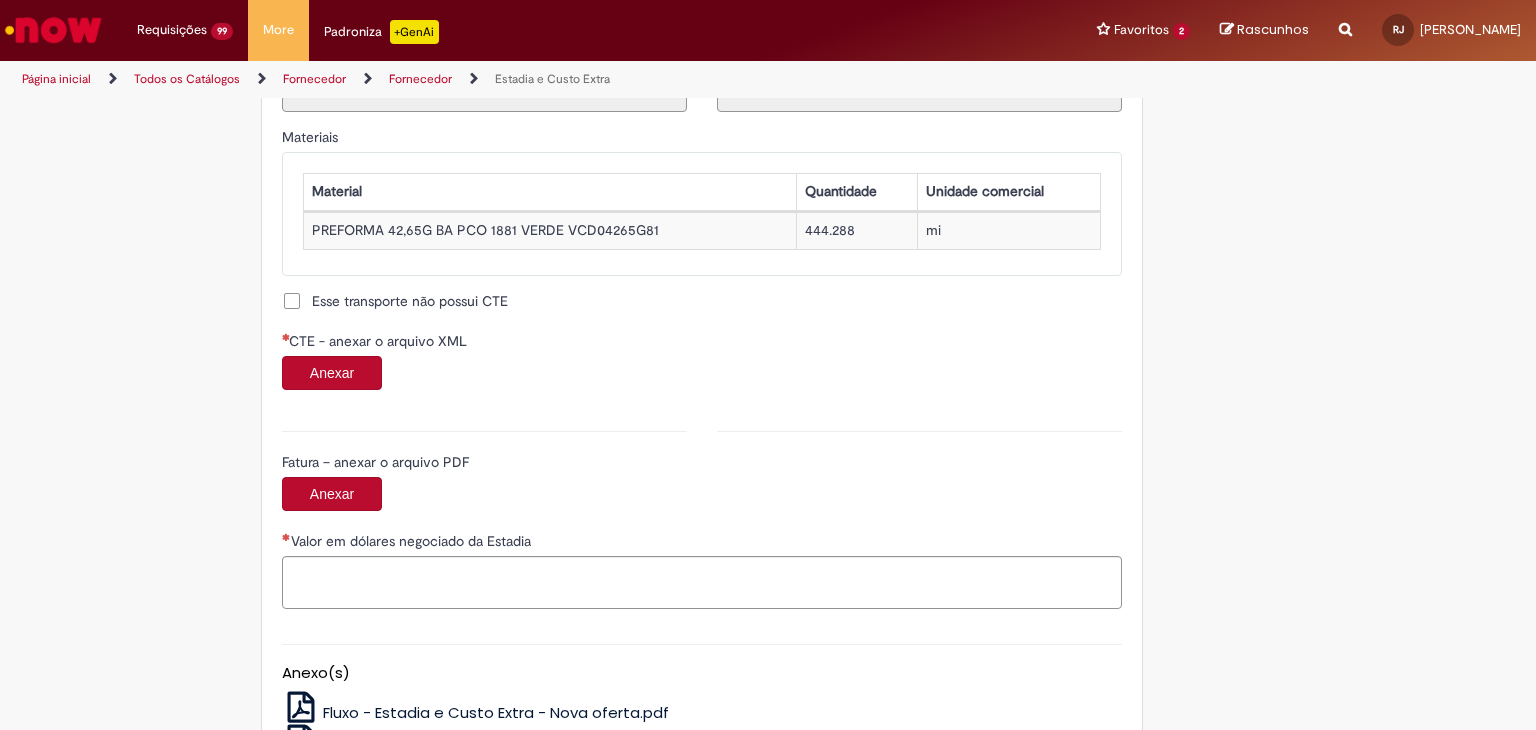 scroll, scrollTop: 1866, scrollLeft: 0, axis: vertical 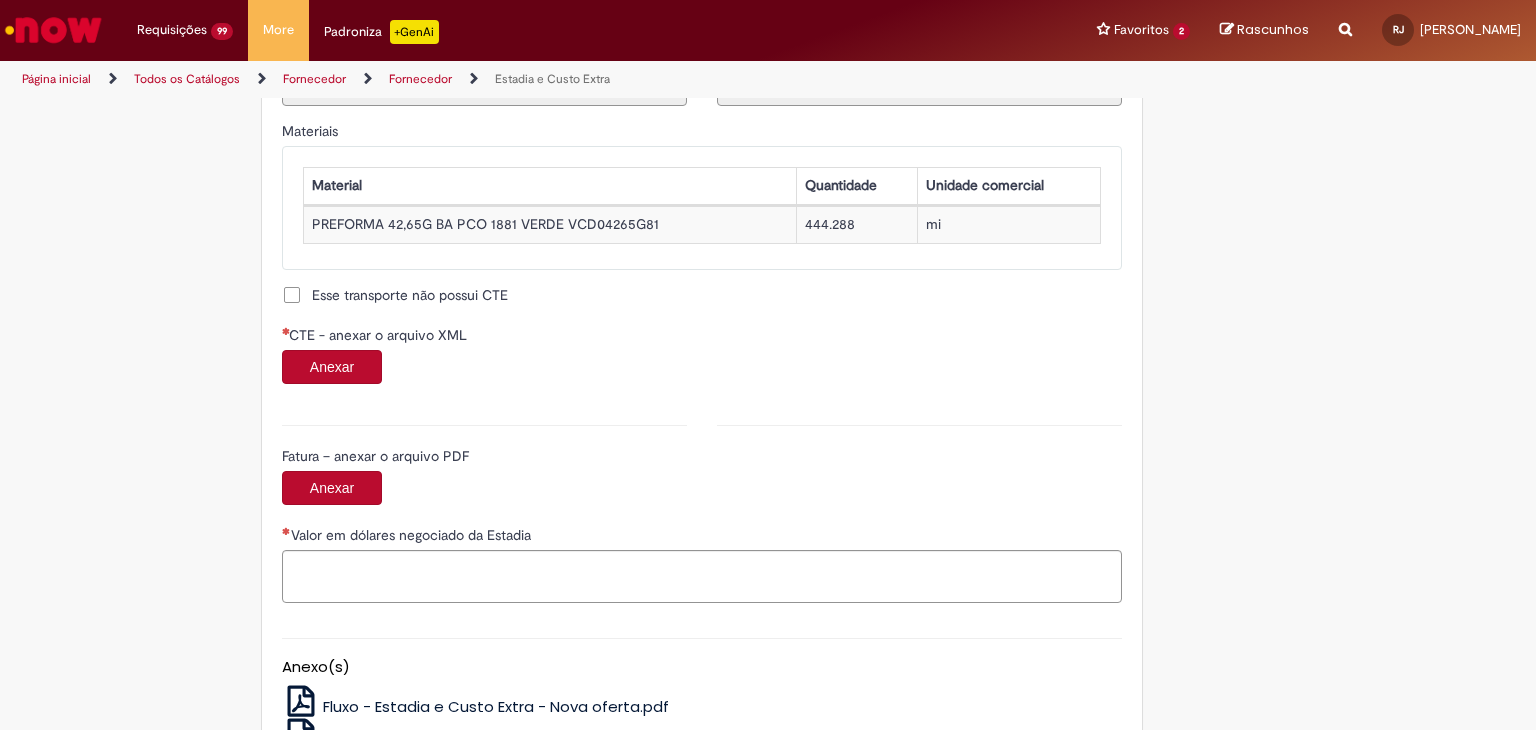 click on "Anexar" at bounding box center [332, 367] 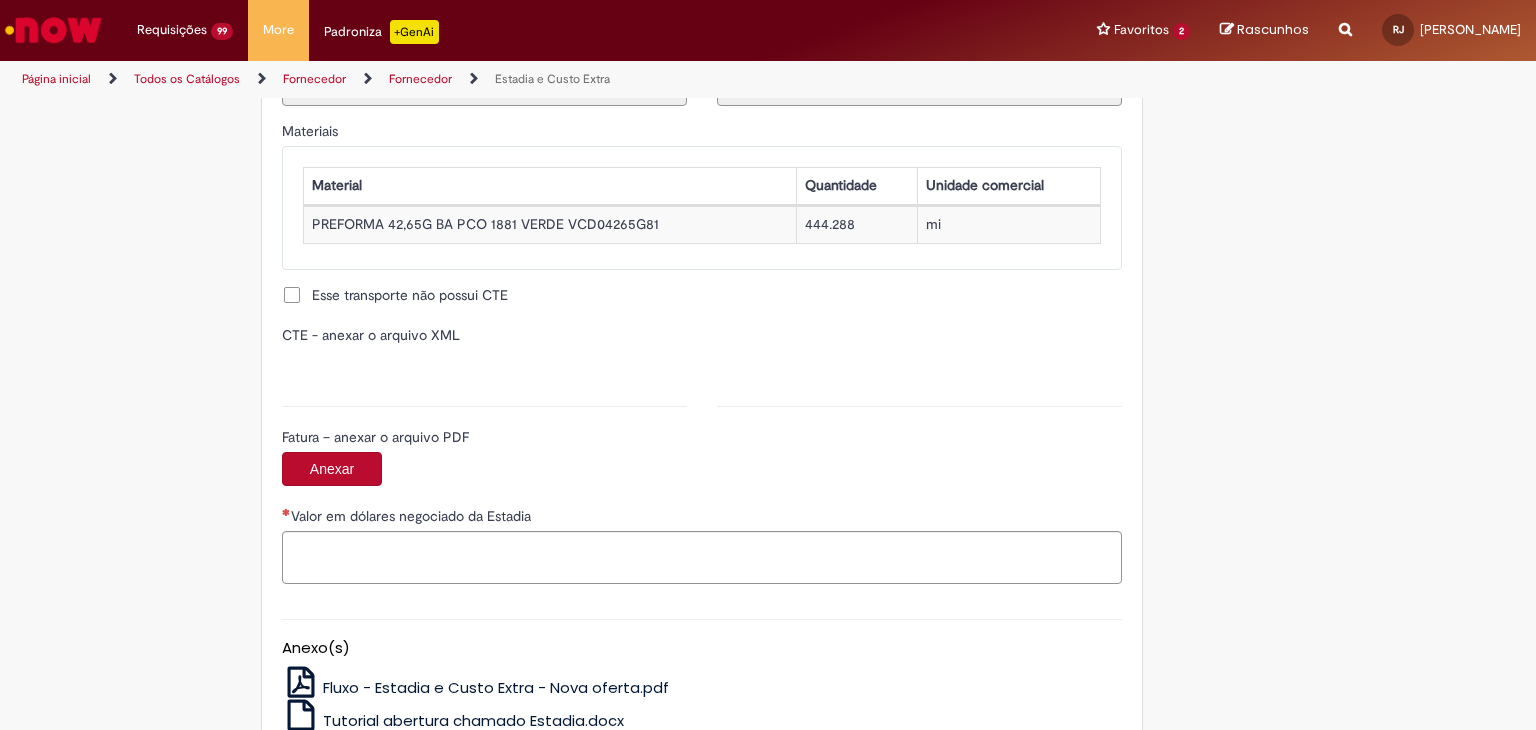 type on "**********" 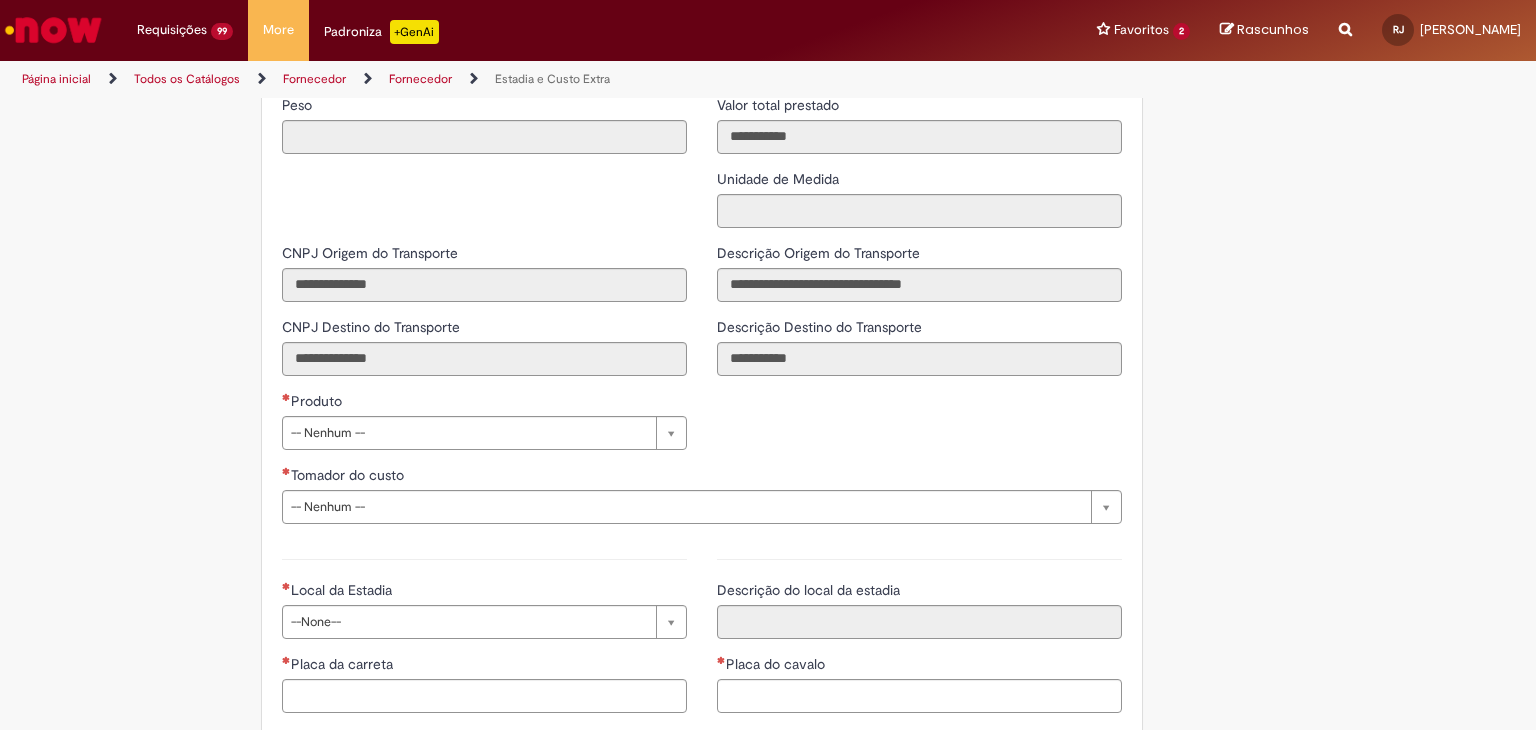 scroll, scrollTop: 2533, scrollLeft: 0, axis: vertical 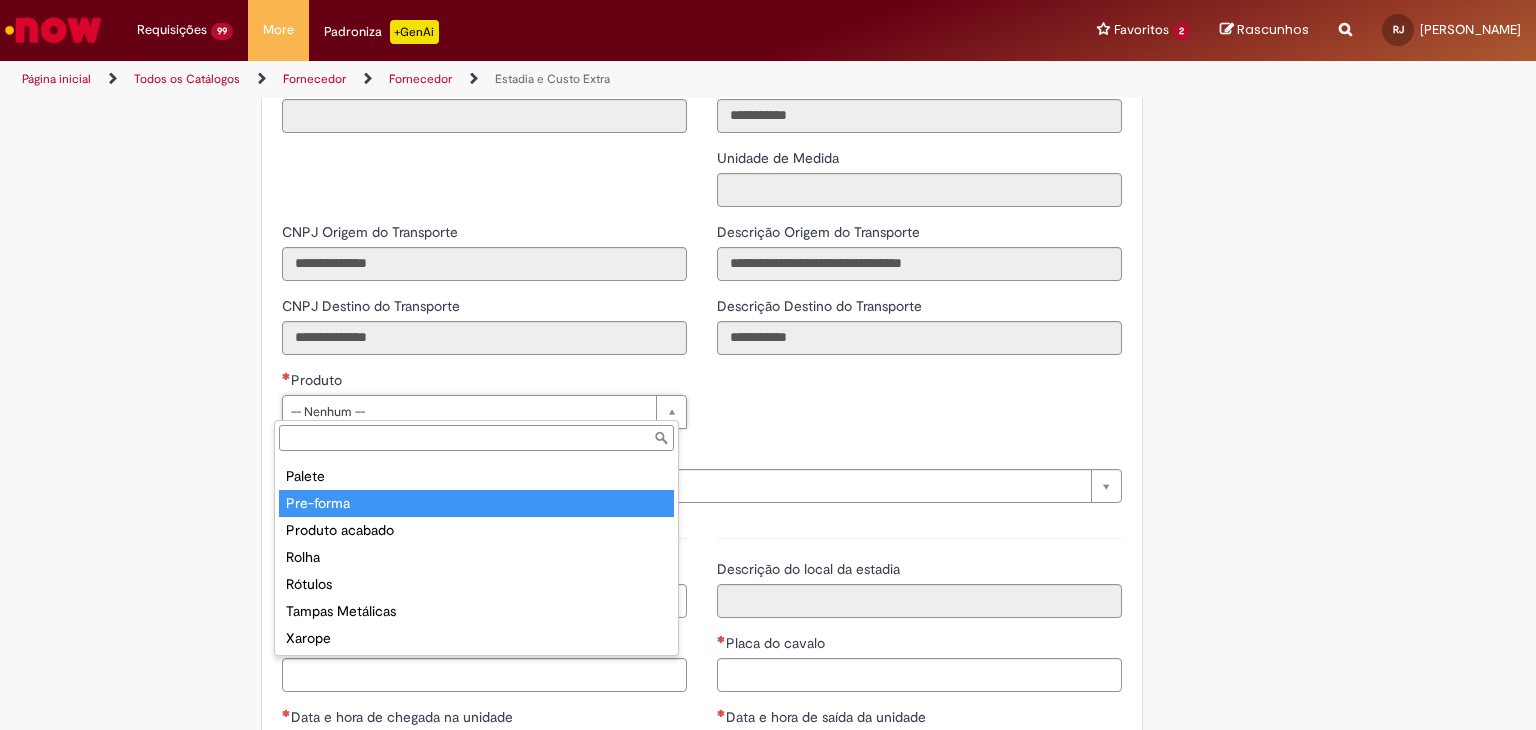 type on "*********" 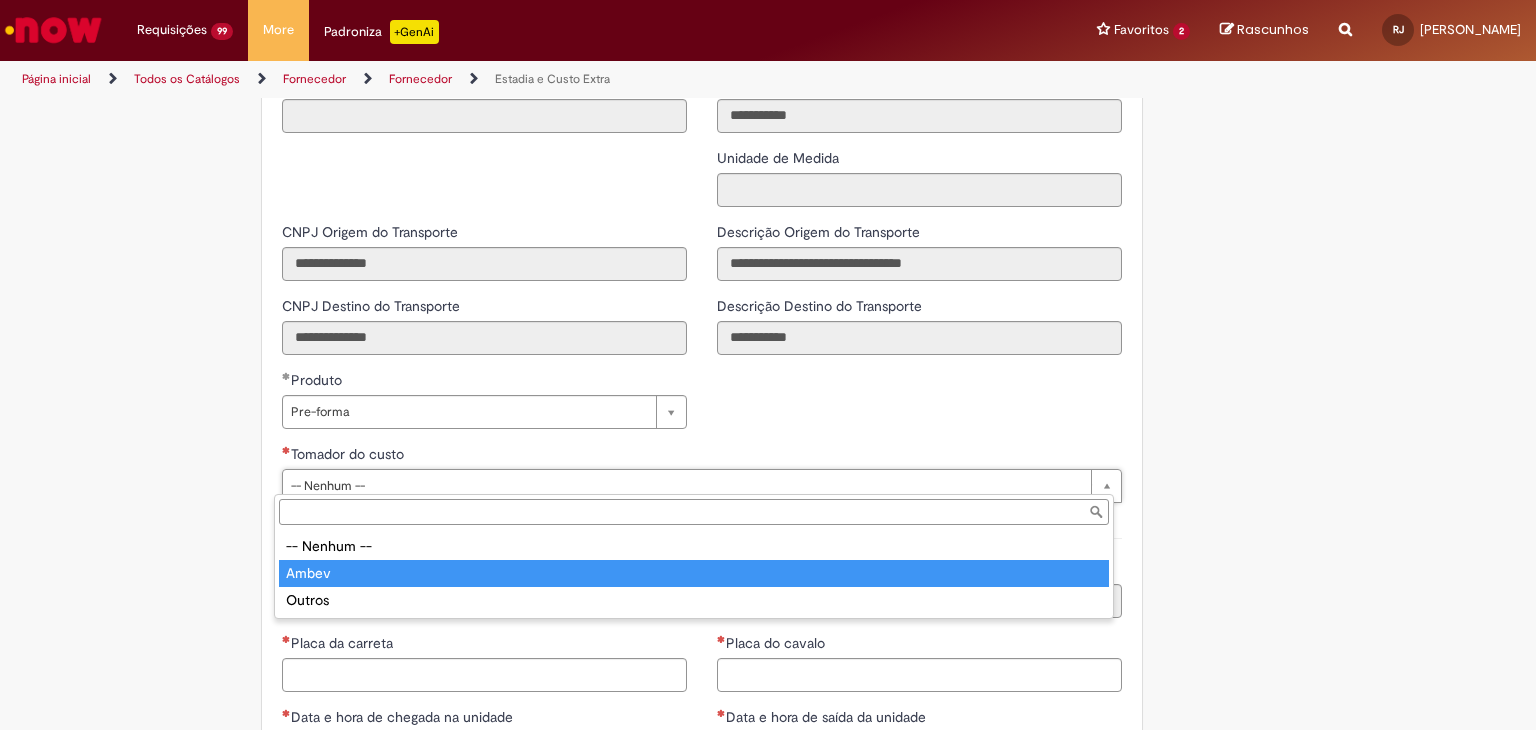 type on "*****" 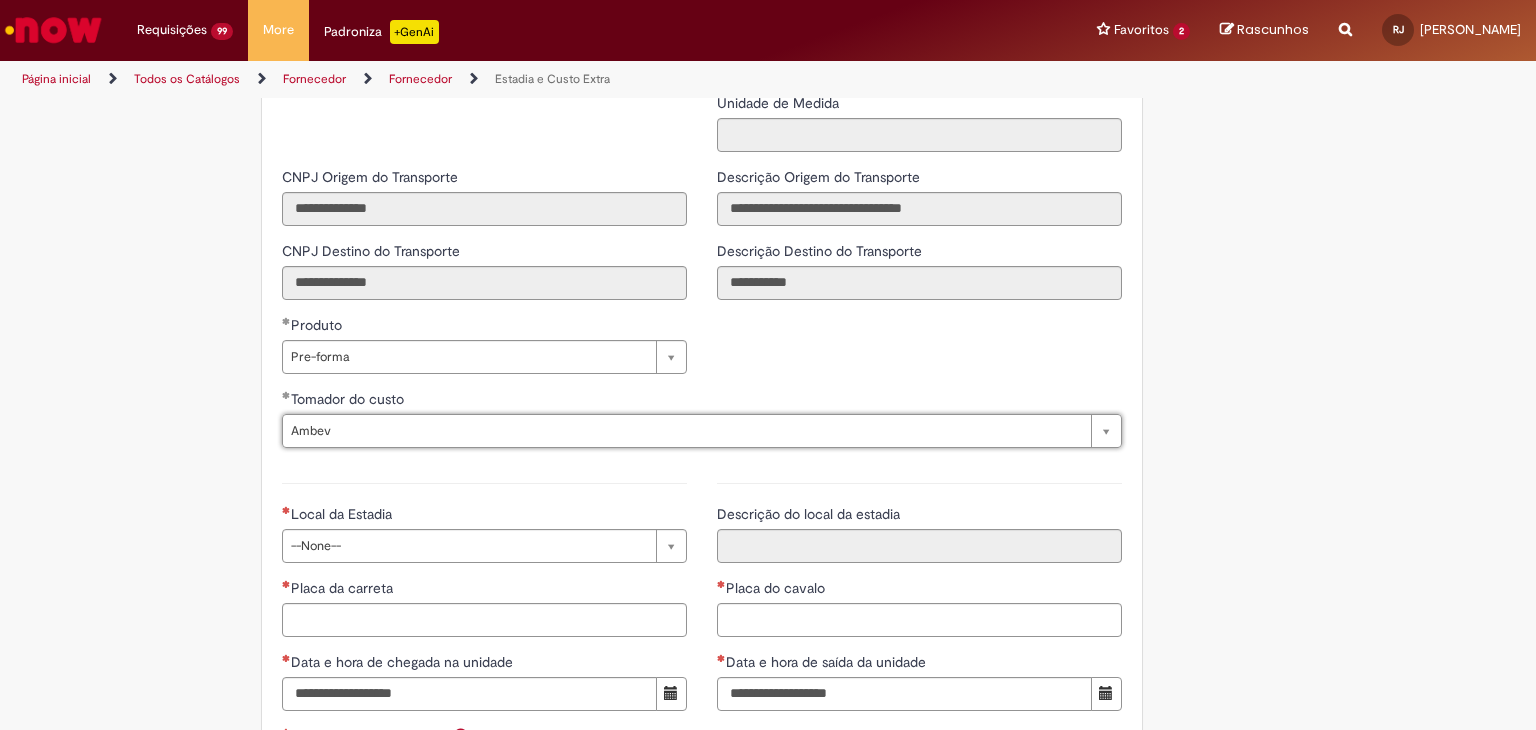 scroll, scrollTop: 2666, scrollLeft: 0, axis: vertical 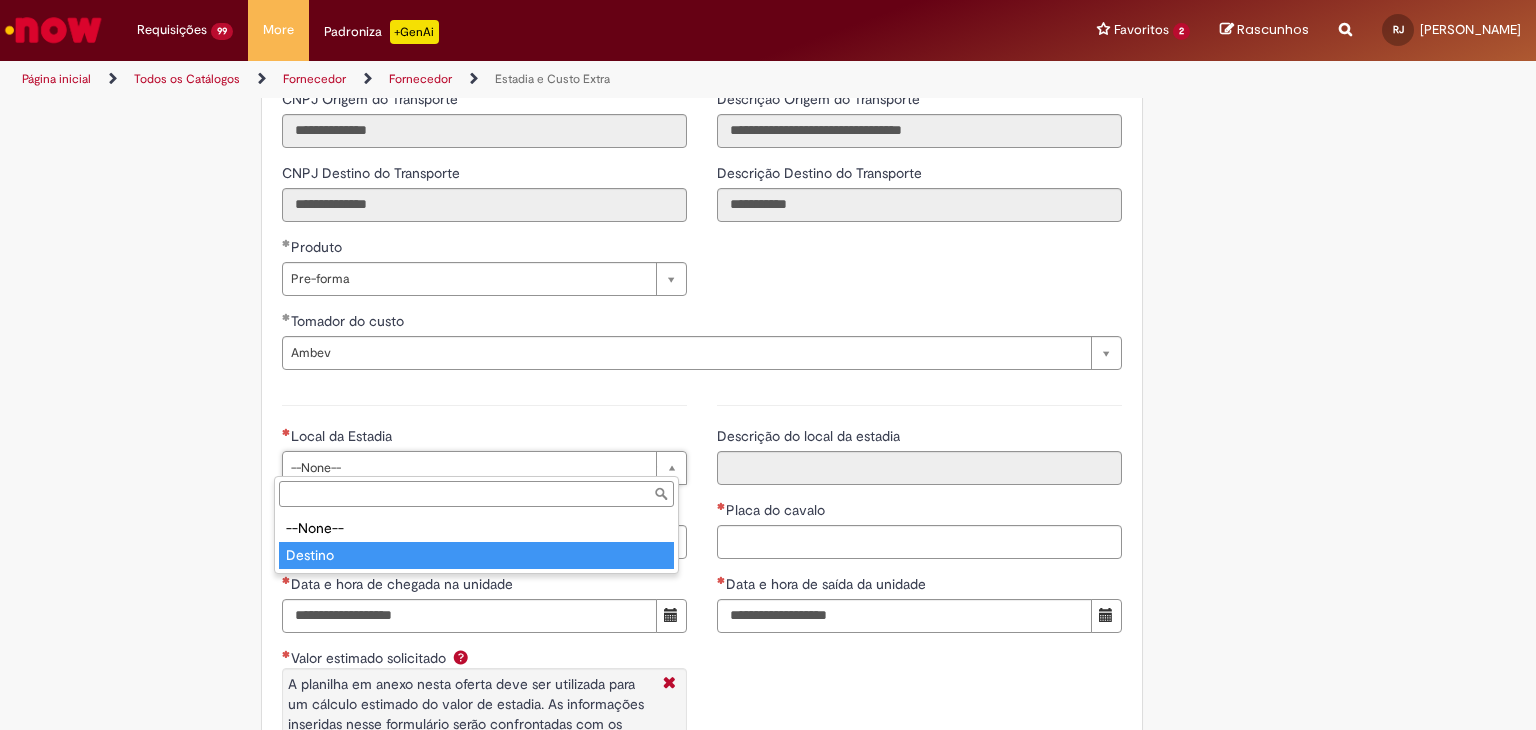 type on "*******" 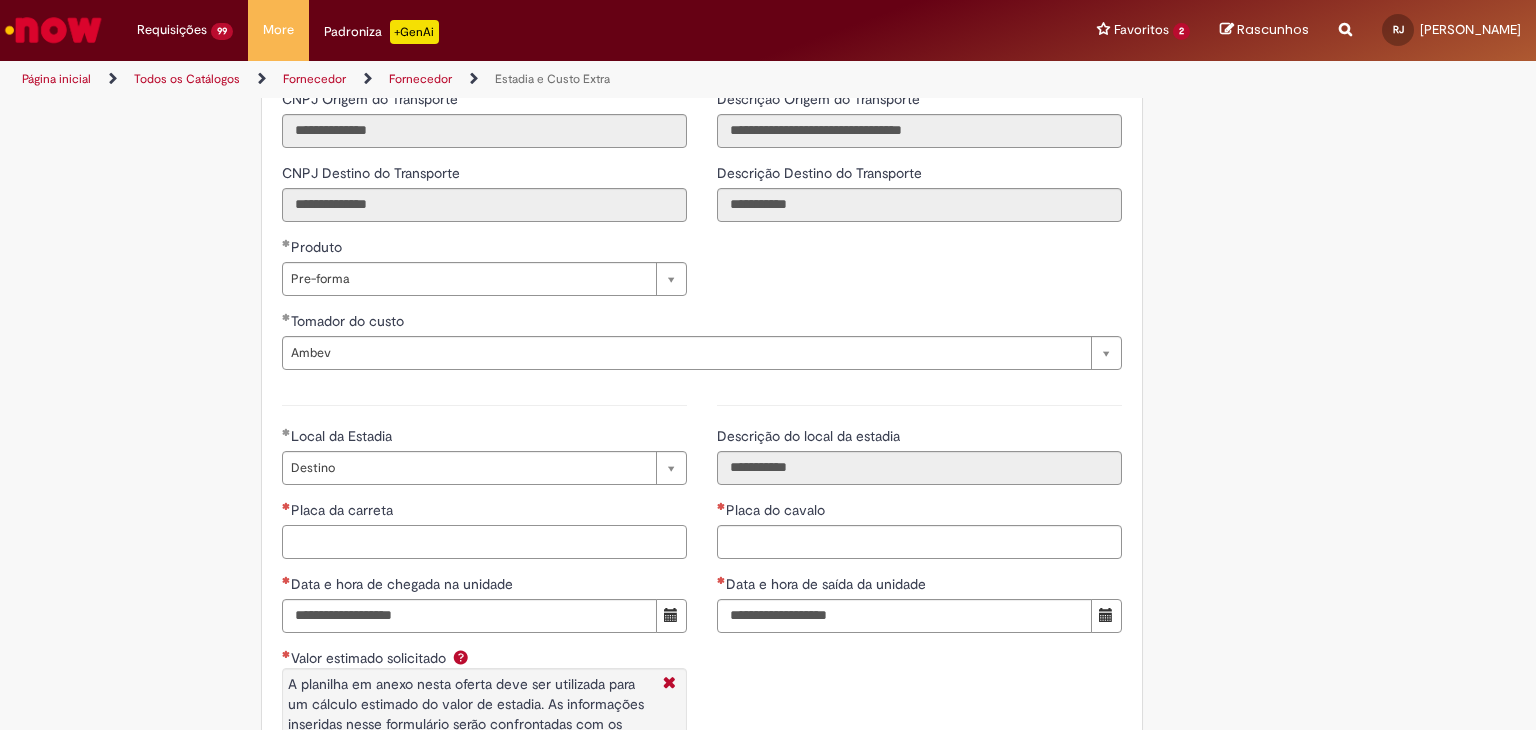 click on "Placa da carreta" at bounding box center [484, 542] 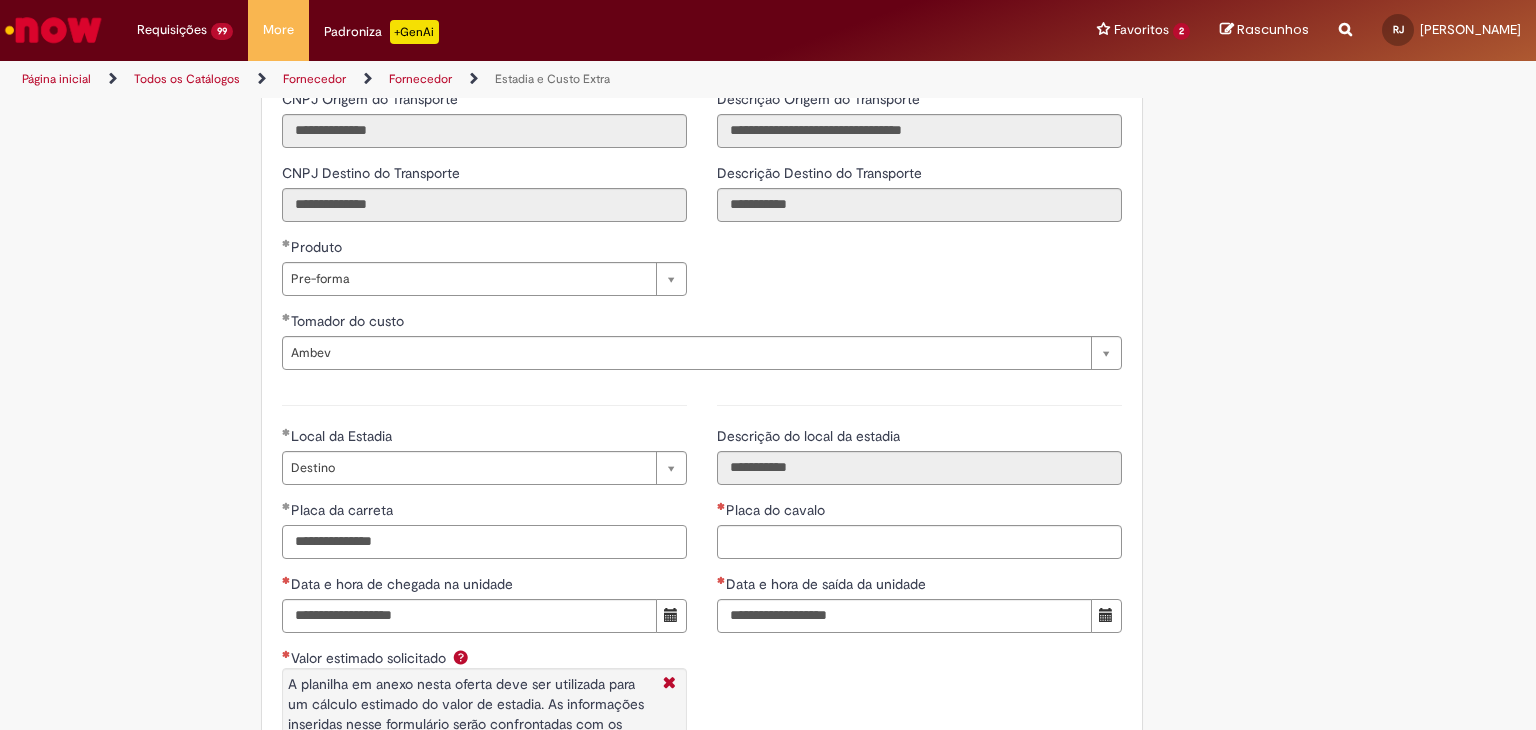 drag, startPoint x: 349, startPoint y: 534, endPoint x: 270, endPoint y: 536, distance: 79.025314 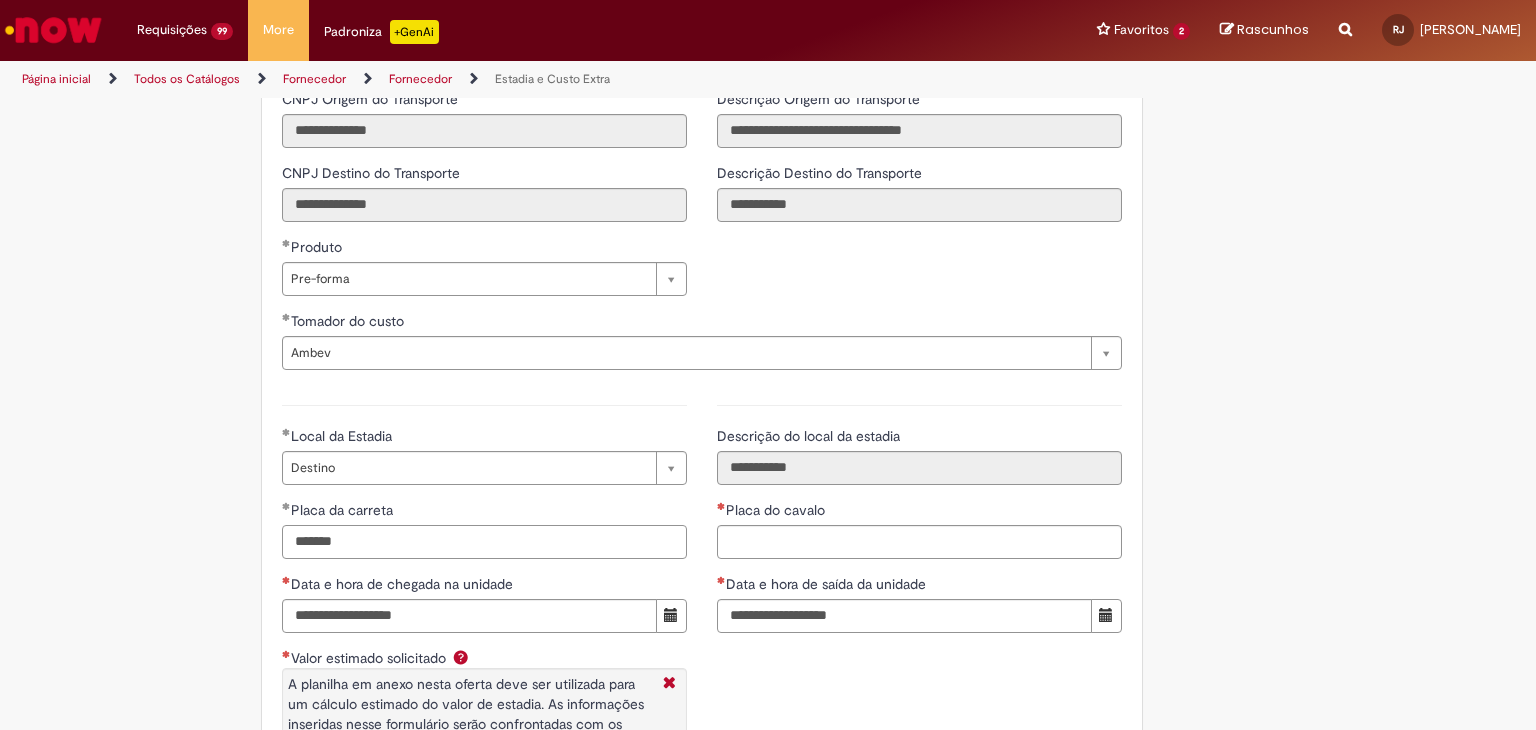 type on "*******" 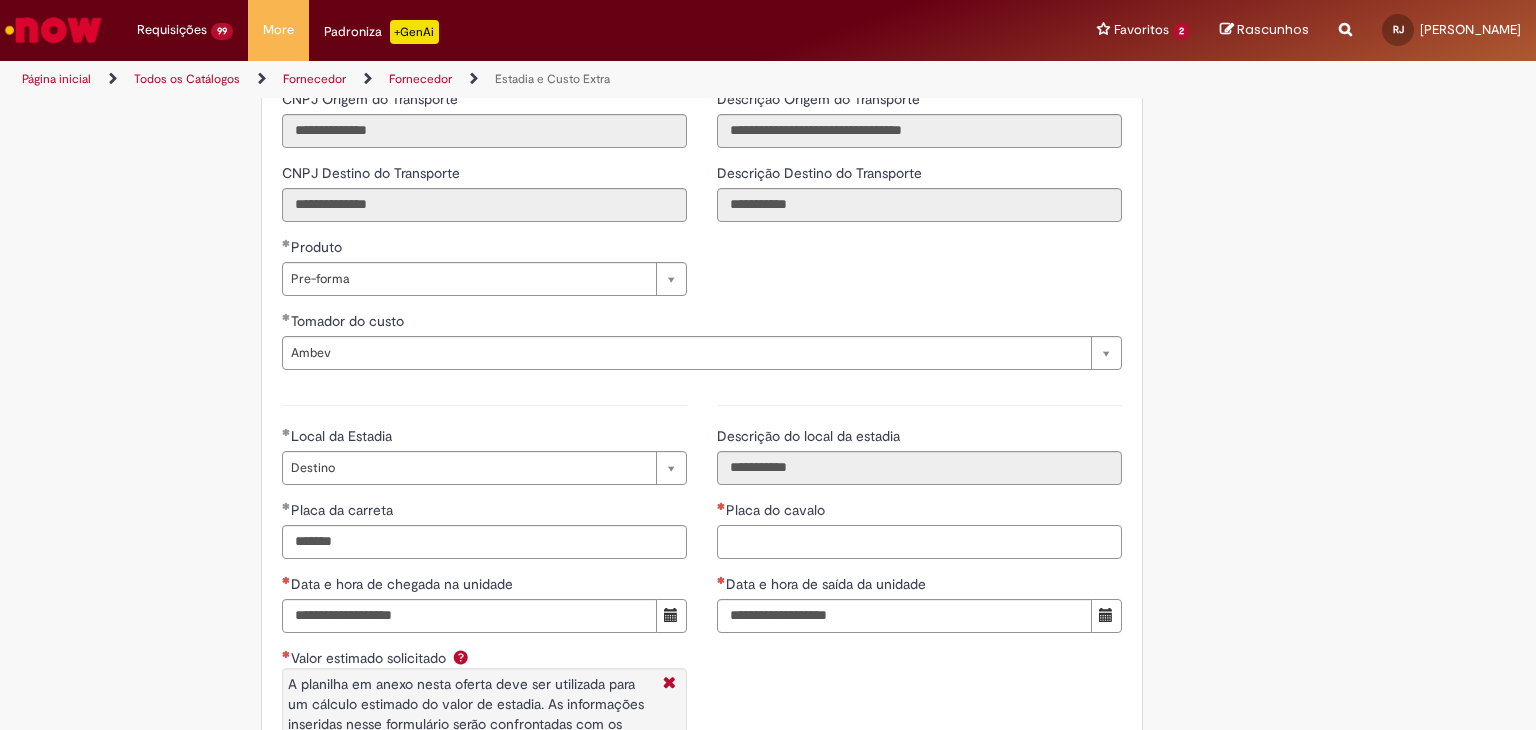 click on "Placa do cavalo" at bounding box center [919, 542] 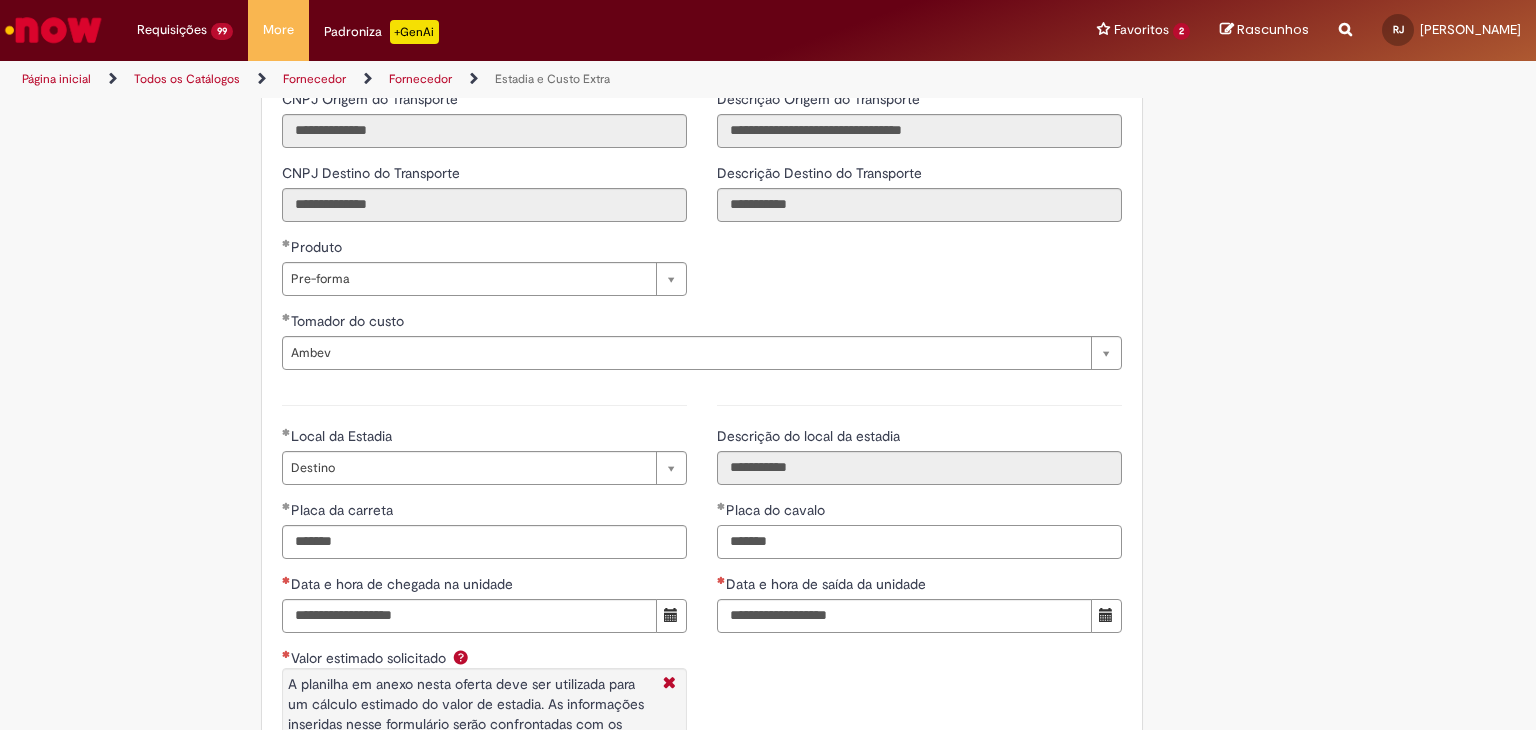 type on "*******" 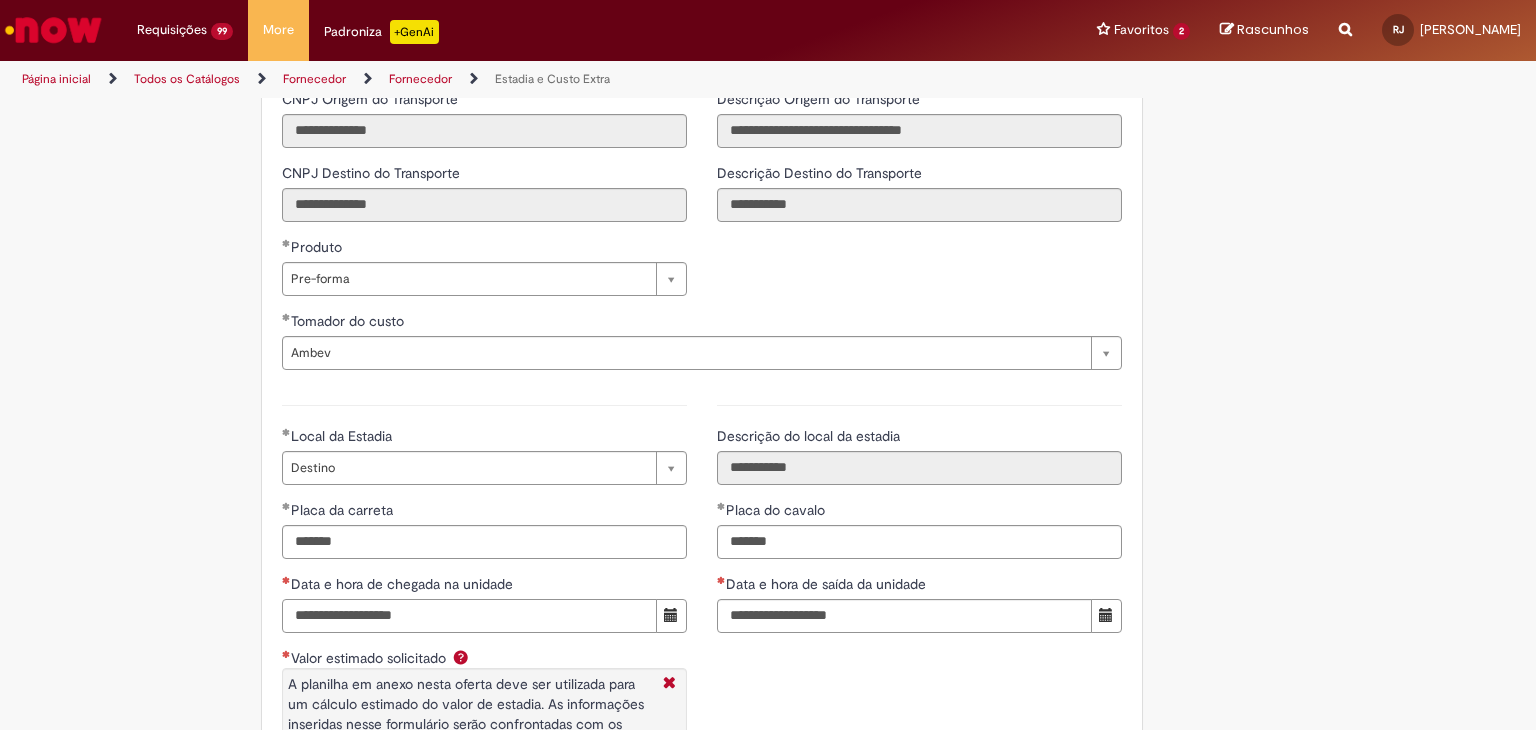 click on "Data e hora de chegada na unidade" at bounding box center [469, 616] 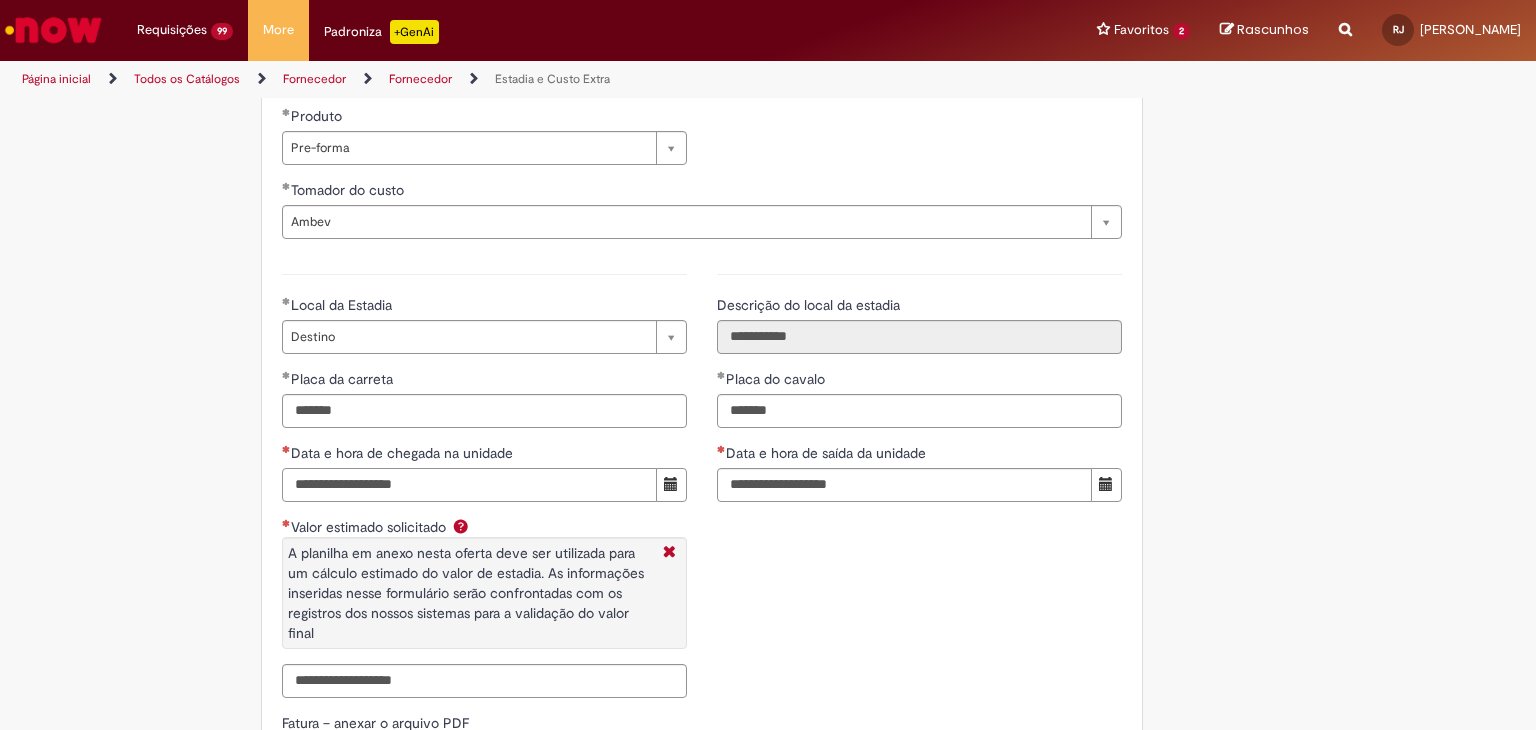 scroll, scrollTop: 2800, scrollLeft: 0, axis: vertical 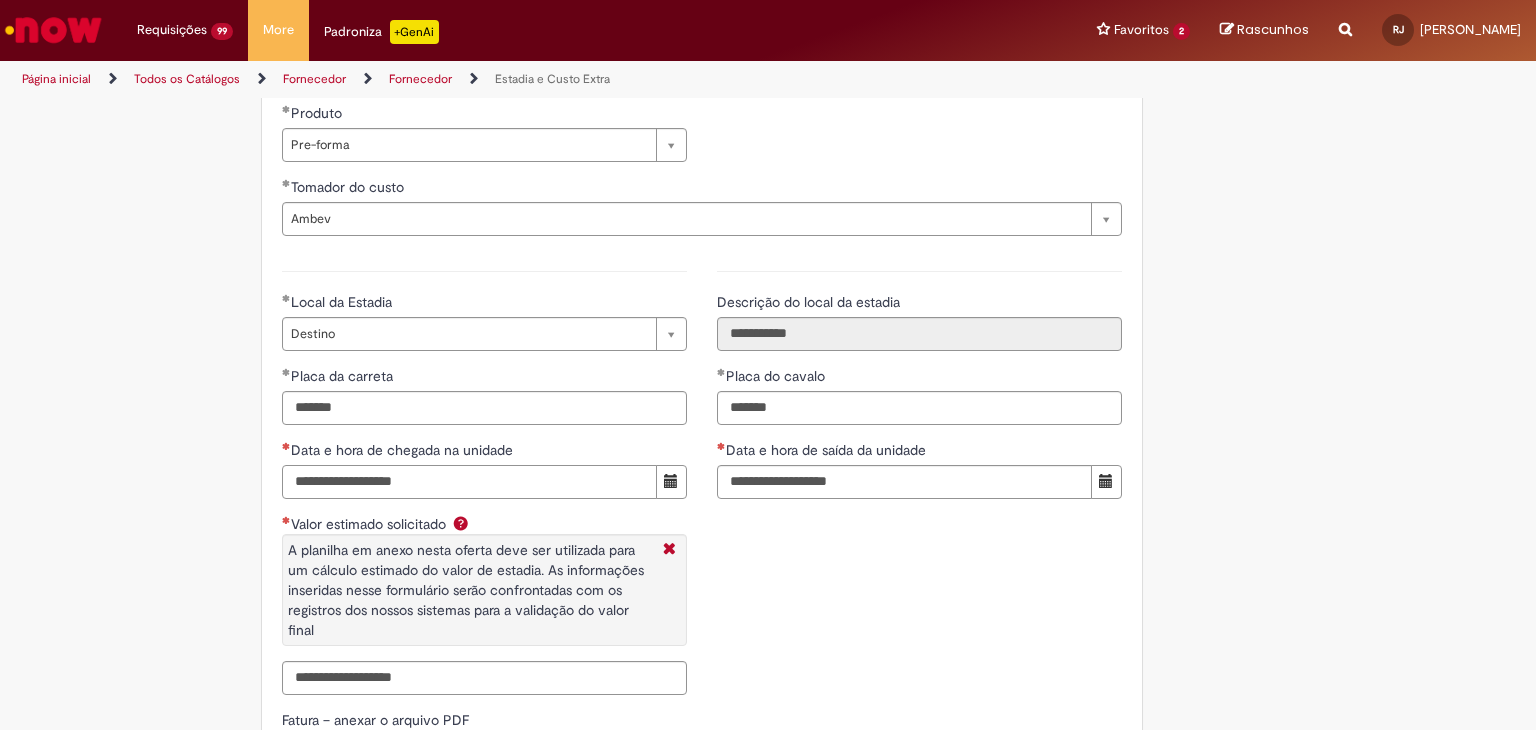 click on "Data e hora de chegada na unidade" at bounding box center (469, 482) 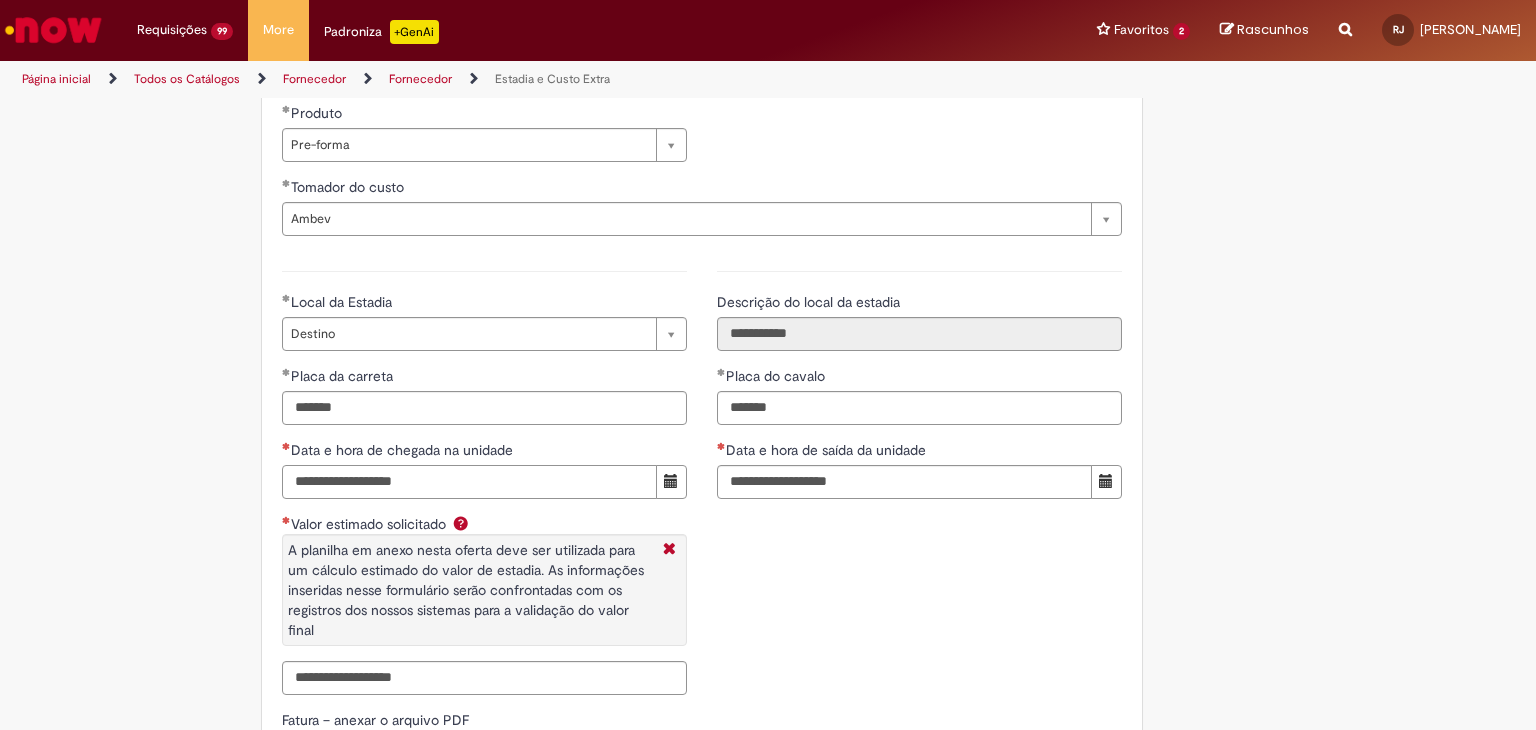 type on "**********" 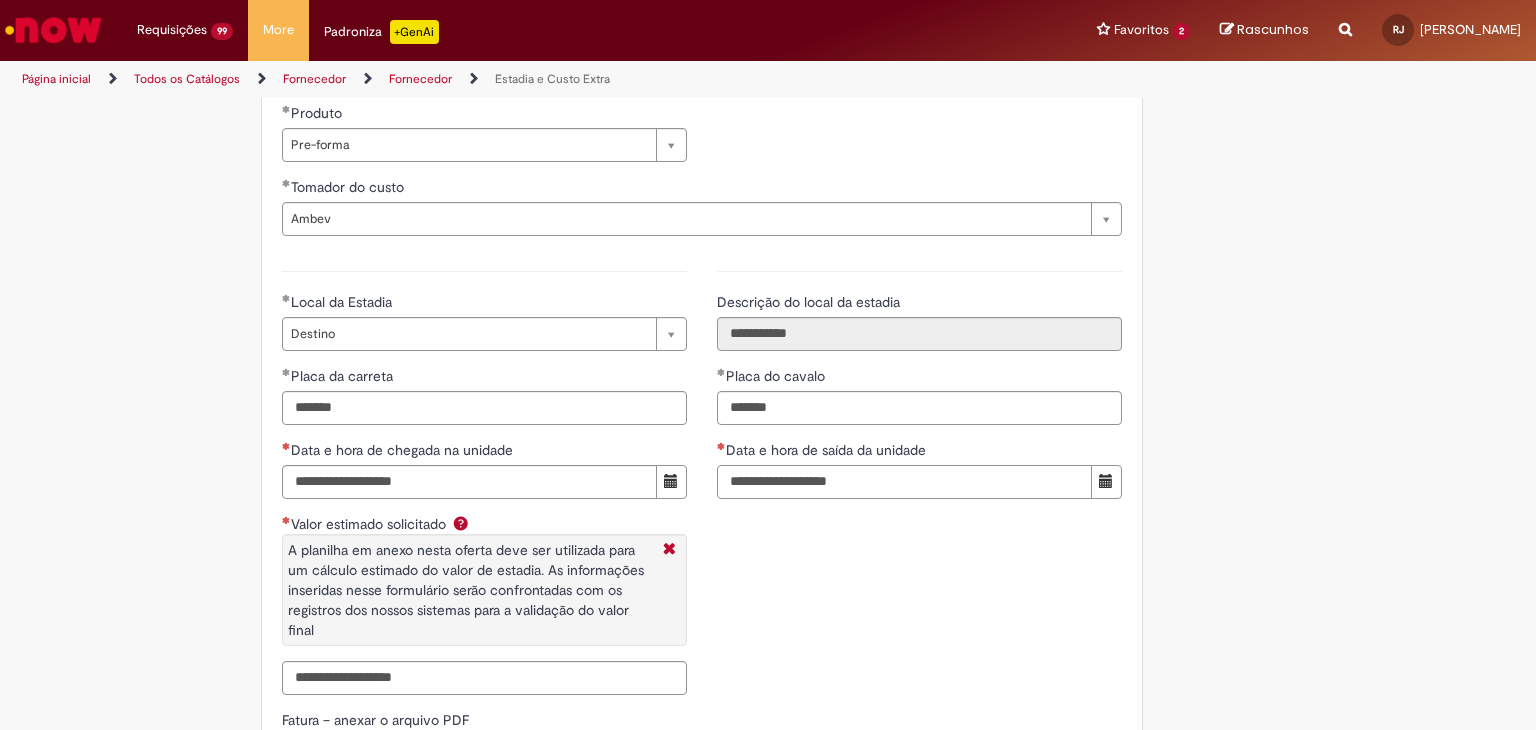 click on "Data e hora de saída da unidade" at bounding box center [904, 482] 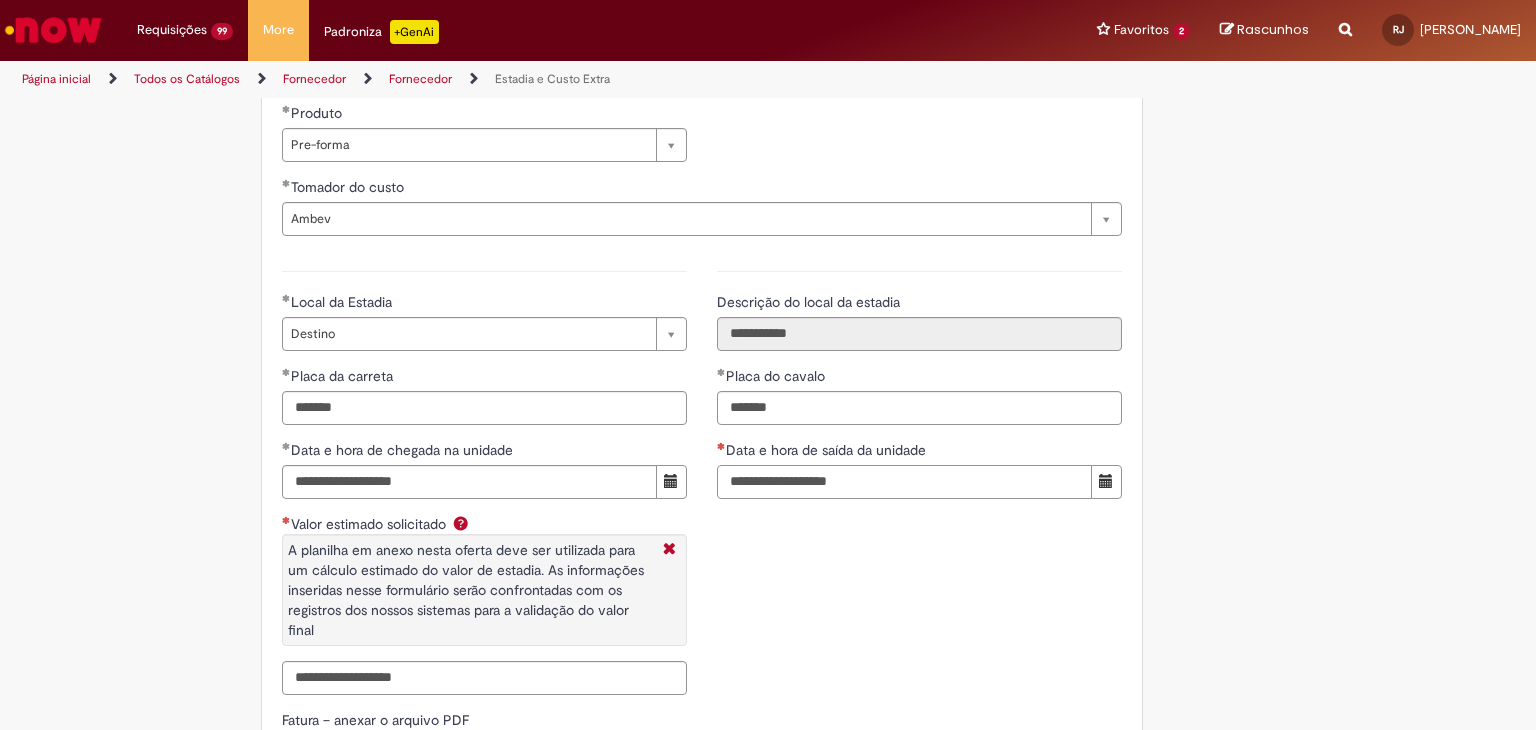 click on "Data e hora de saída da unidade" at bounding box center (904, 482) 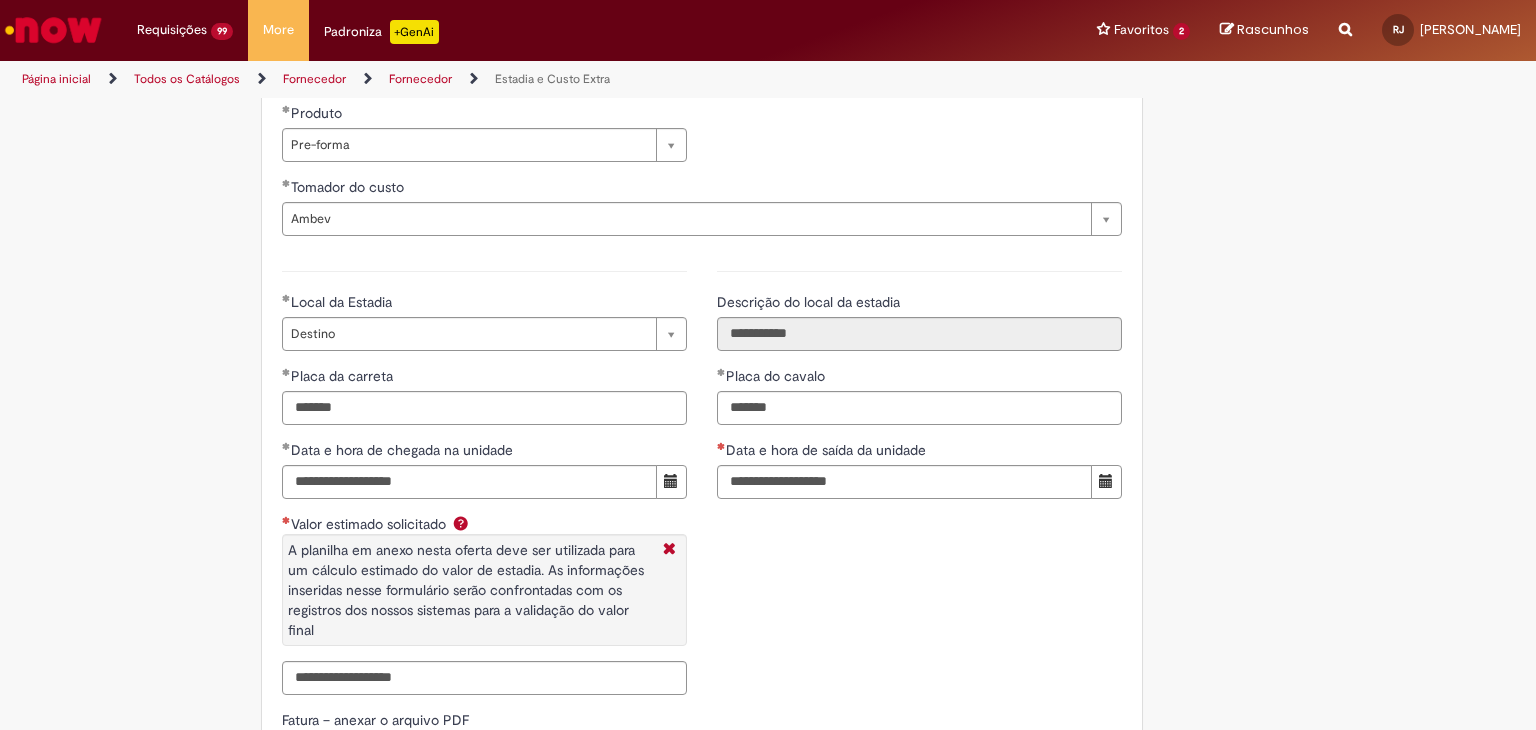 click on "**********" at bounding box center (702, 480) 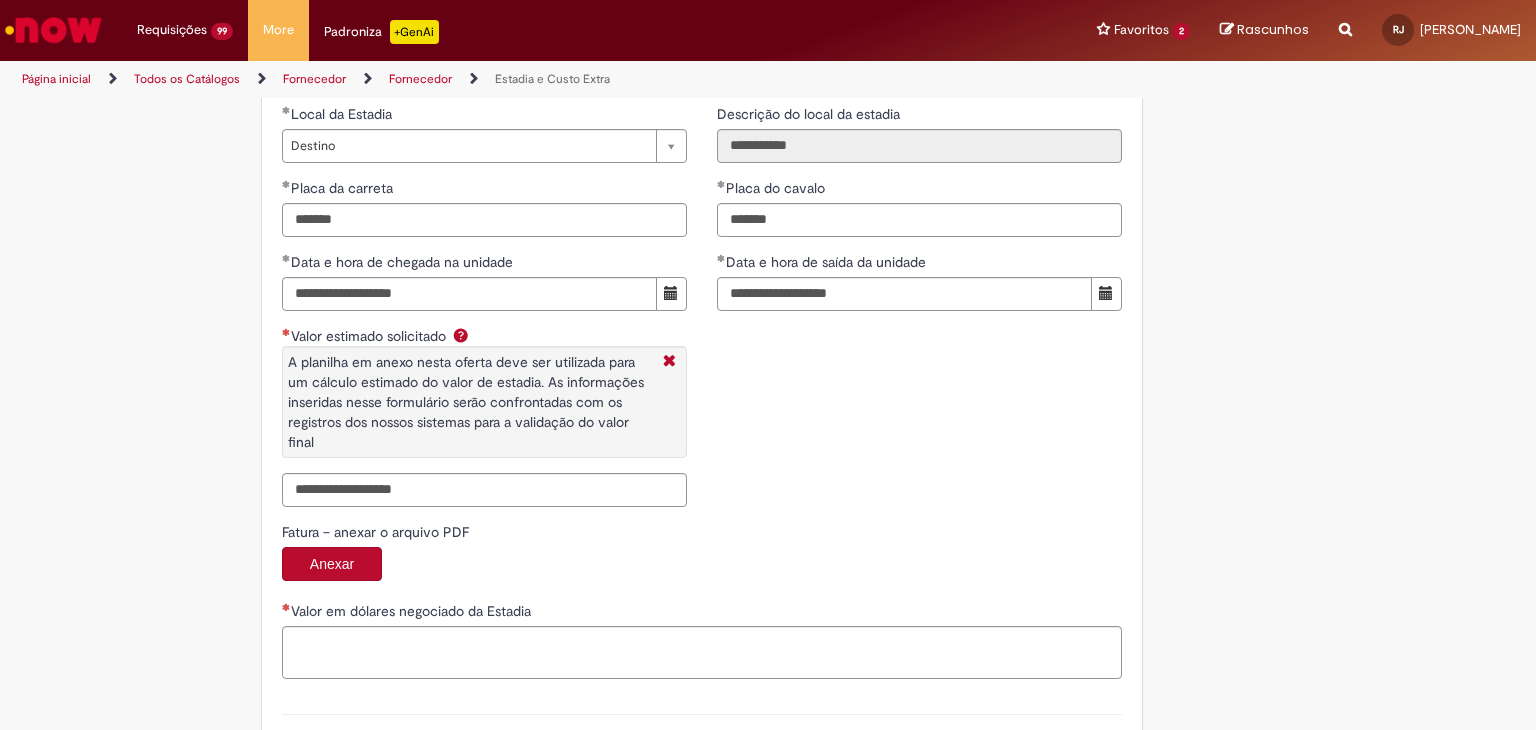 scroll, scrollTop: 3000, scrollLeft: 0, axis: vertical 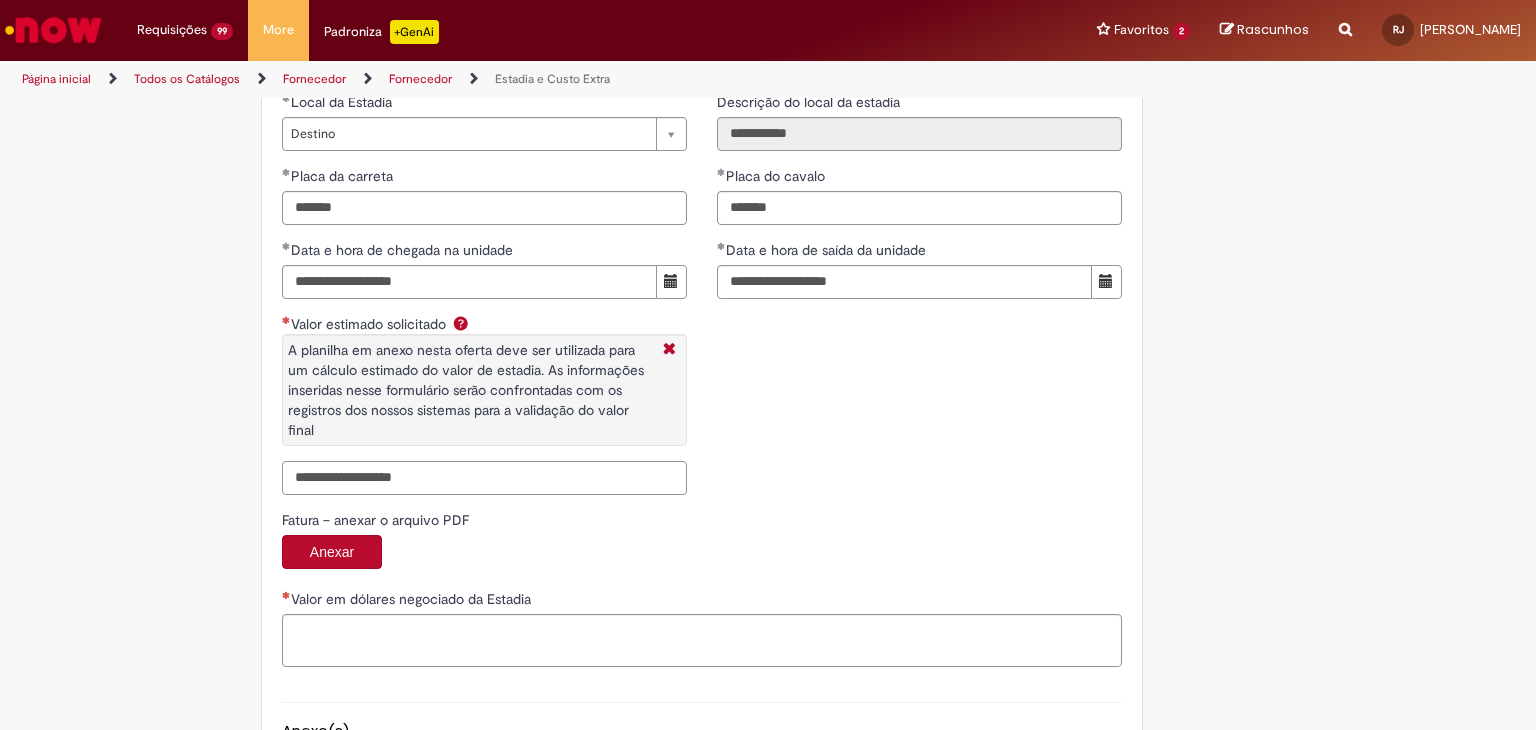 click on "Valor estimado solicitado A planilha em anexo nesta oferta deve ser utilizada para um cálculo estimado do valor de estadia. As informações inseridas nesse formulário serão confrontadas com os registros dos nossos sistemas para a validação do valor final" at bounding box center [484, 478] 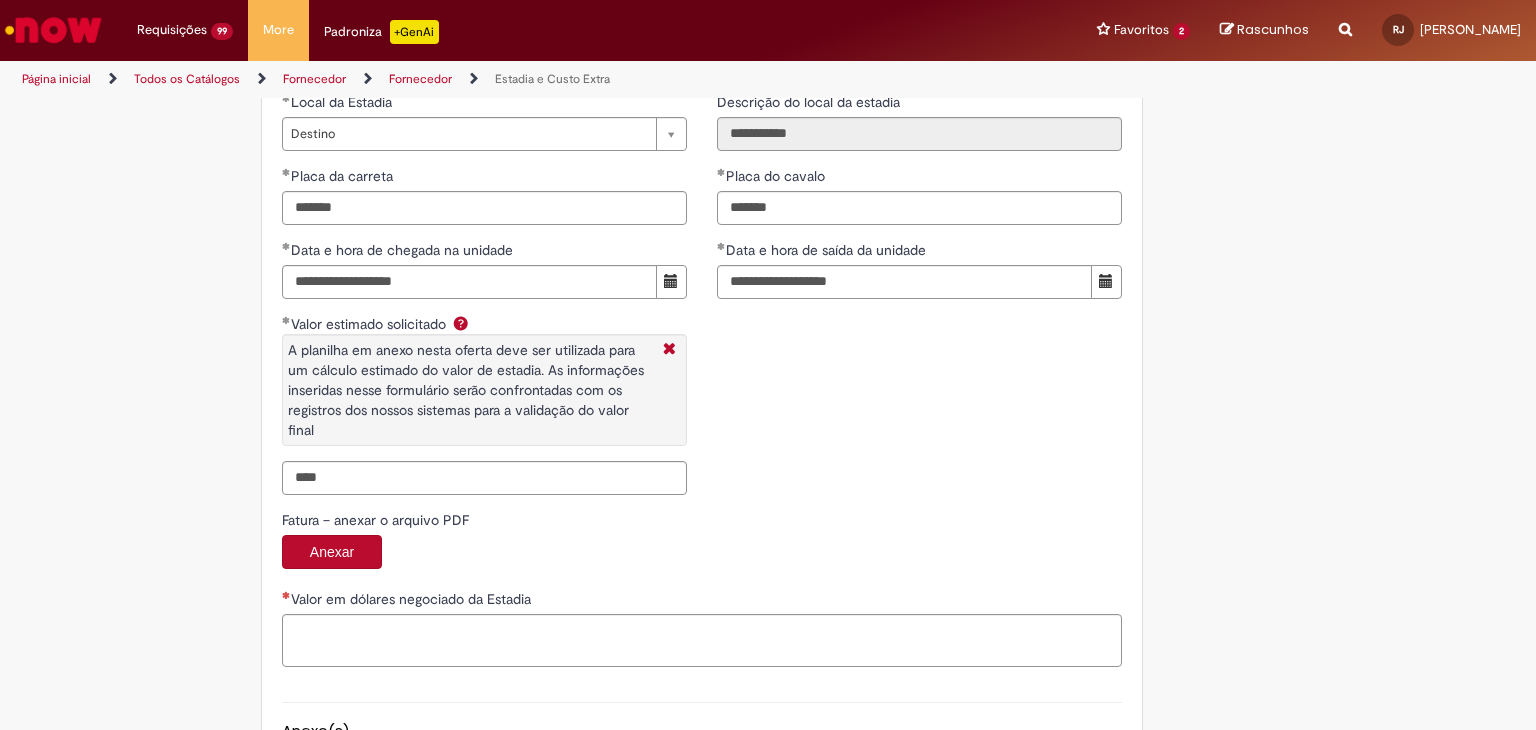 type on "**********" 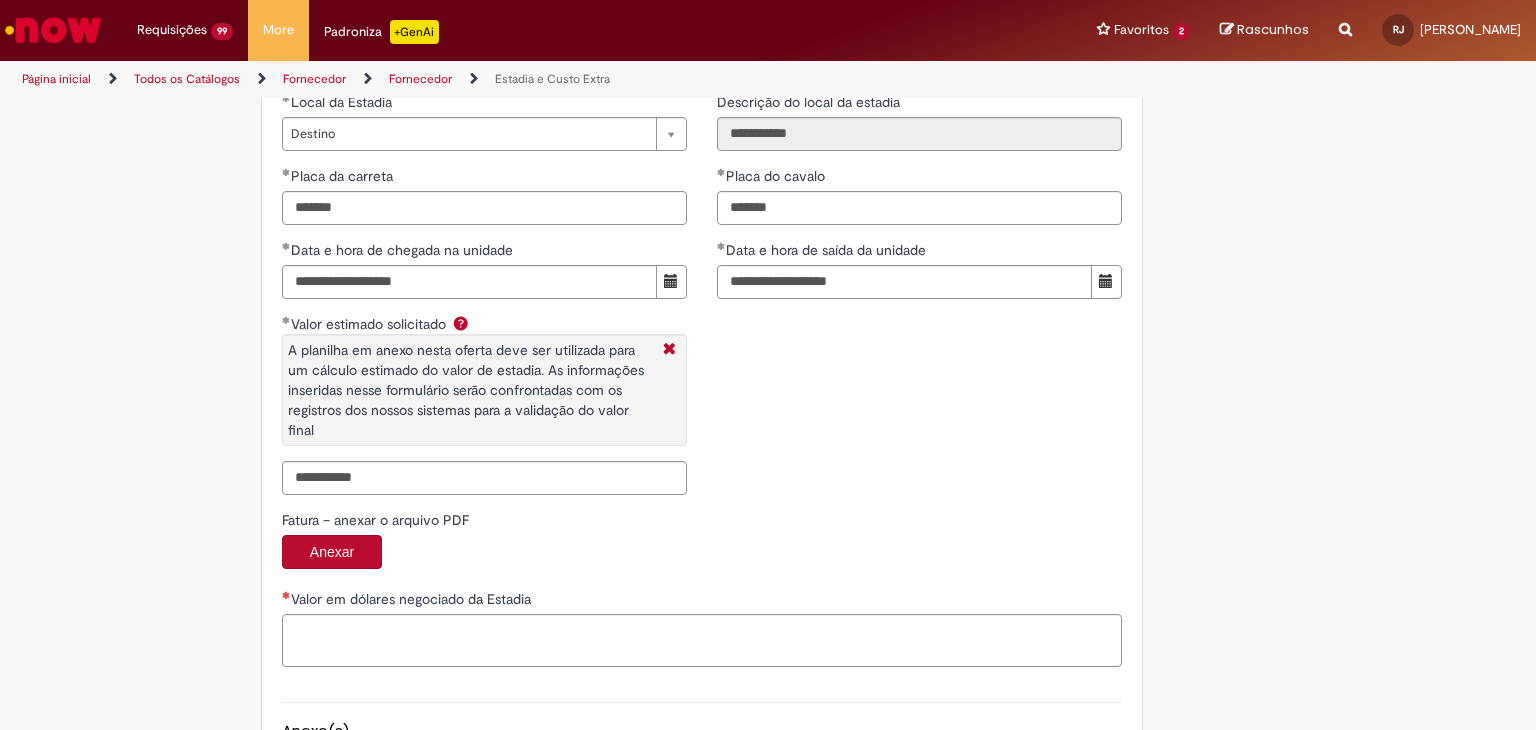 click on "**********" at bounding box center [702, 280] 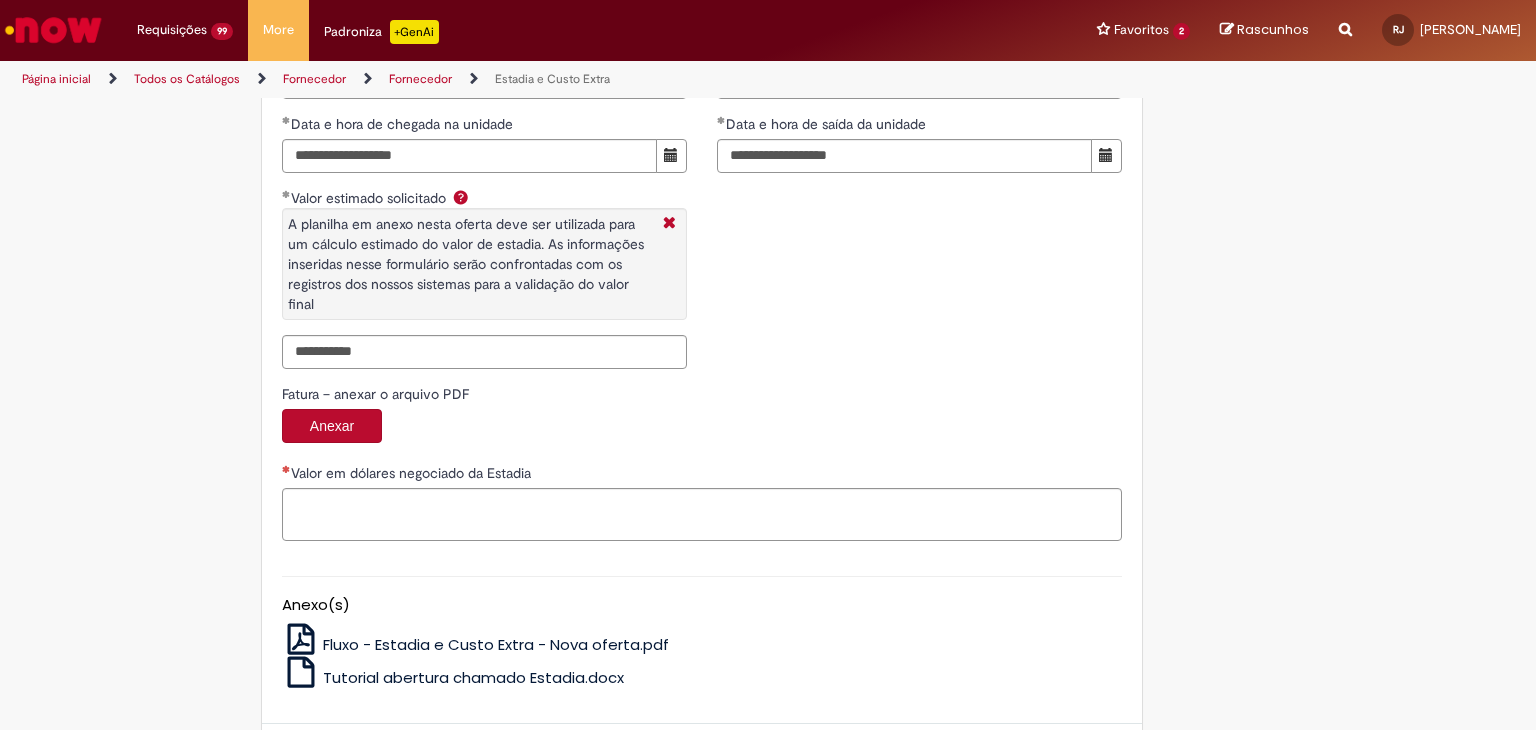 scroll, scrollTop: 3133, scrollLeft: 0, axis: vertical 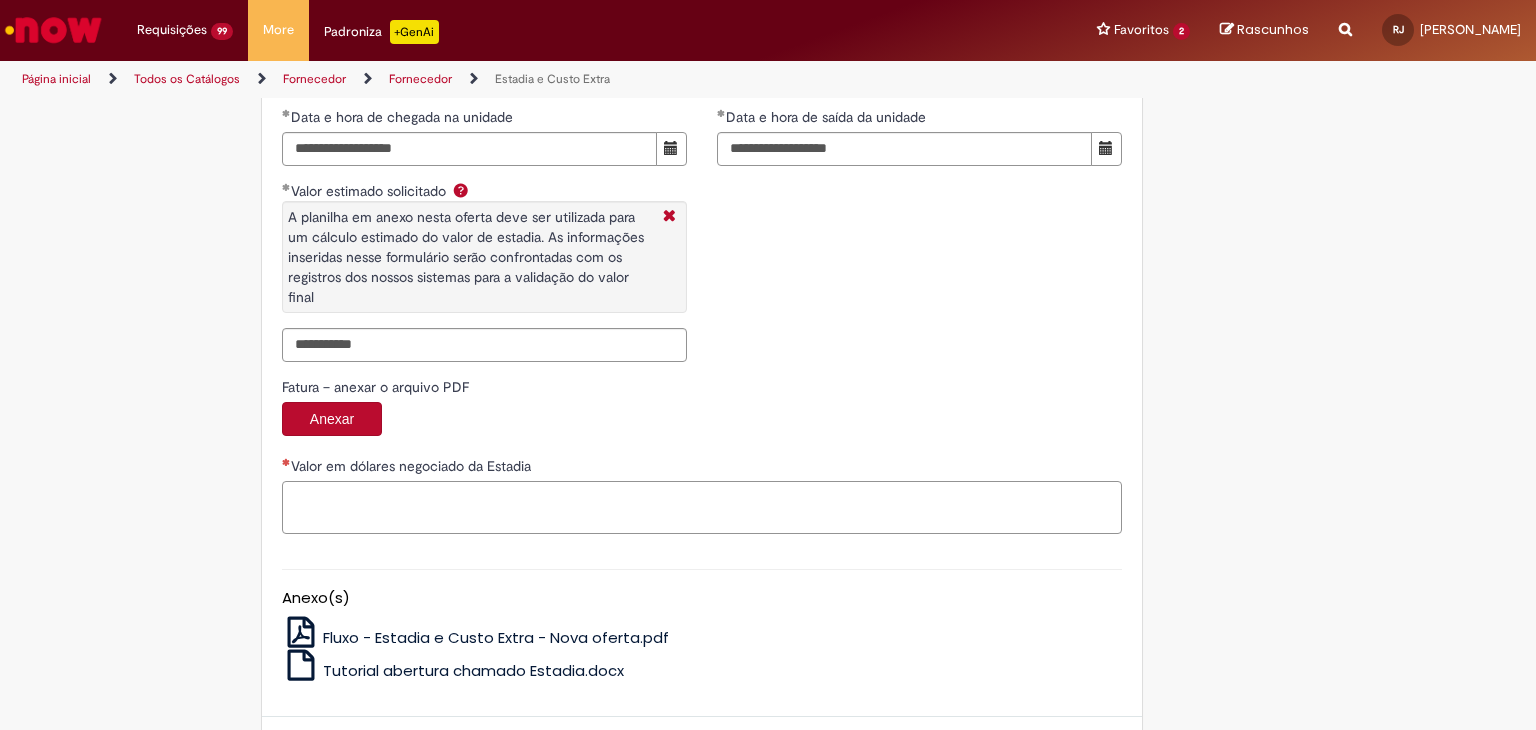 click on "Valor em dólares negociado da Estadia" at bounding box center (702, 508) 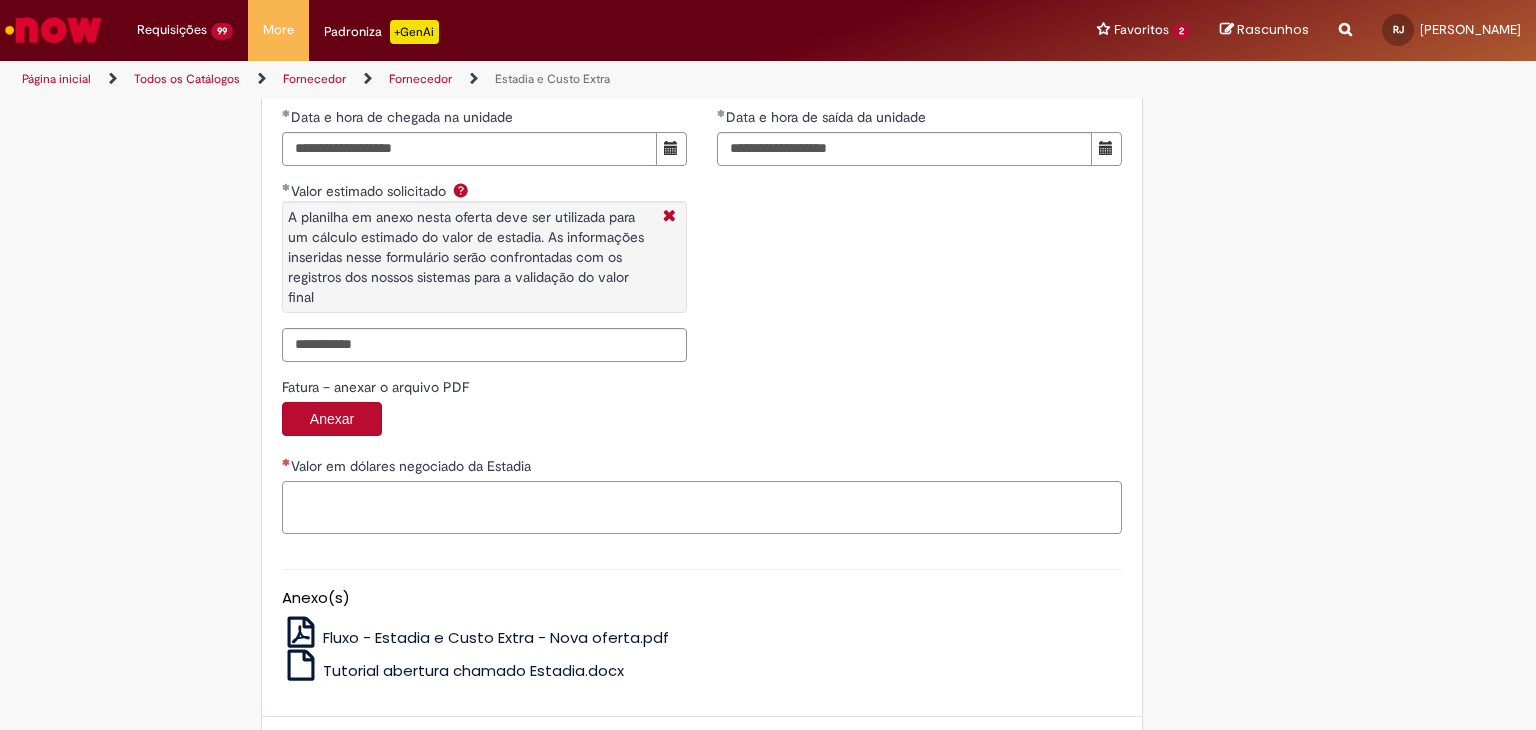paste on "**********" 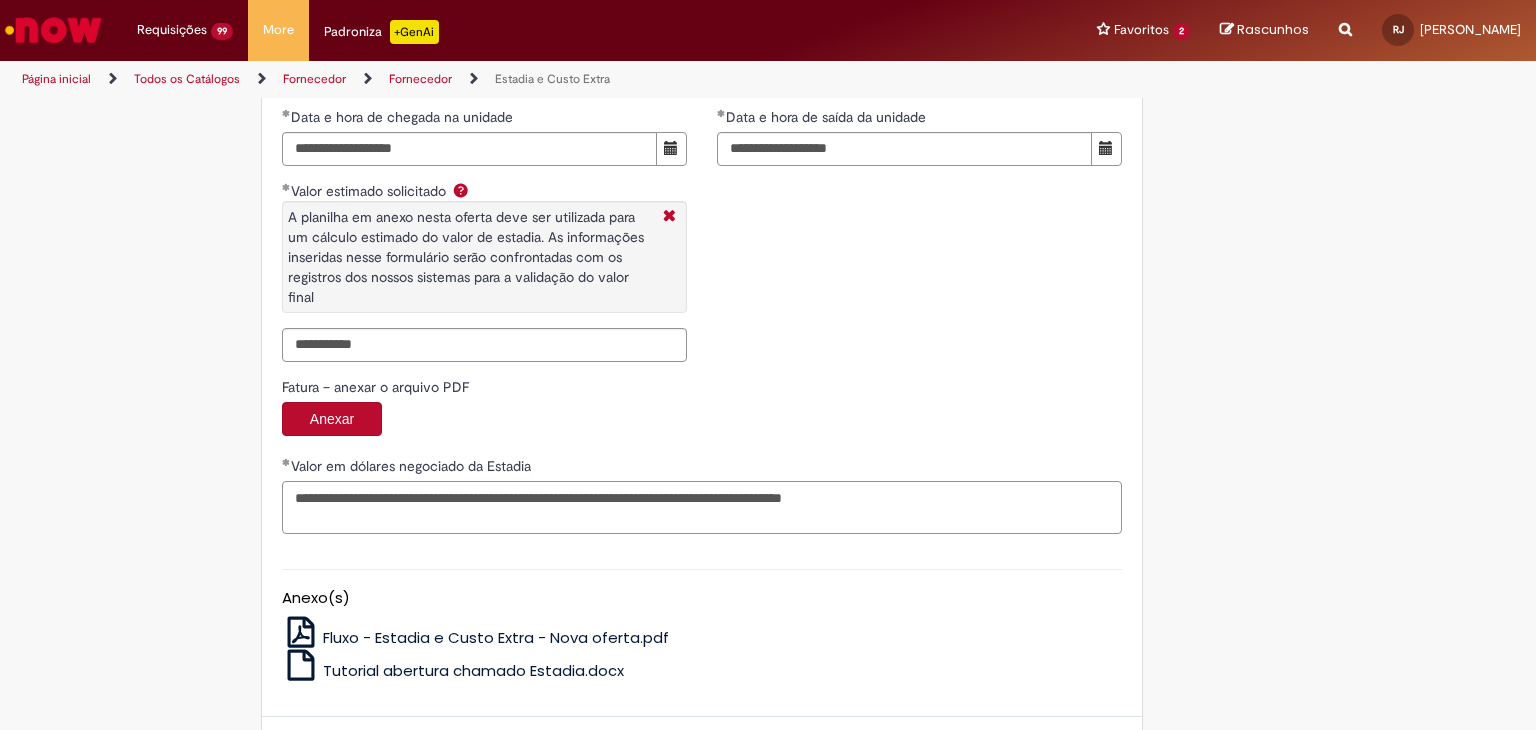 drag, startPoint x: 597, startPoint y: 489, endPoint x: 559, endPoint y: 495, distance: 38.470768 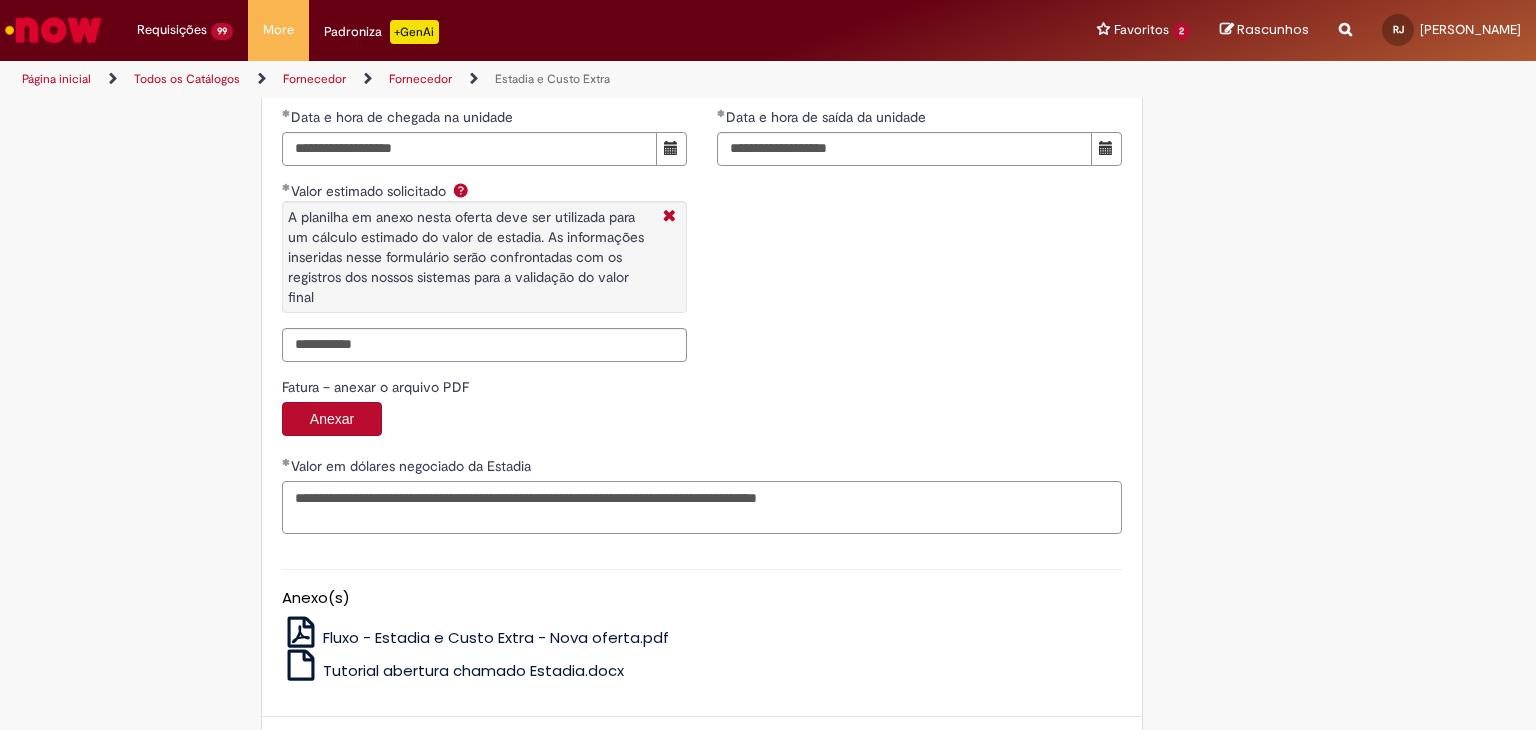 paste on "******" 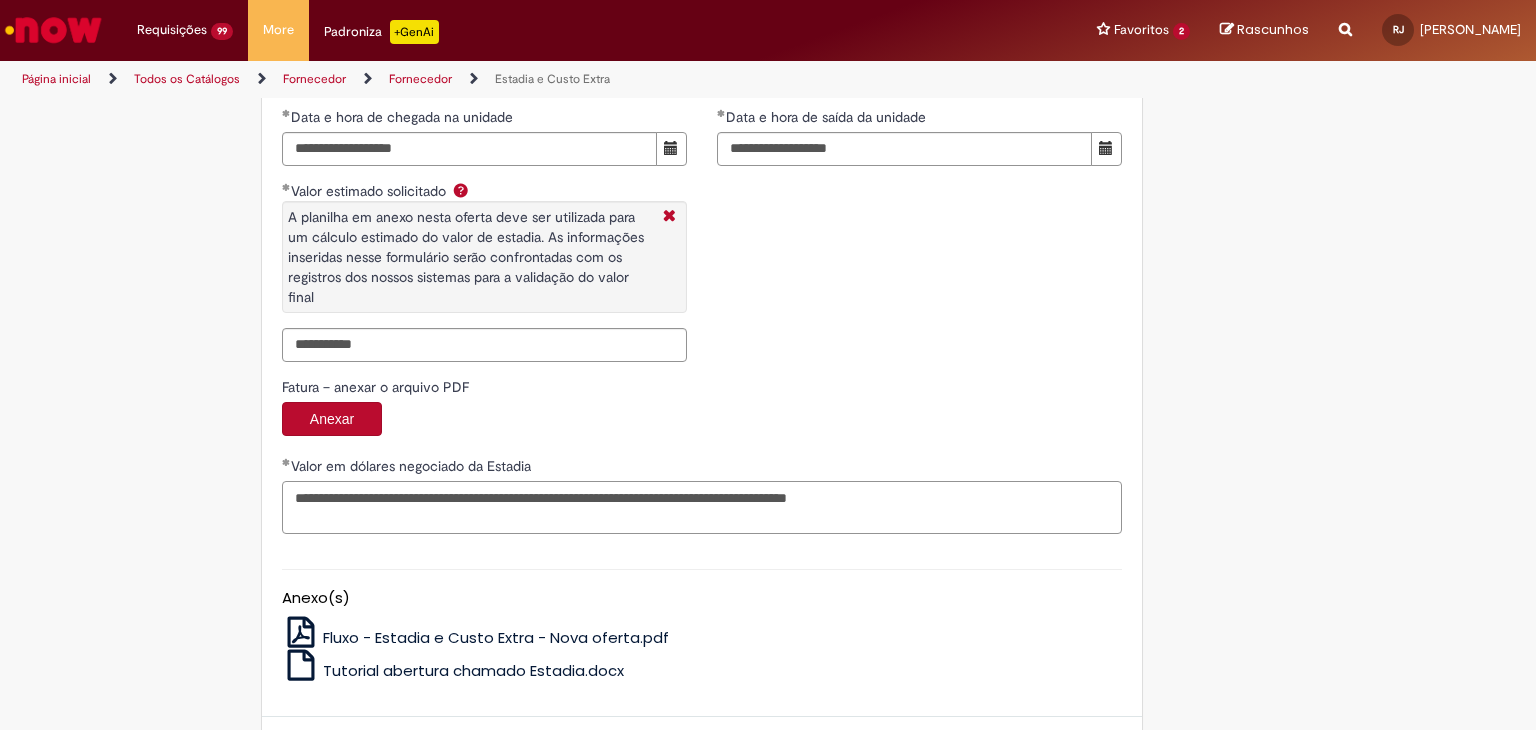 drag, startPoint x: 672, startPoint y: 488, endPoint x: 628, endPoint y: 491, distance: 44.102154 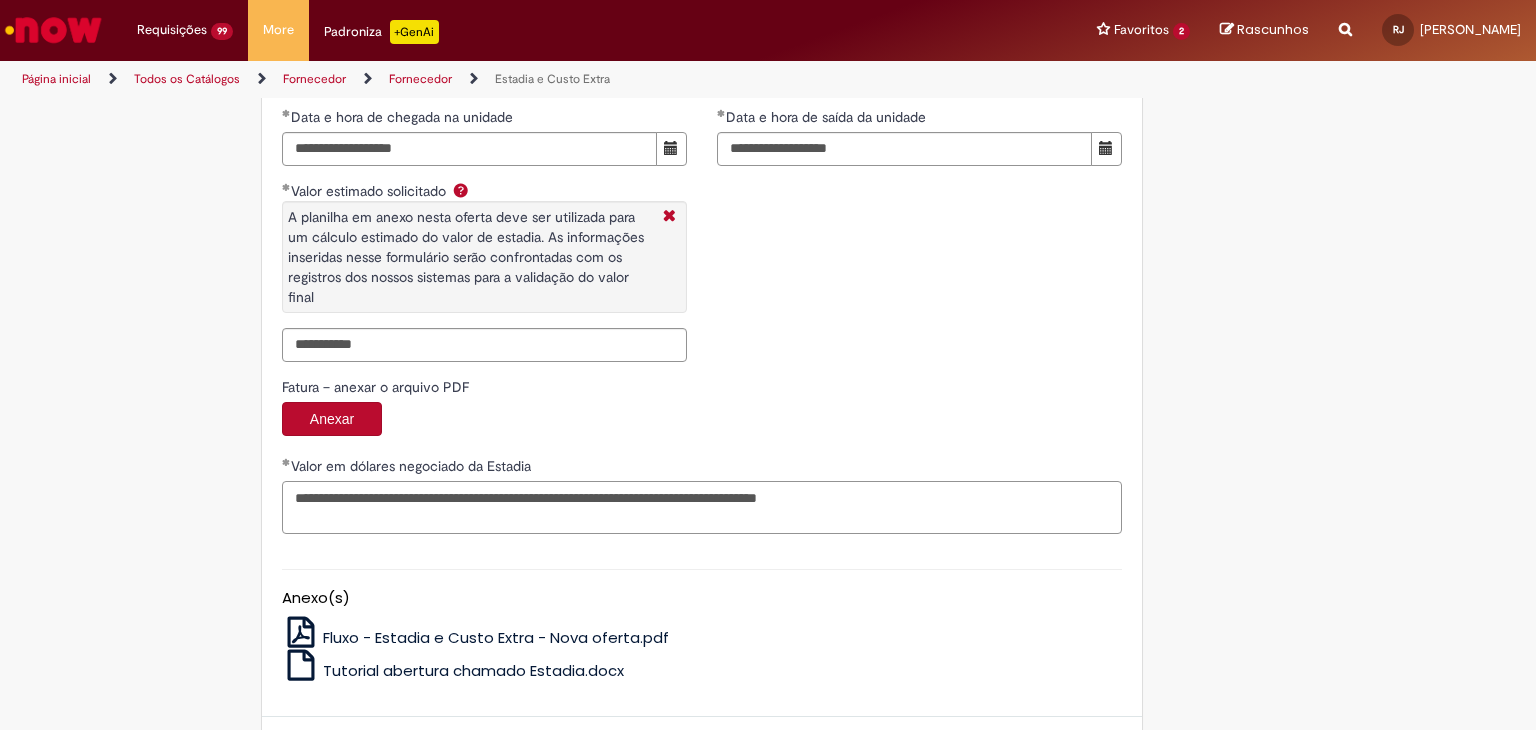 paste on "******" 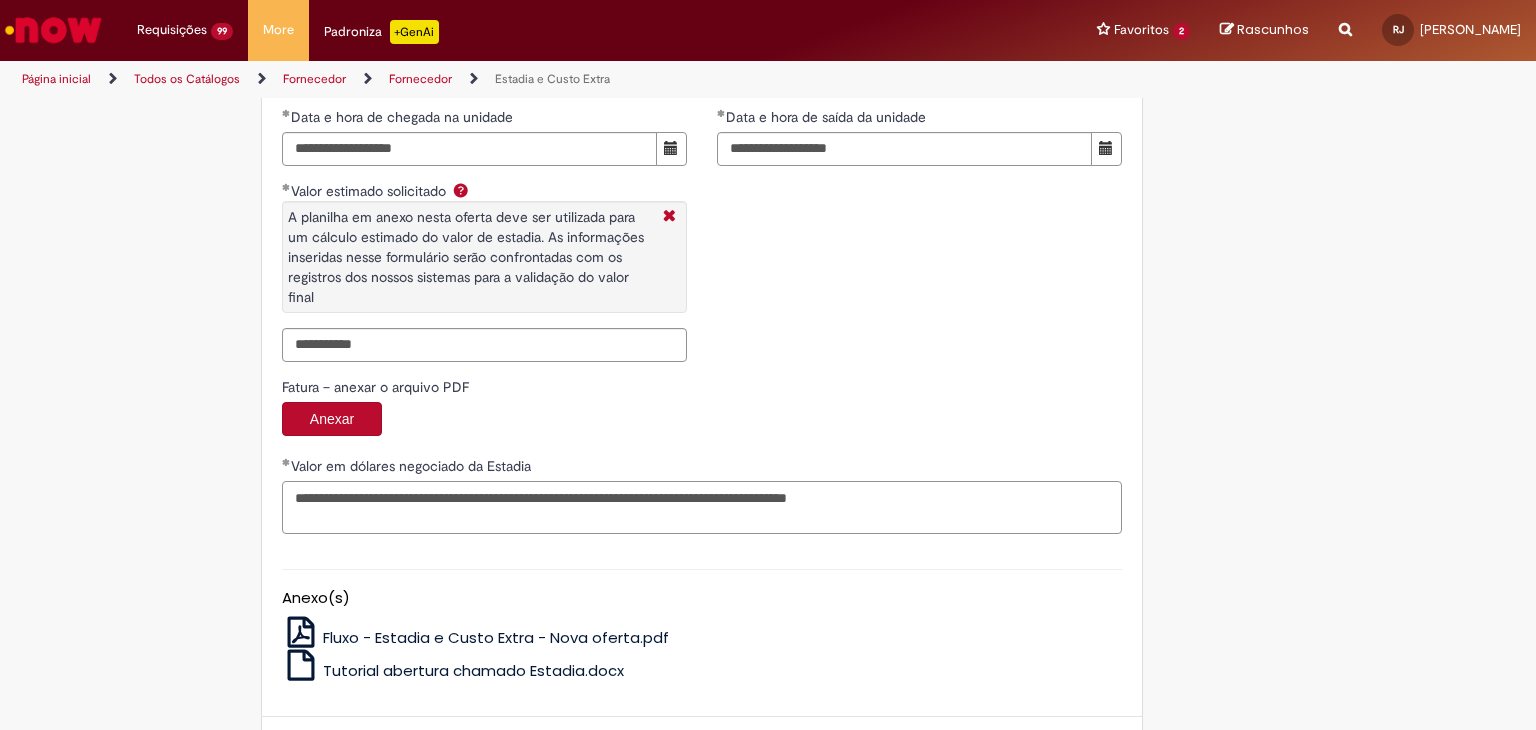 click on "**********" at bounding box center [702, 508] 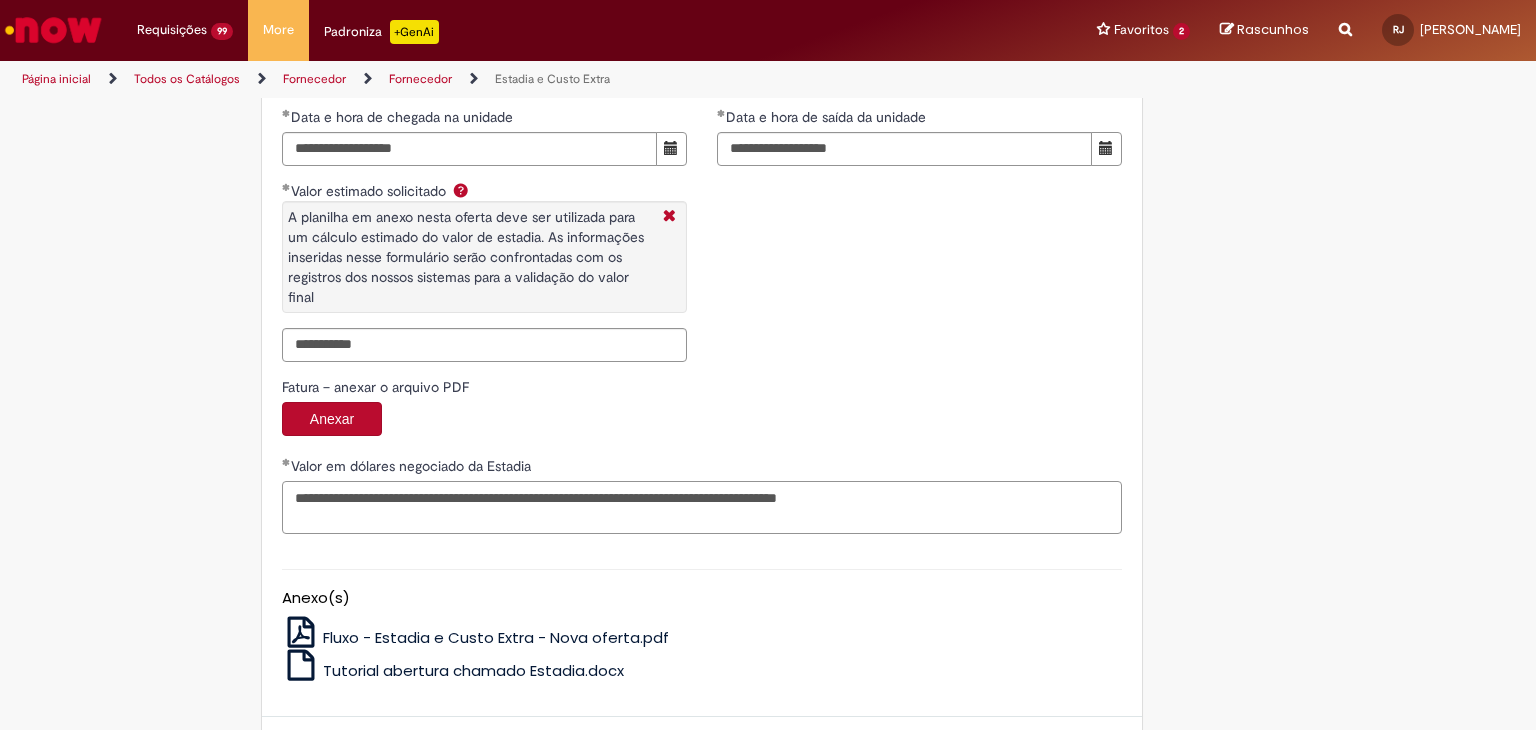 paste on "***" 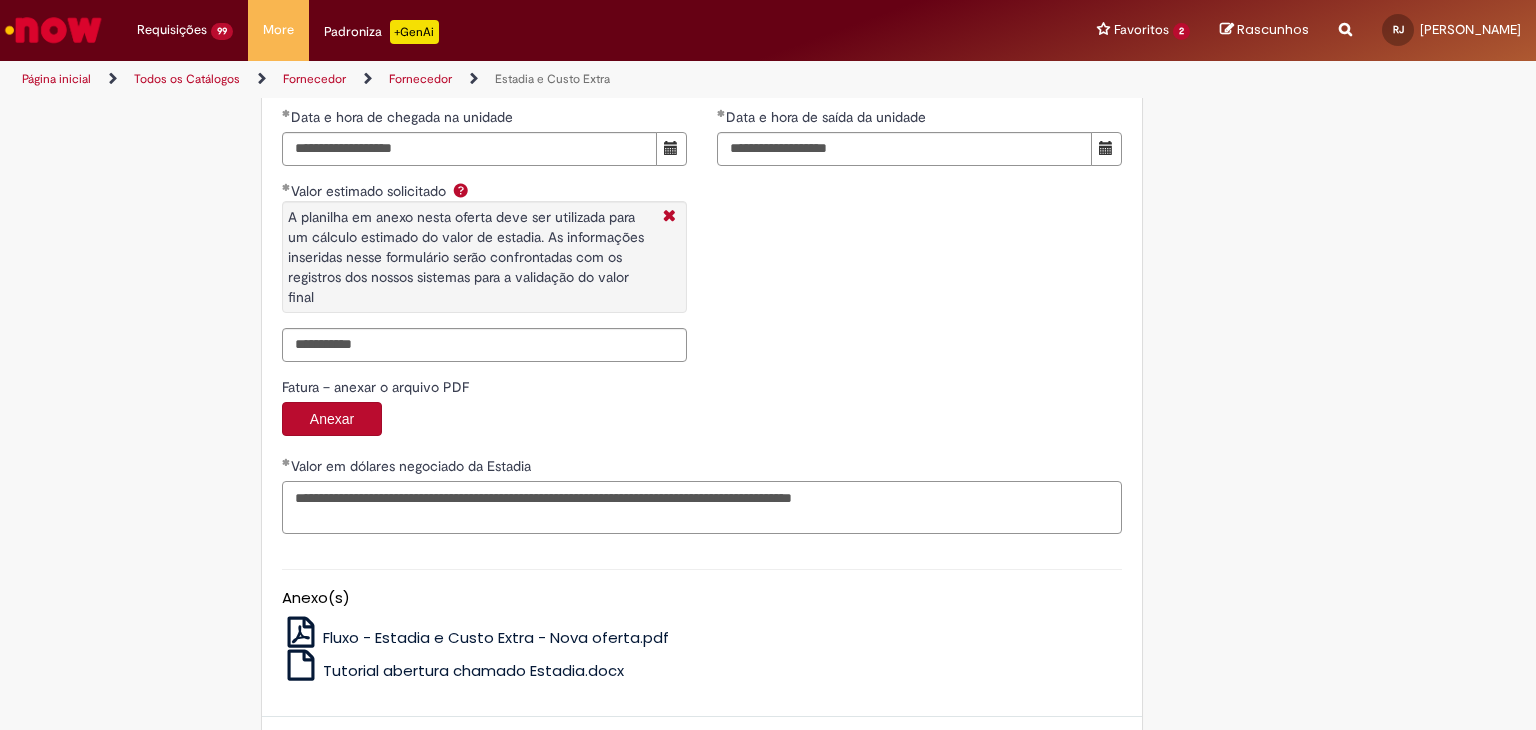 click on "**********" at bounding box center [702, 508] 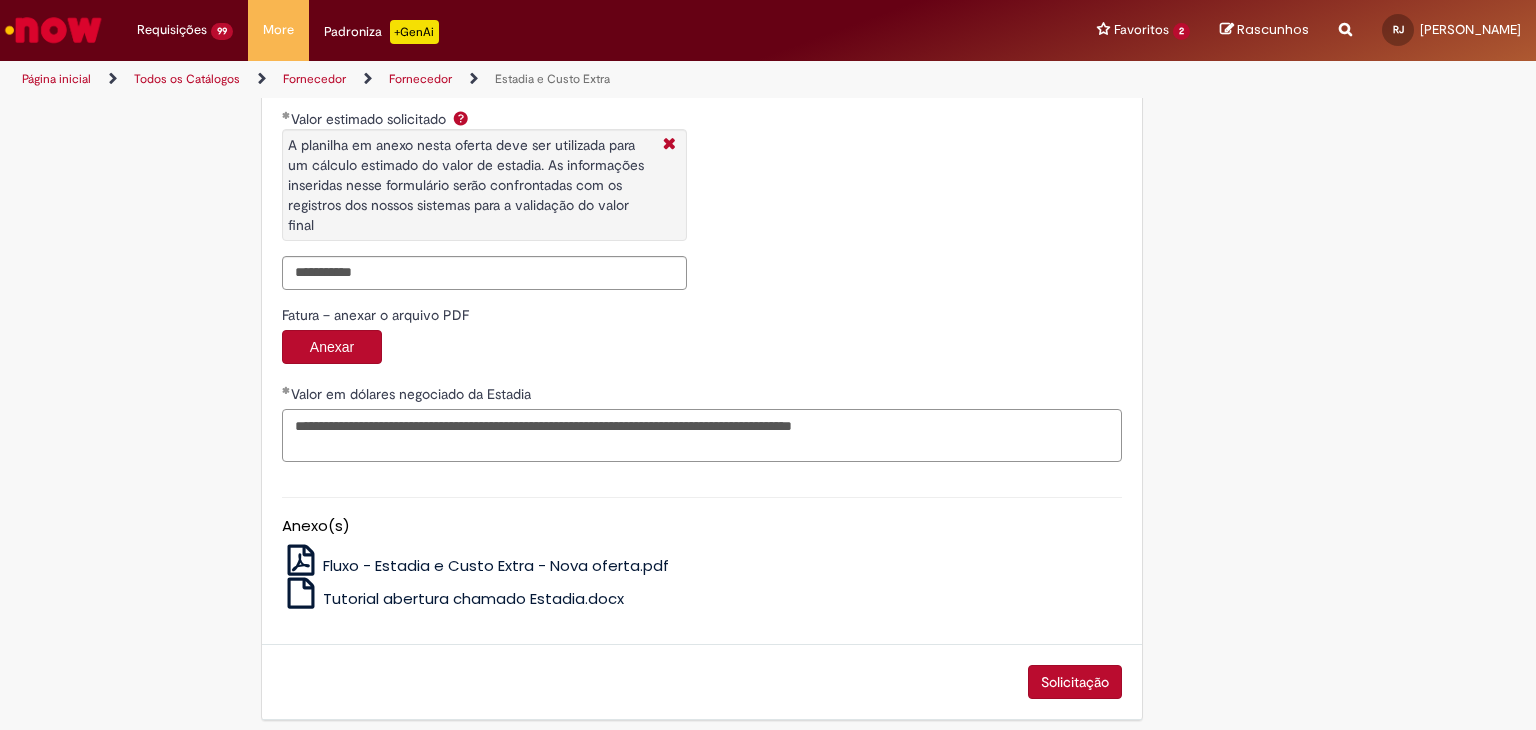 scroll, scrollTop: 3212, scrollLeft: 0, axis: vertical 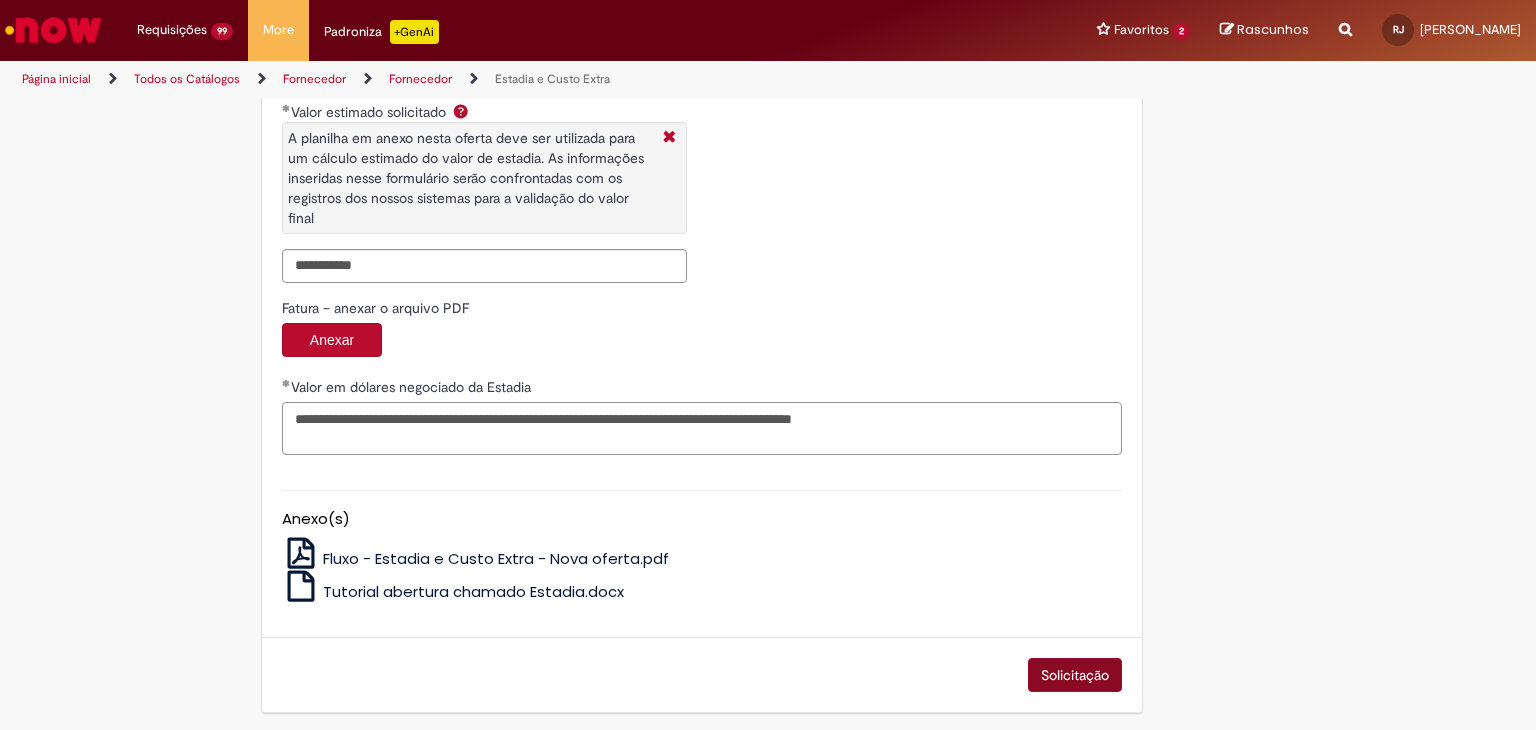 type on "**********" 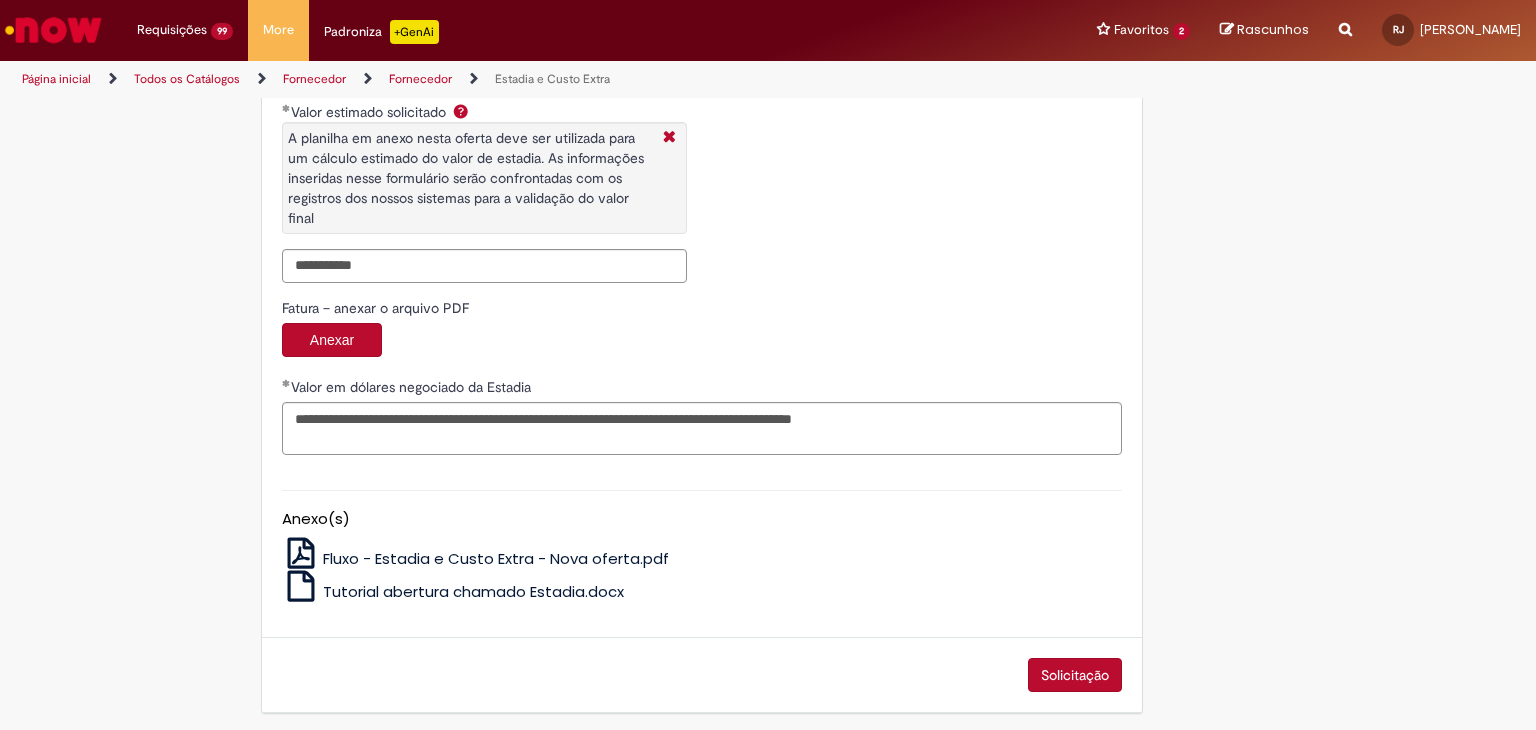 click on "Solicitação" at bounding box center (1075, 675) 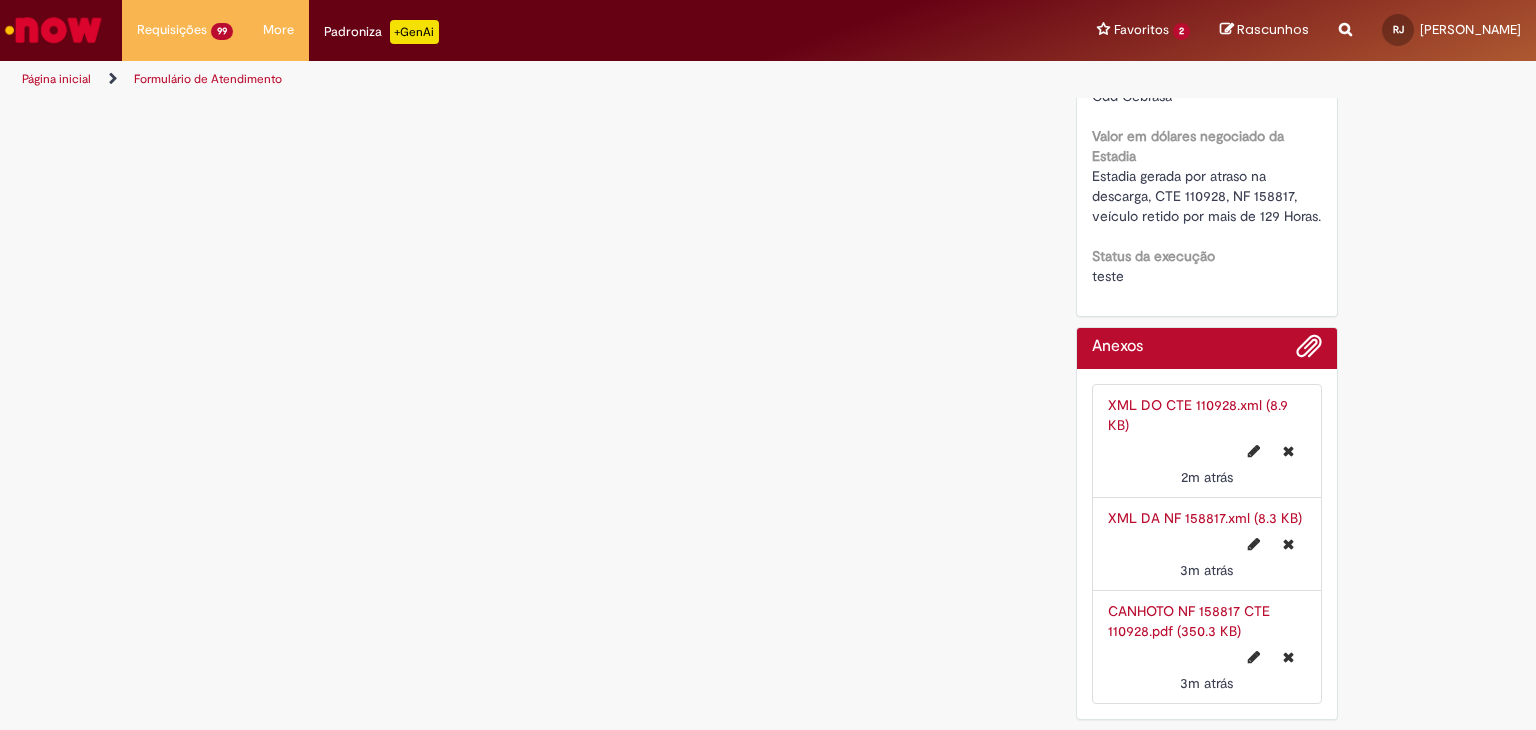 scroll, scrollTop: 0, scrollLeft: 0, axis: both 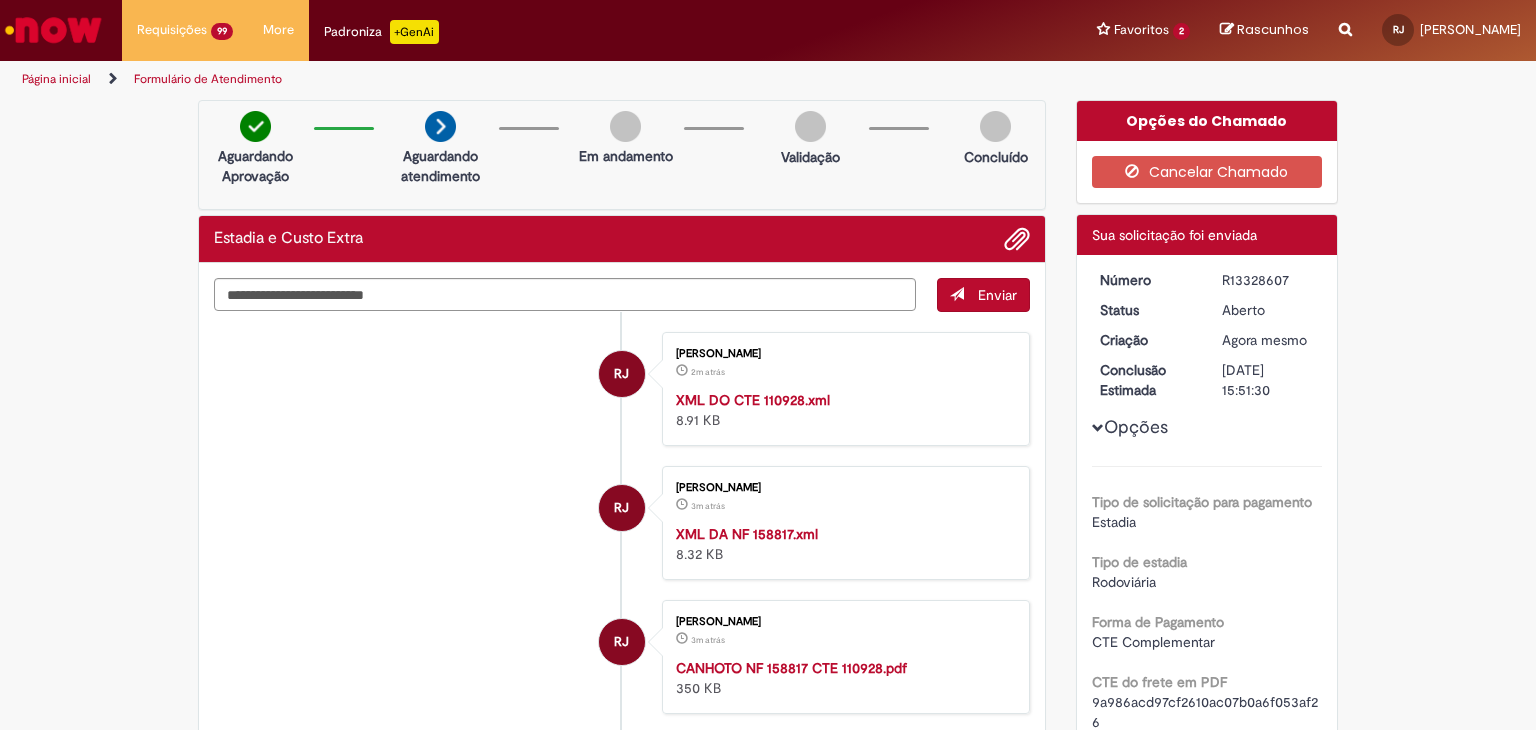 drag, startPoint x: 1216, startPoint y: 274, endPoint x: 1284, endPoint y: 275, distance: 68.007355 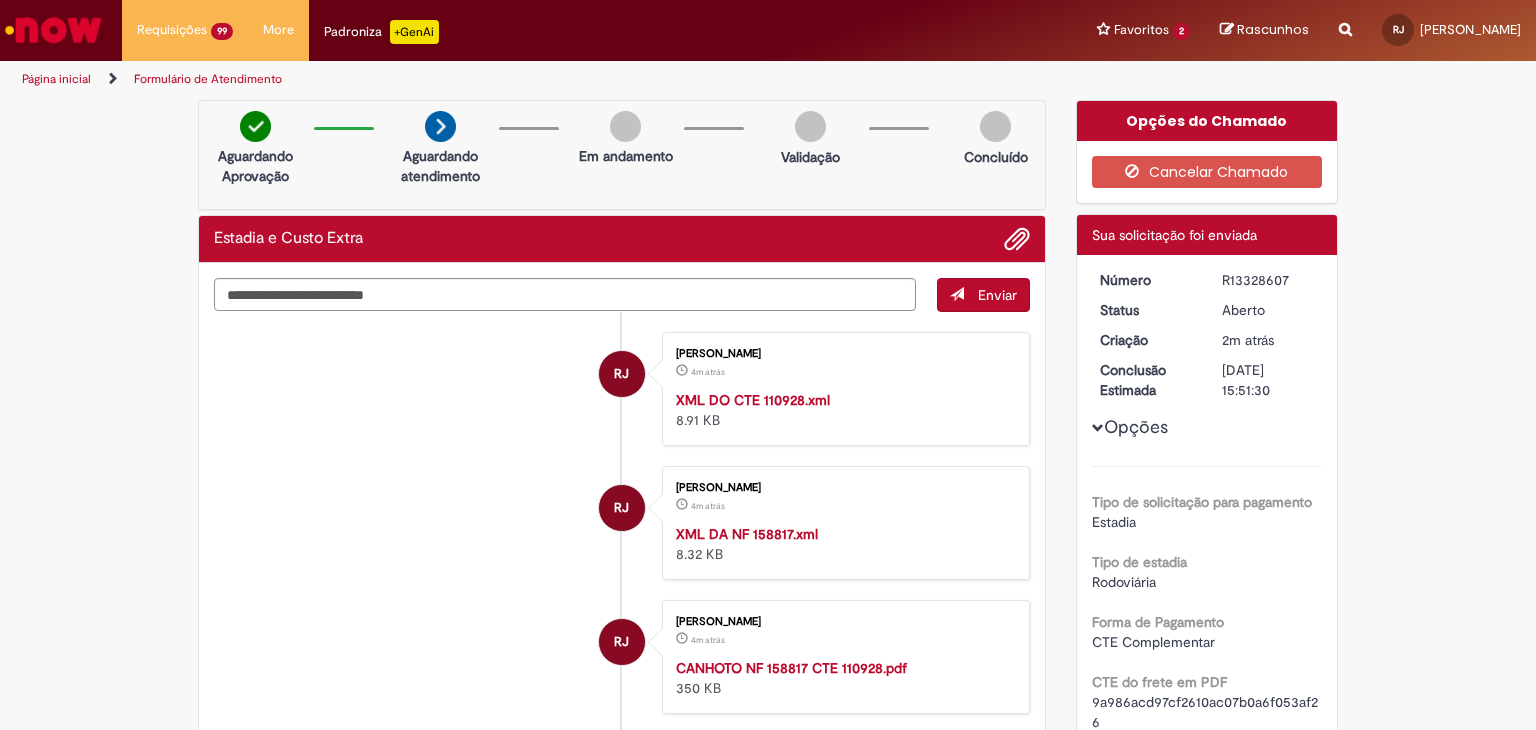 click on "Verificar Código [PERSON_NAME]
Aguardando Aprovação
Aguardando atendimento
Em andamento
Validação
Concluído
Estadia e Custo Extra
Enviar
[GEOGRAPHIC_DATA]
[PERSON_NAME]
4m atrás 4 minutos atrás
XML DO CTE 110928.xml  8.91 KB
[GEOGRAPHIC_DATA]" at bounding box center (768, 1938) 